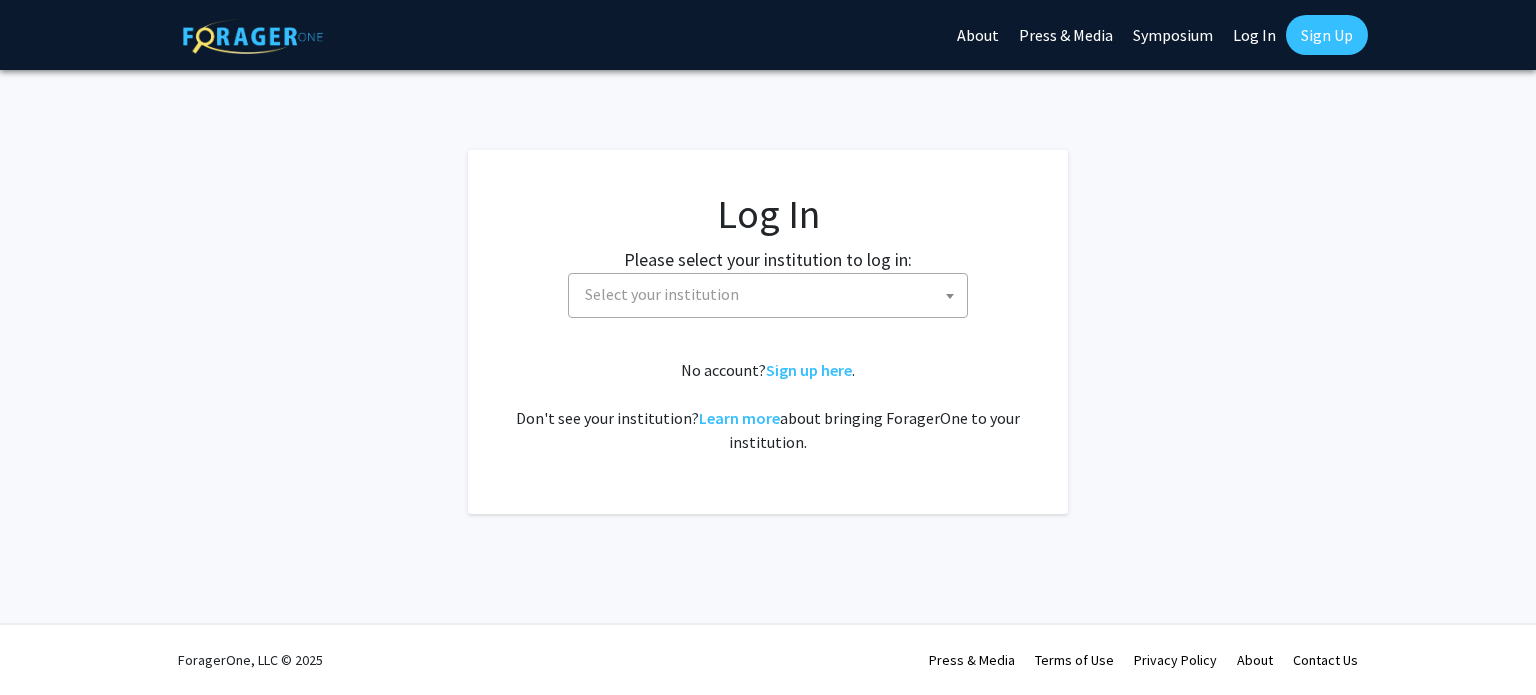 scroll, scrollTop: 0, scrollLeft: 0, axis: both 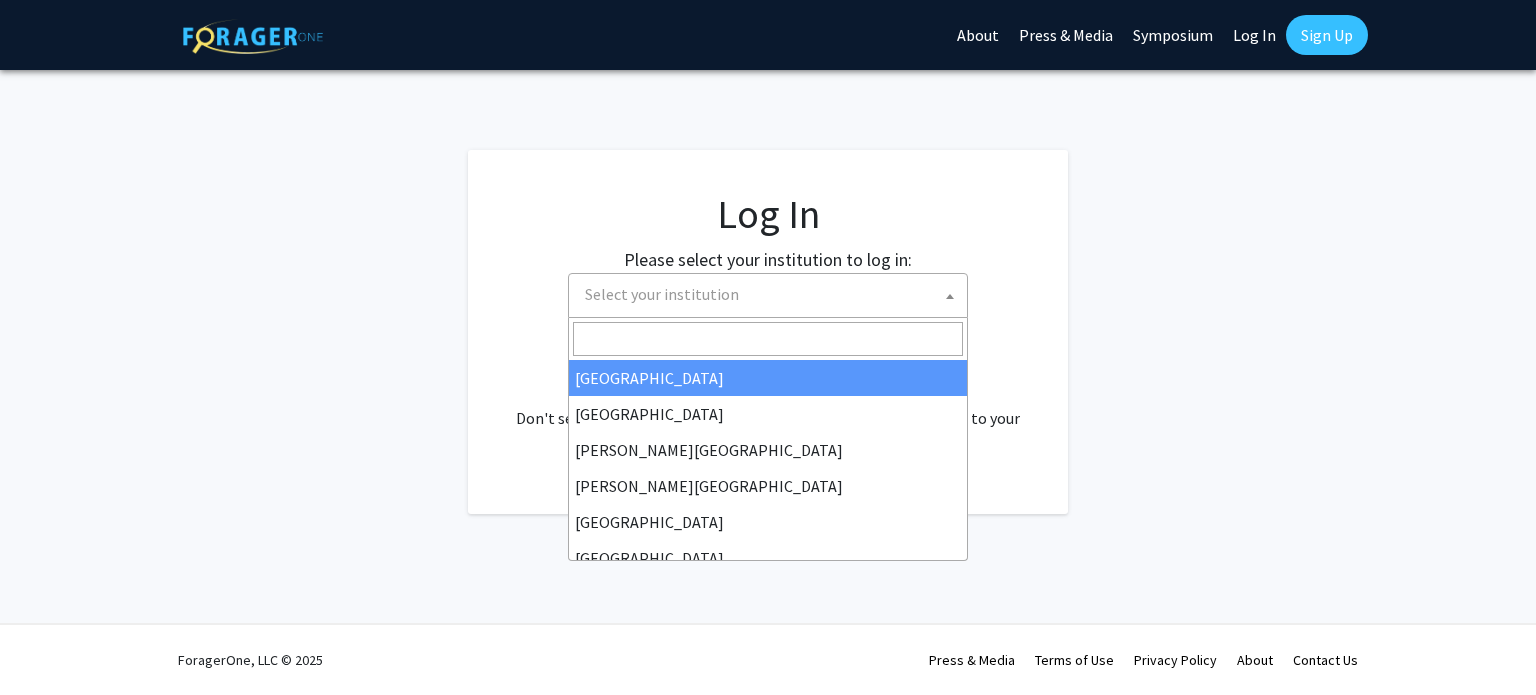 click on "Select your institution" at bounding box center [772, 294] 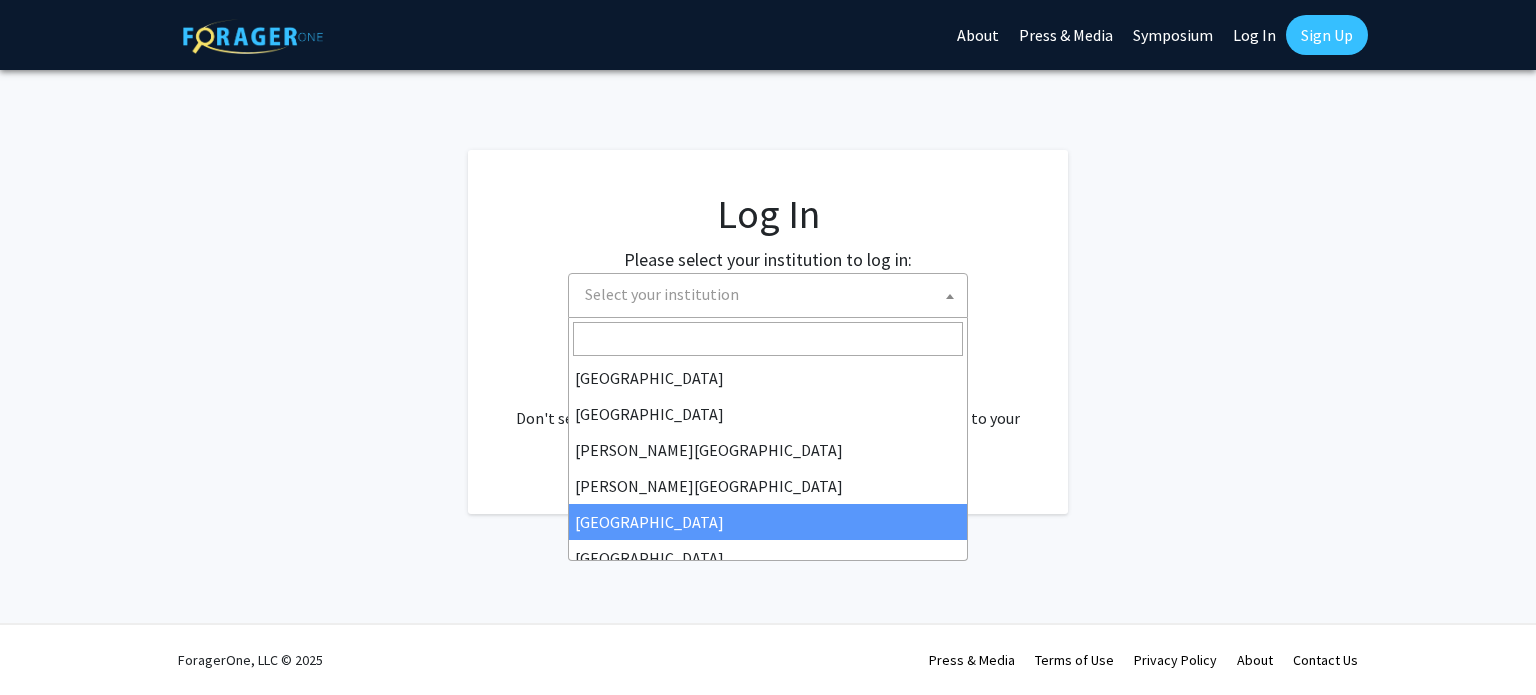 select on "6" 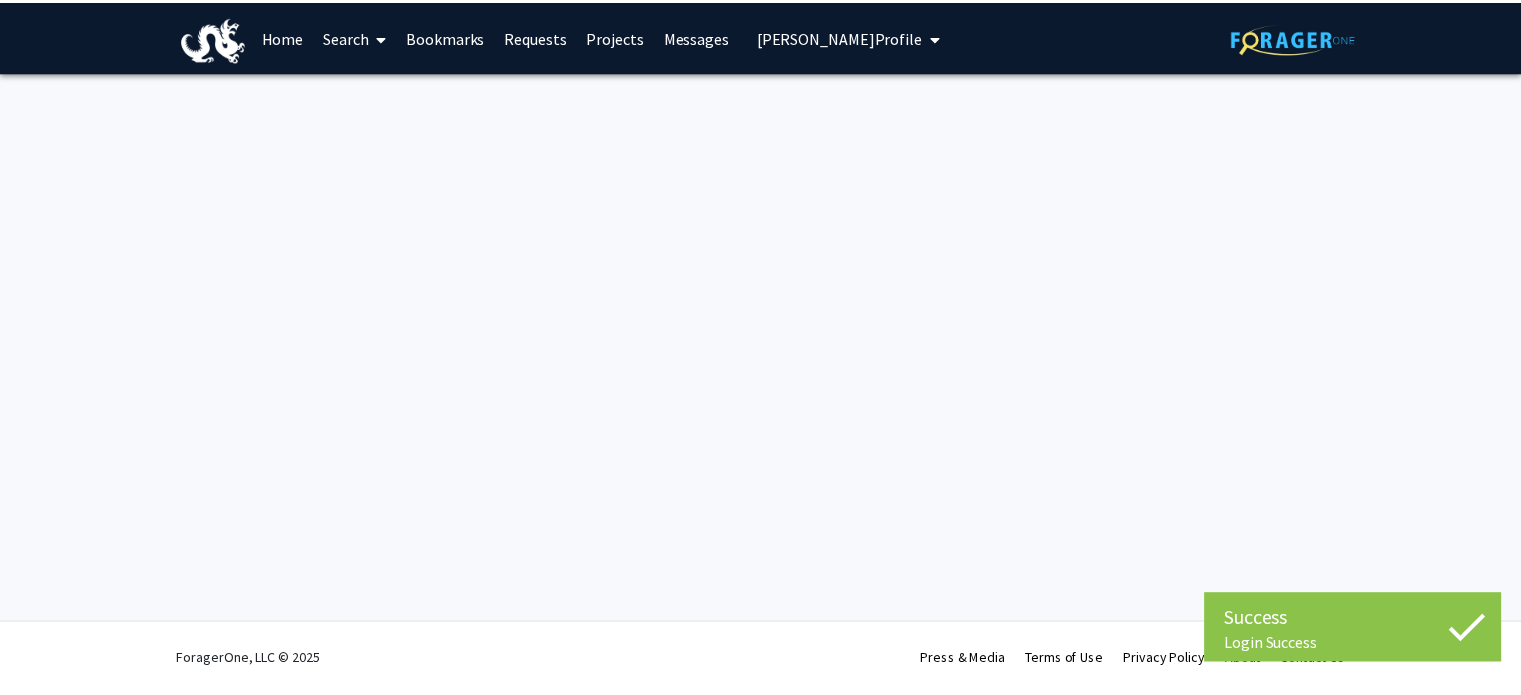scroll, scrollTop: 0, scrollLeft: 0, axis: both 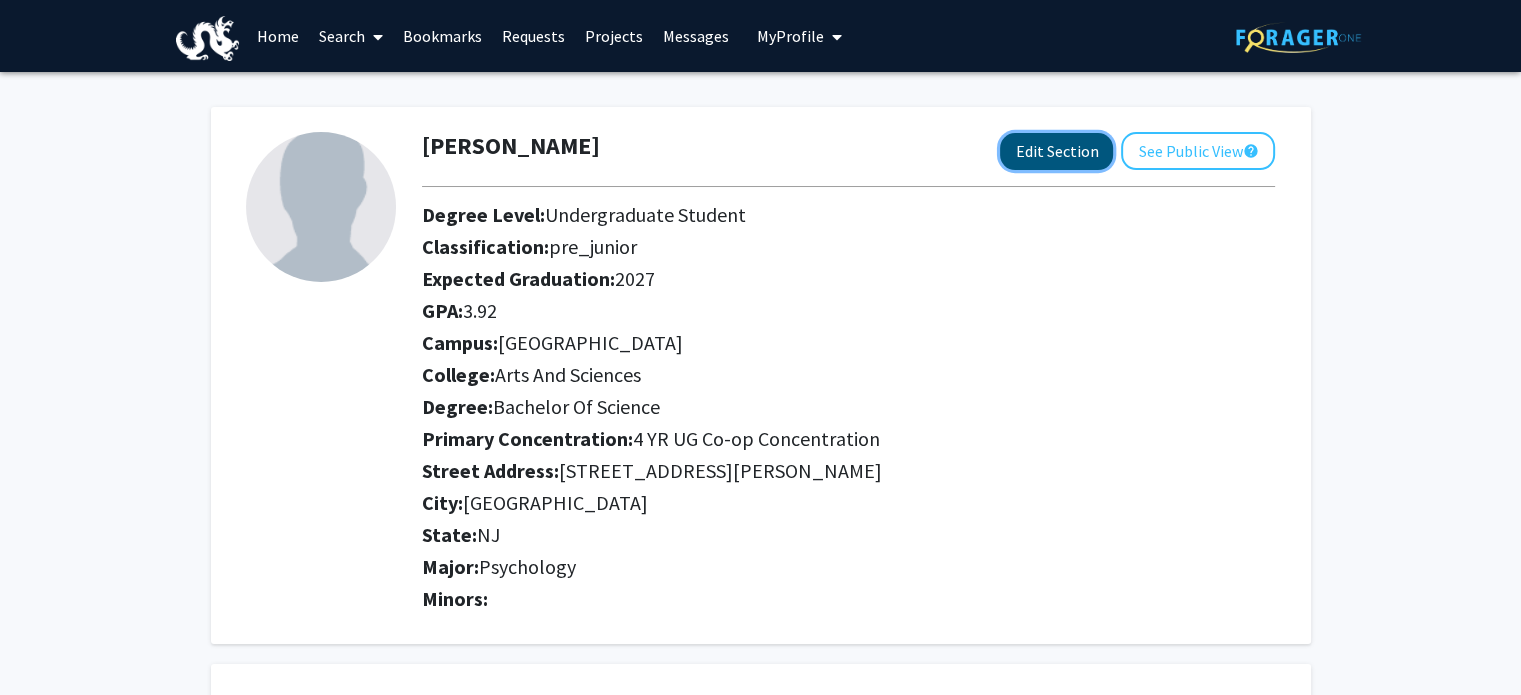 click on "Edit Section" 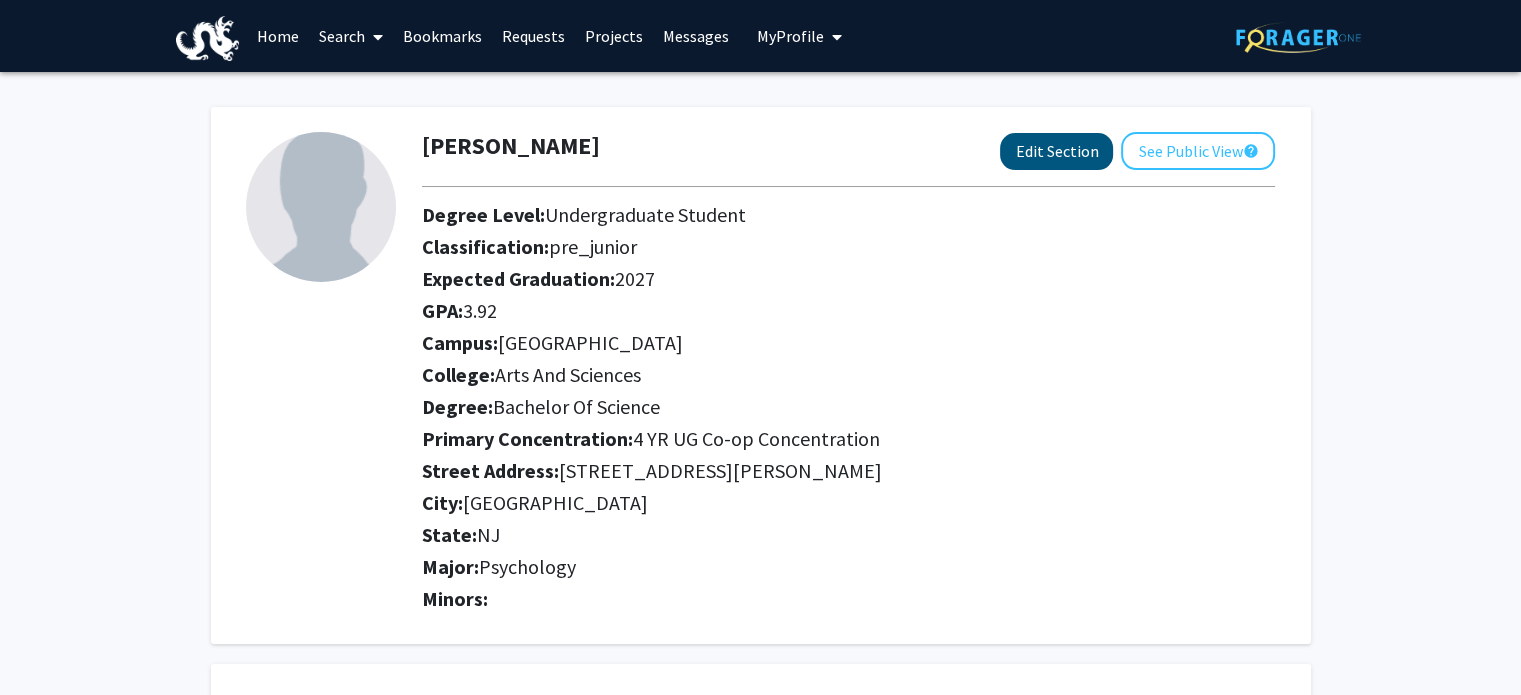 select 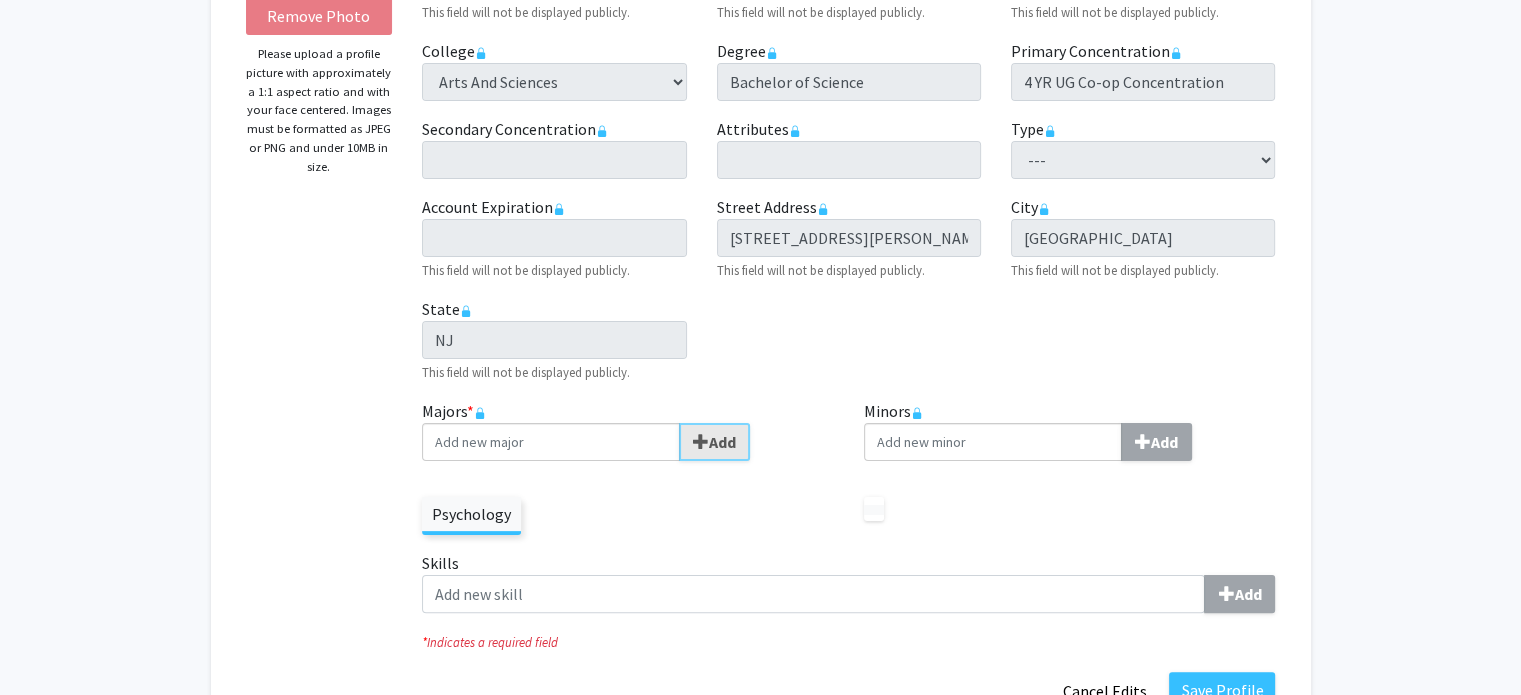 scroll, scrollTop: 356, scrollLeft: 0, axis: vertical 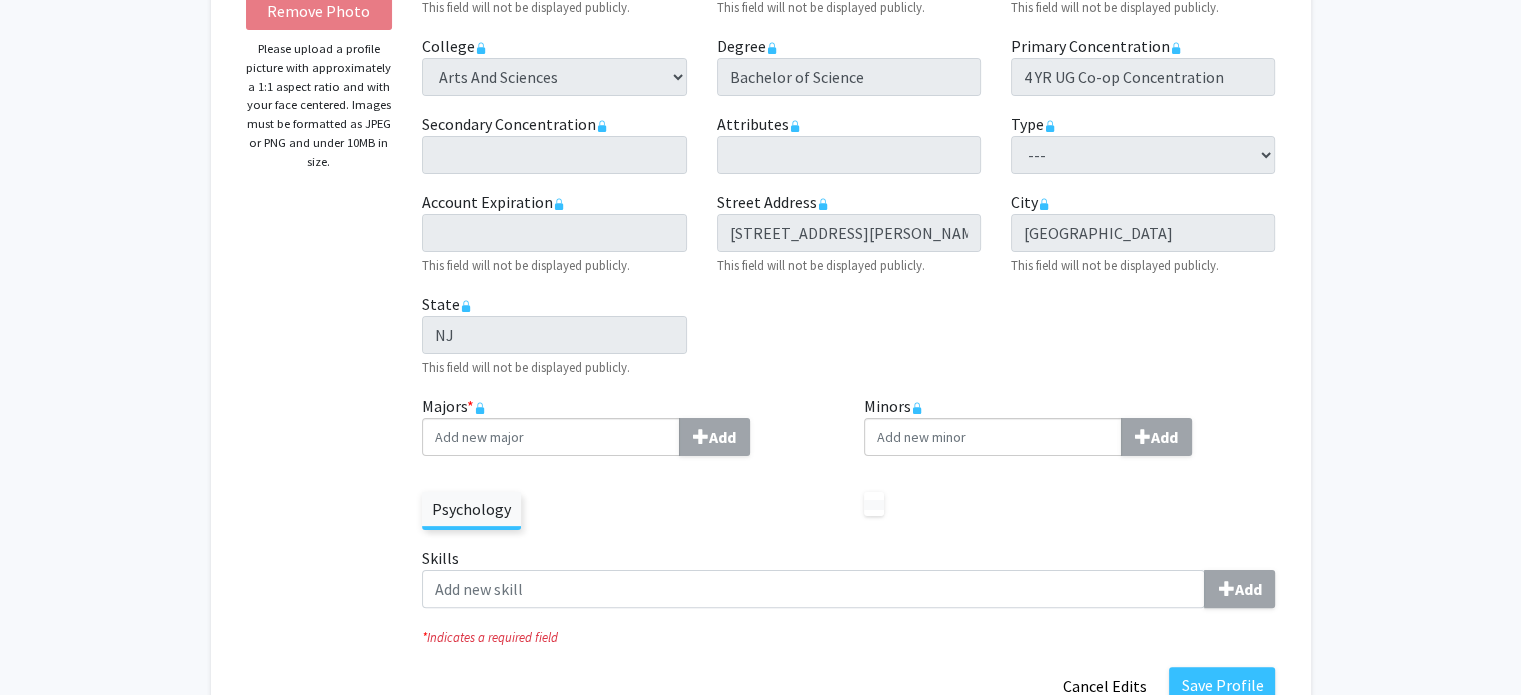 click 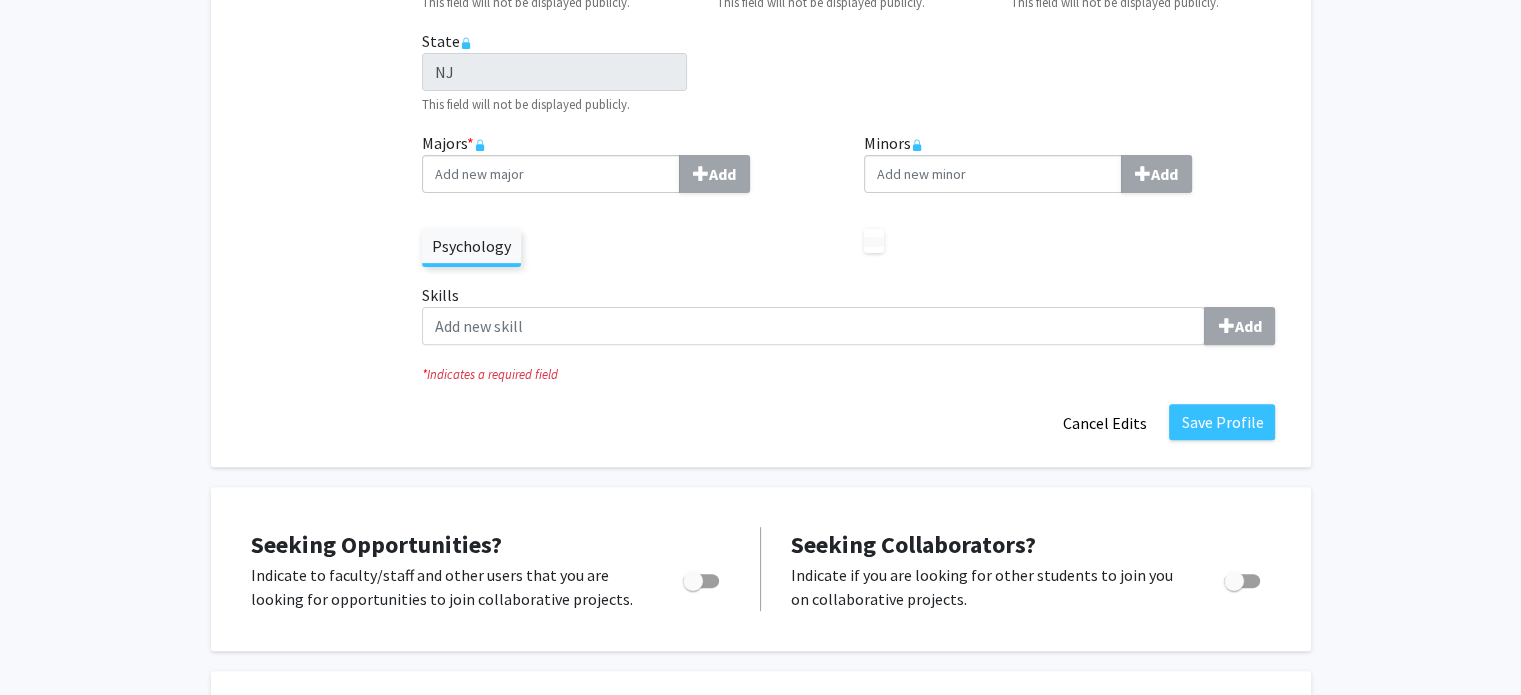 scroll, scrollTop: 616, scrollLeft: 0, axis: vertical 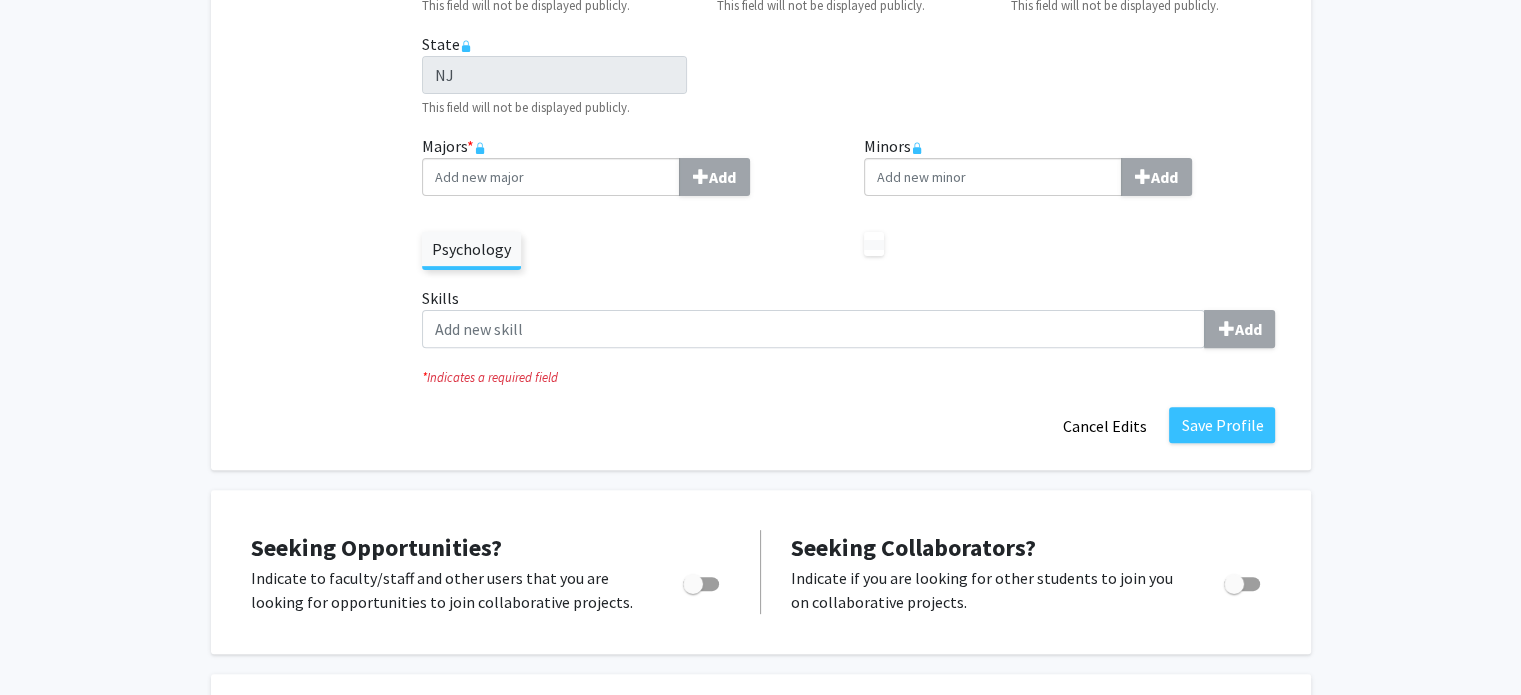 click on "Psychology" 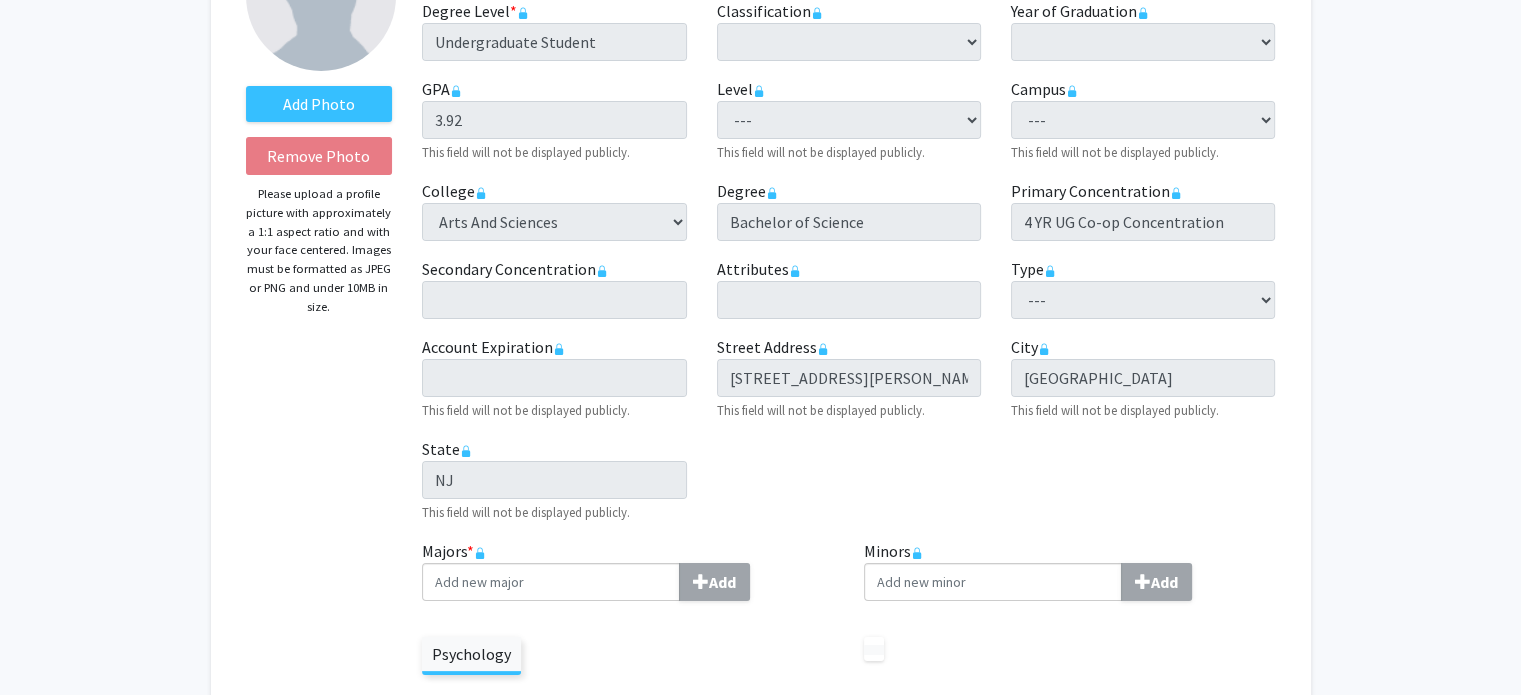 scroll, scrollTop: 0, scrollLeft: 0, axis: both 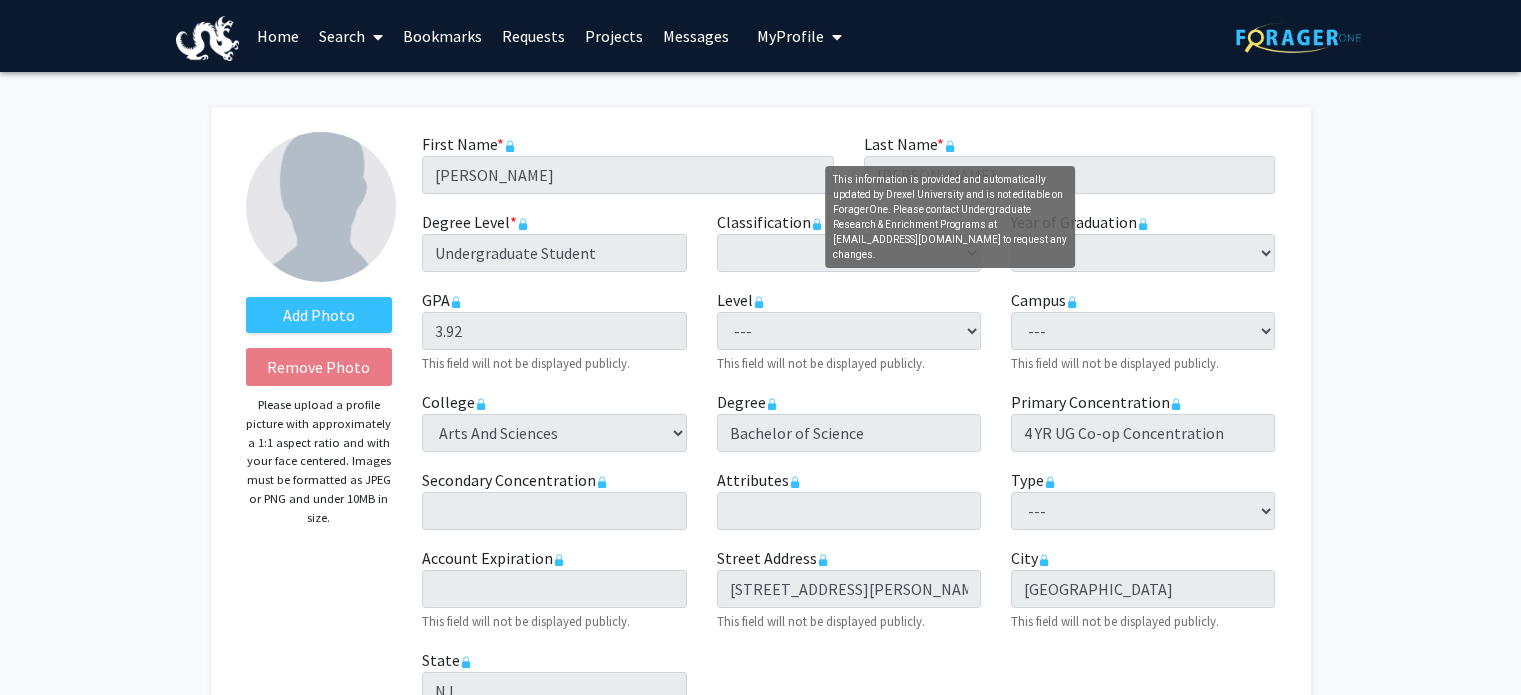 click 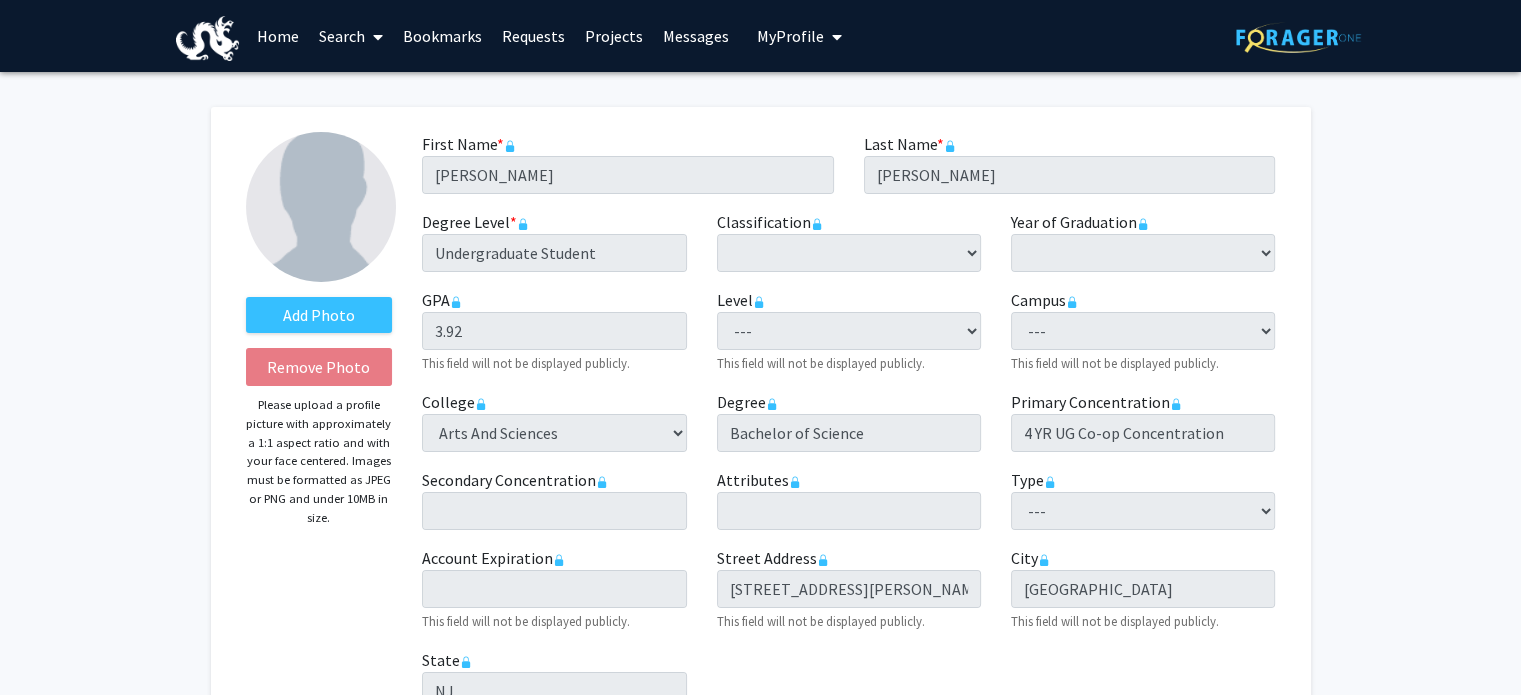 click on "Home" at bounding box center (278, 36) 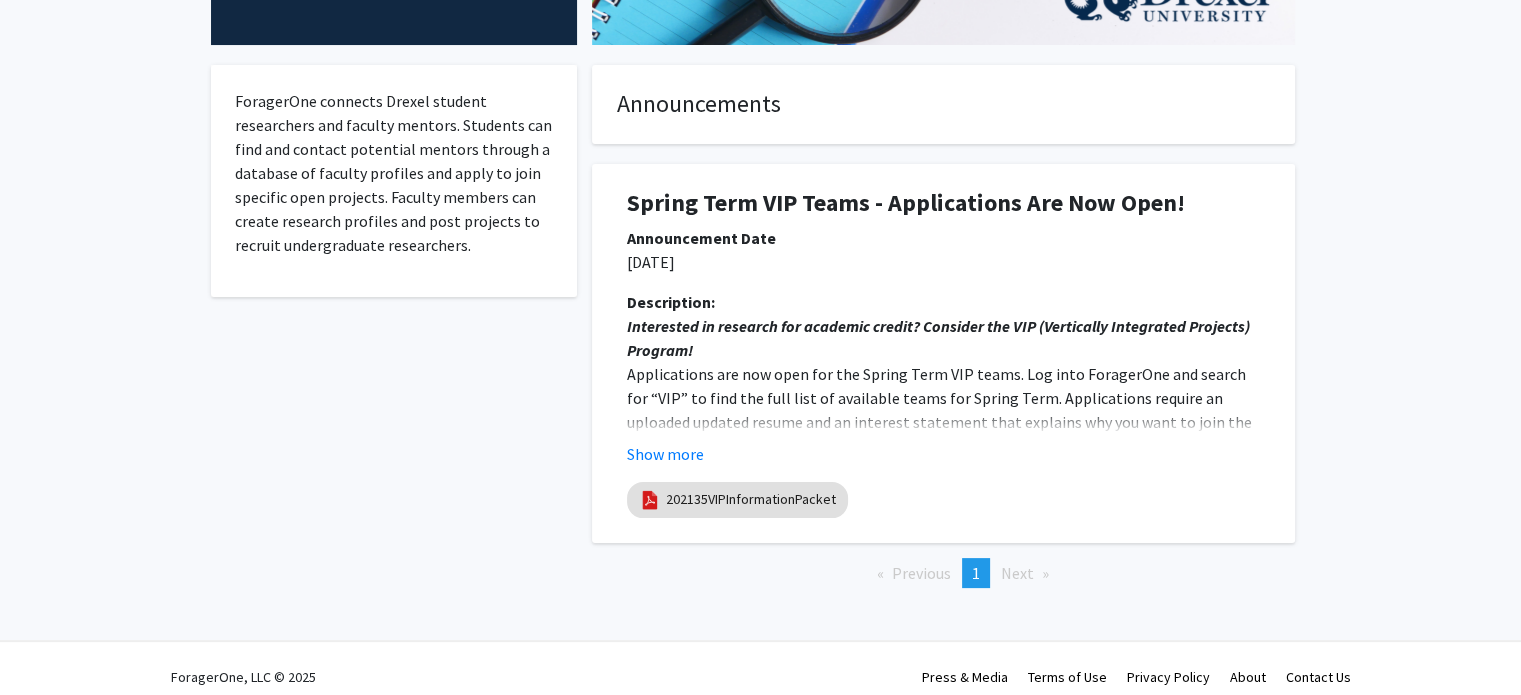 scroll, scrollTop: 0, scrollLeft: 0, axis: both 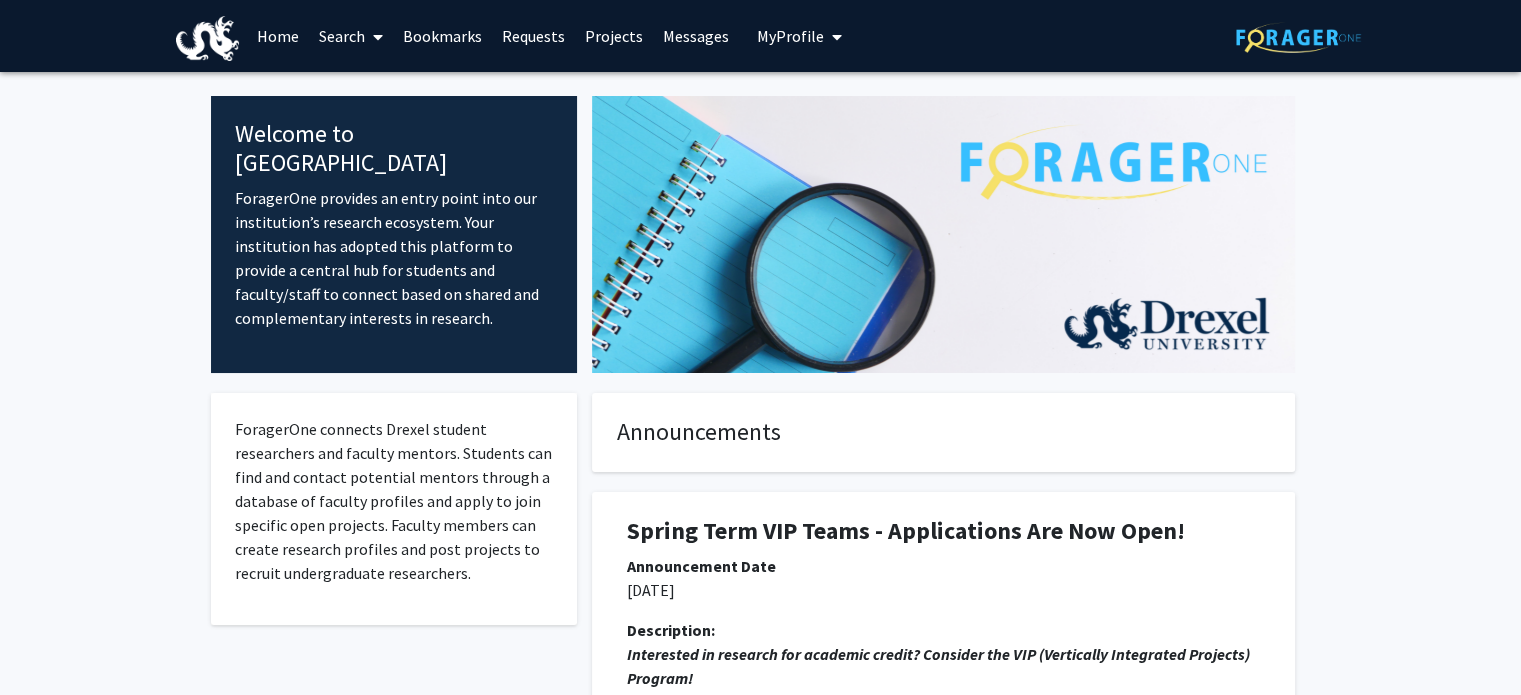 click on "Search" at bounding box center [351, 36] 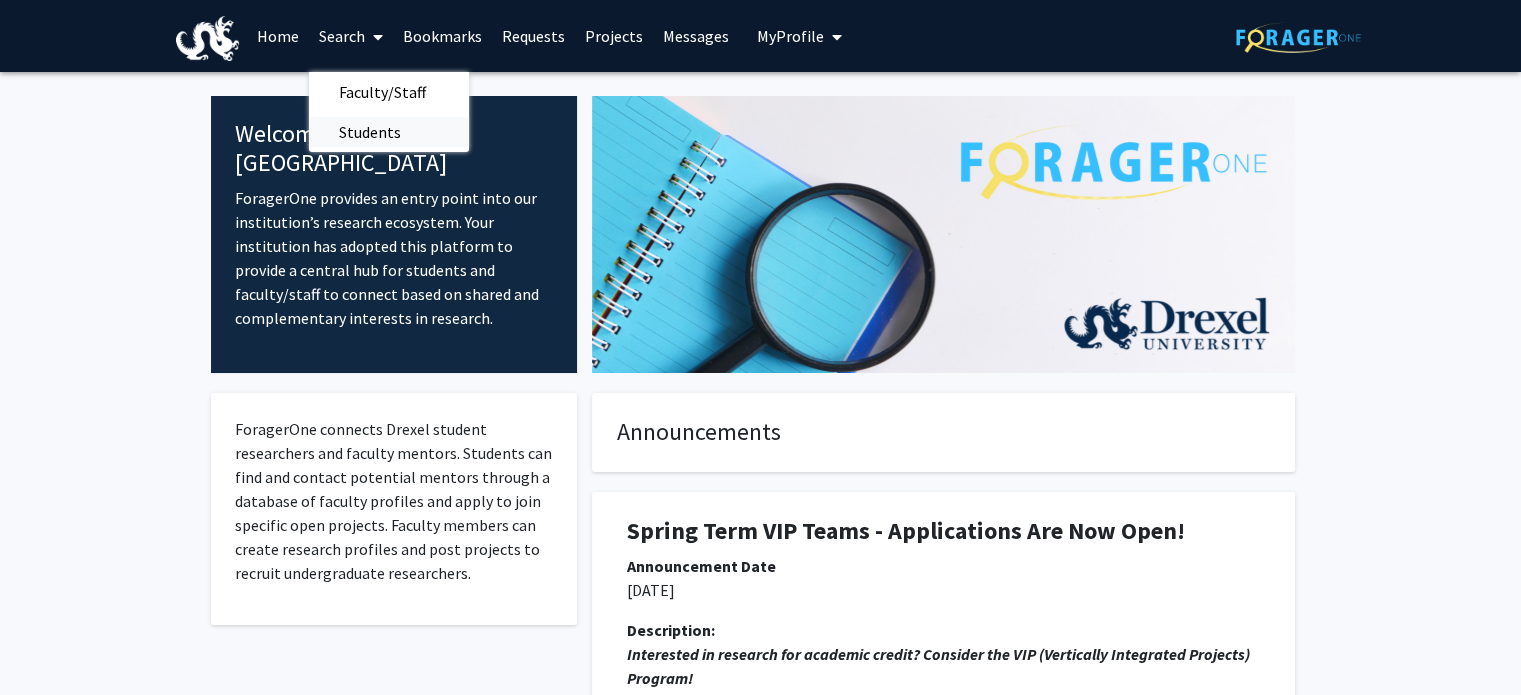 click on "Students" at bounding box center [370, 132] 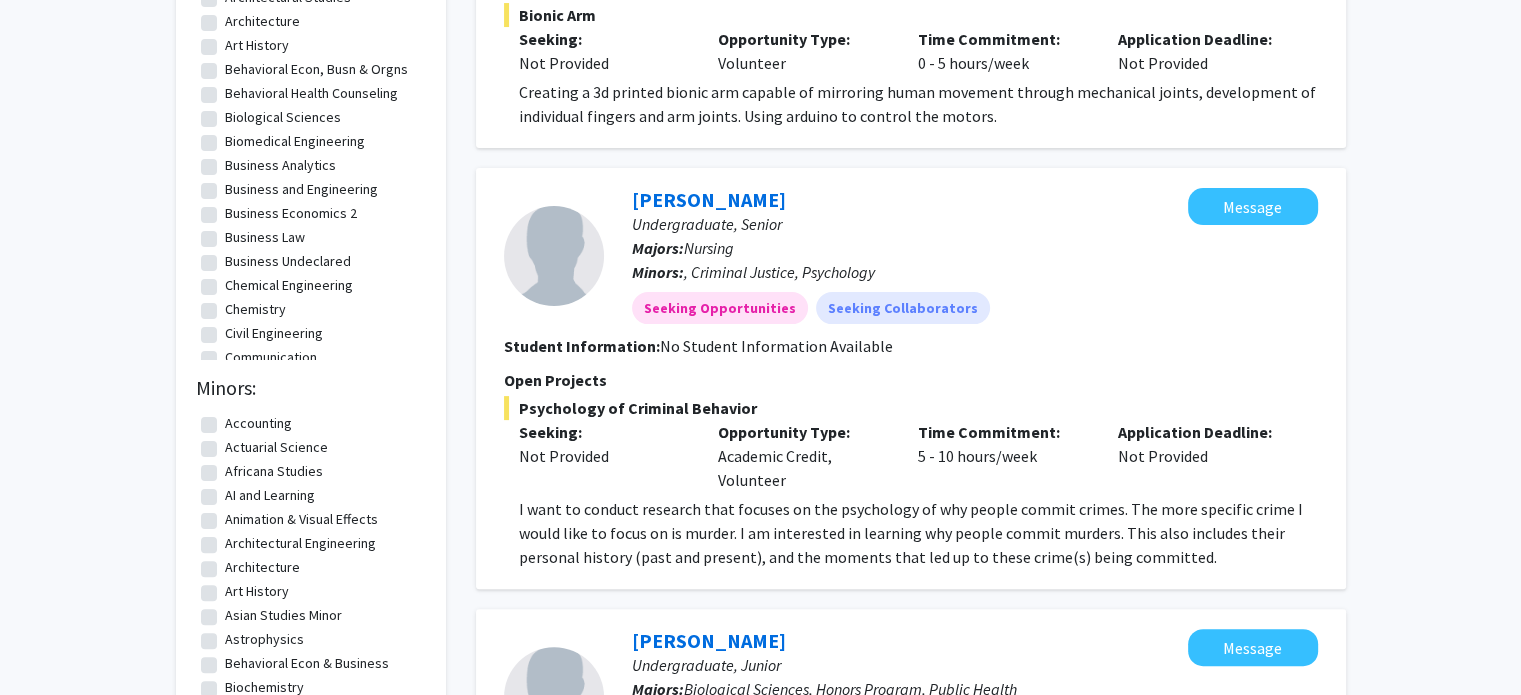 scroll, scrollTop: 0, scrollLeft: 0, axis: both 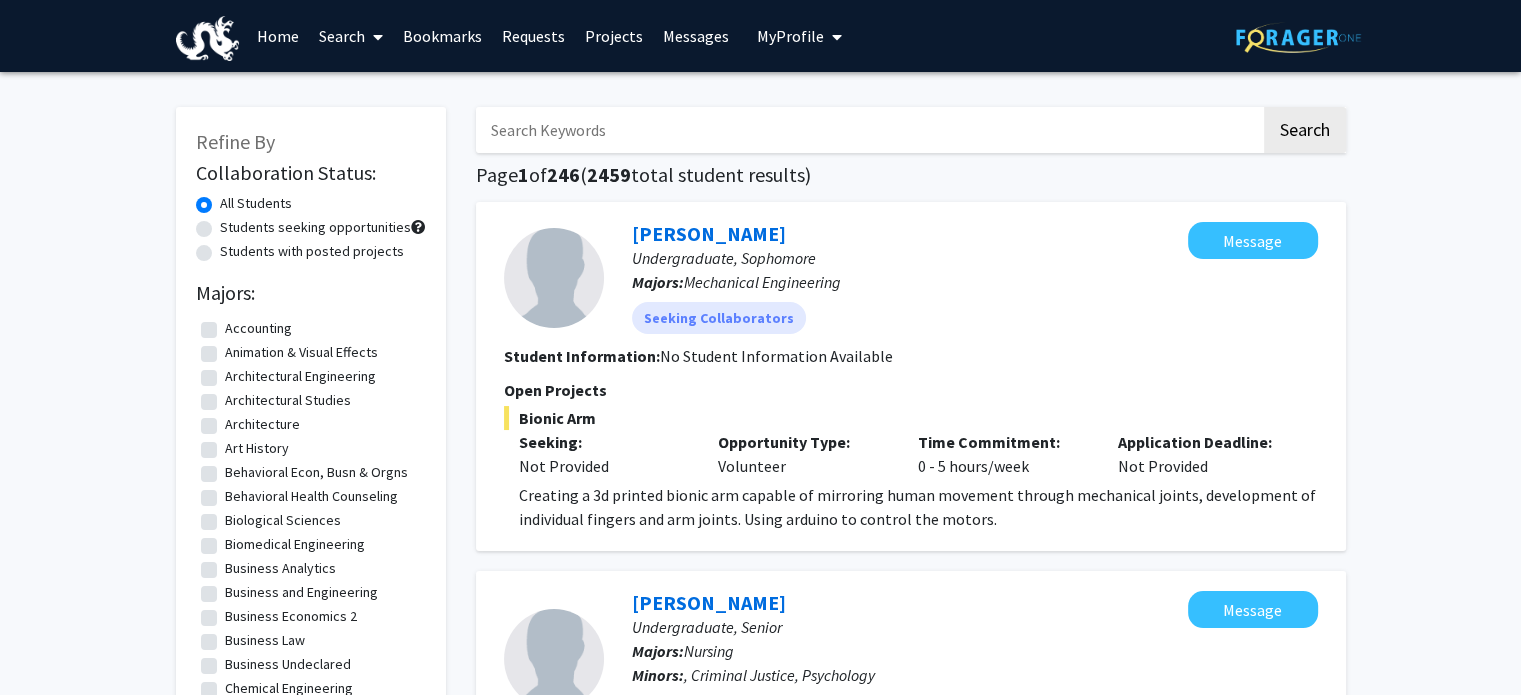 click on "Students seeking opportunities" 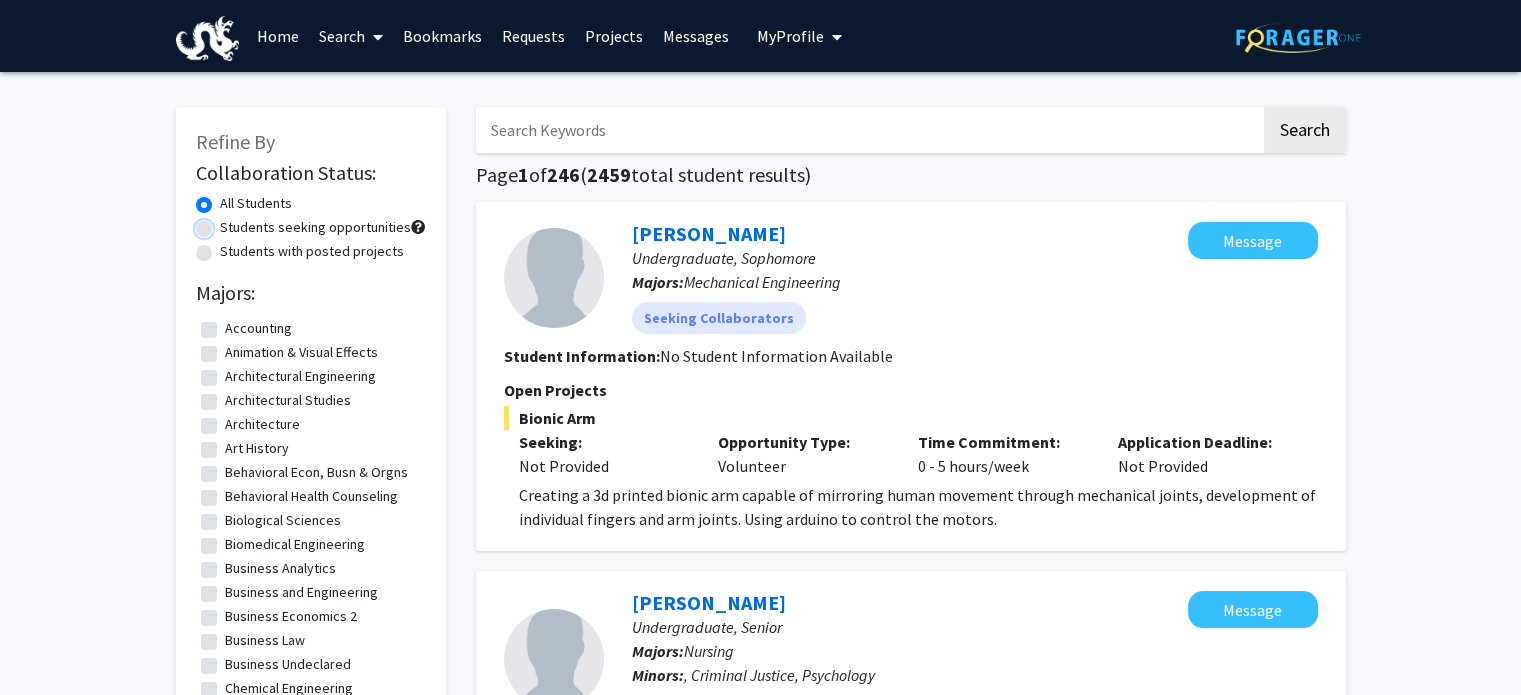click on "Students seeking opportunities" at bounding box center [226, 223] 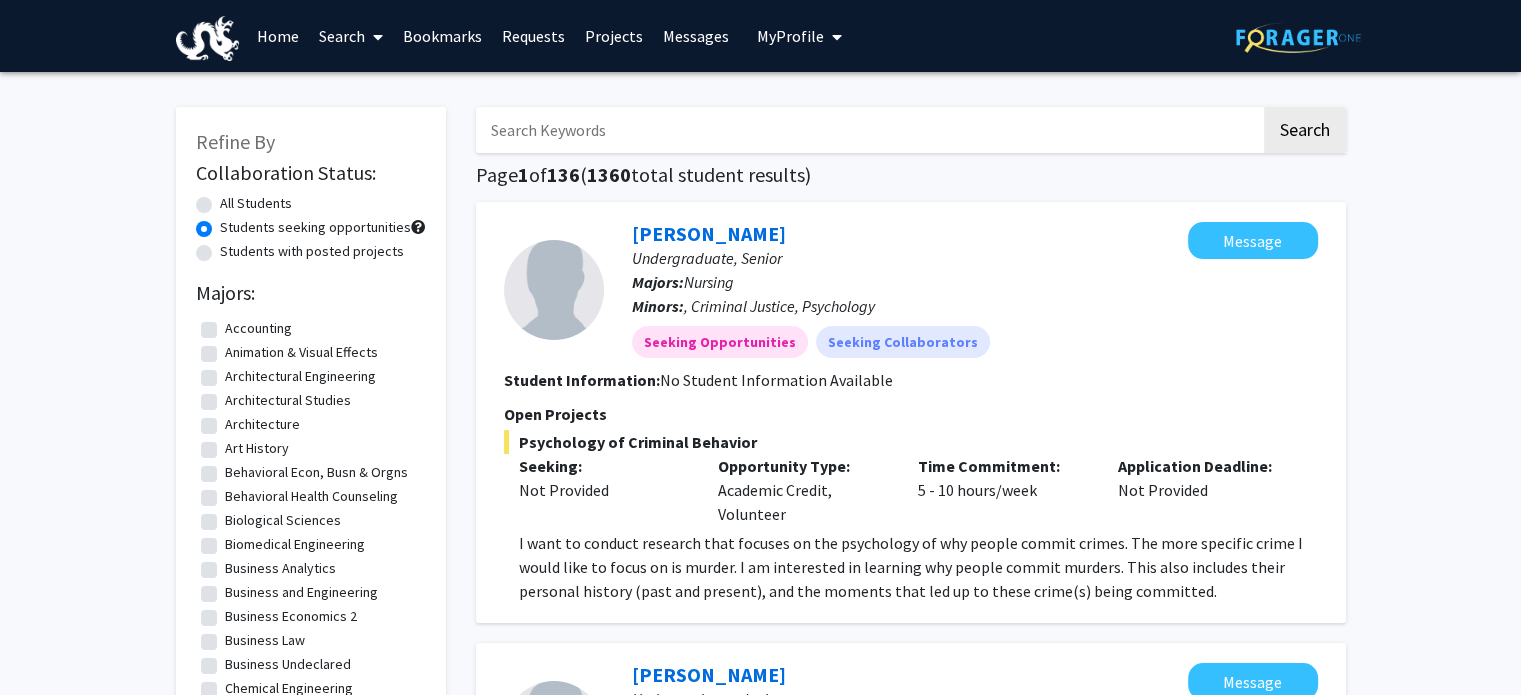 click on "Students with posted projects" 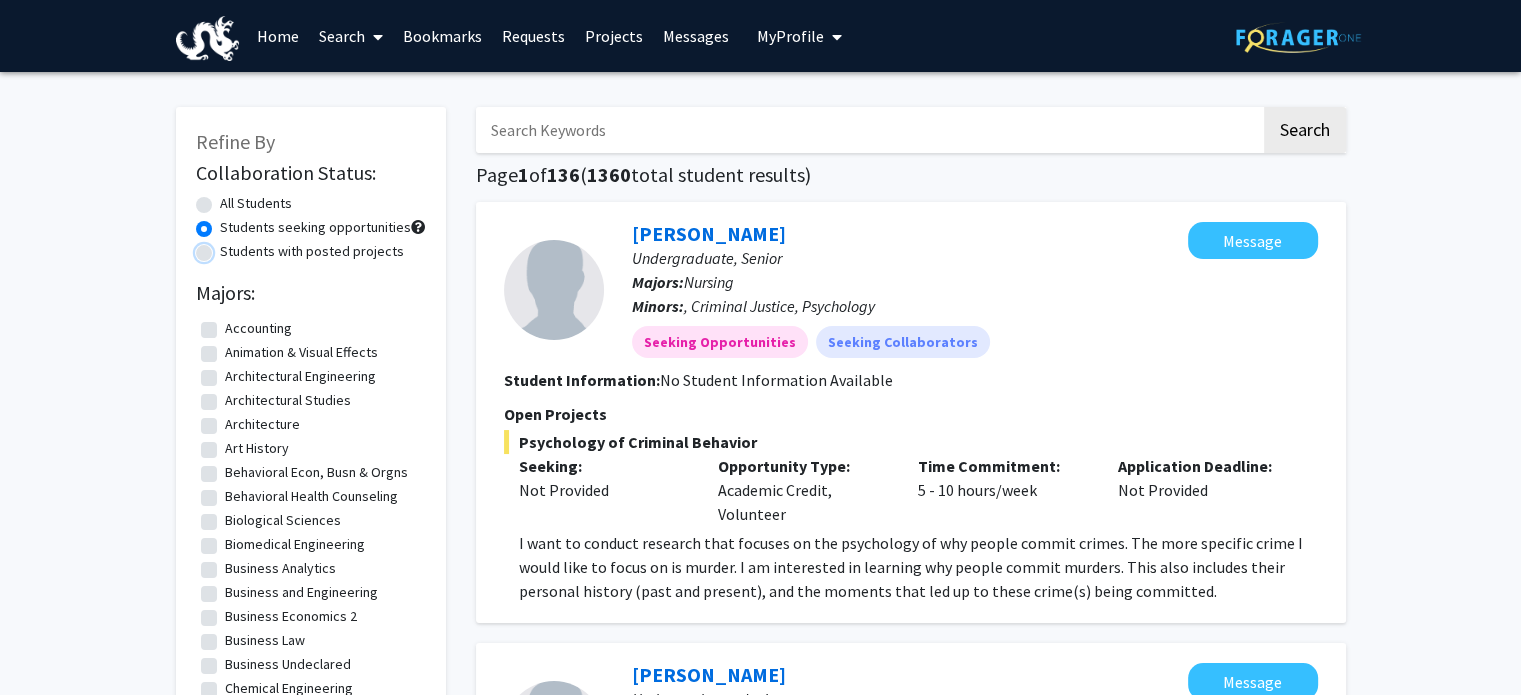 click on "Students with posted projects" at bounding box center [226, 247] 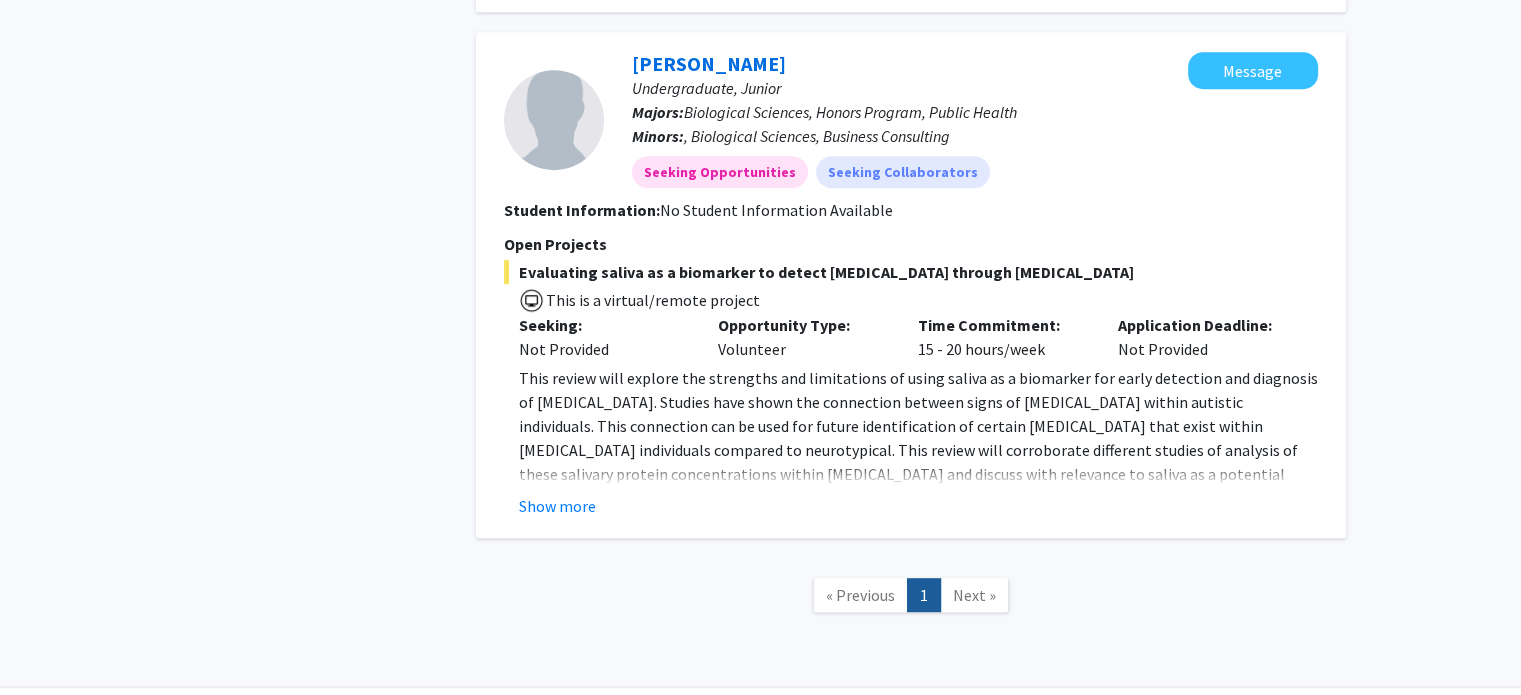 scroll, scrollTop: 980, scrollLeft: 0, axis: vertical 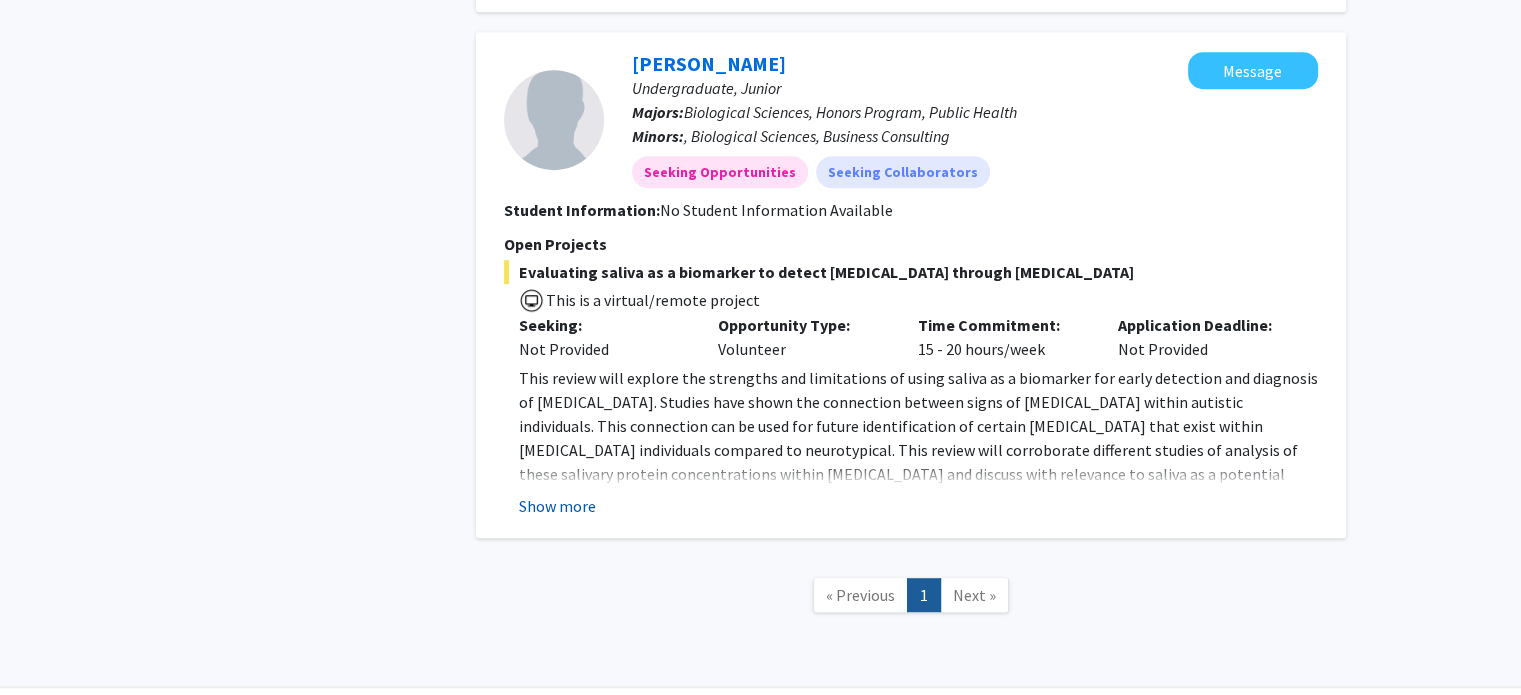 click on "Show more" 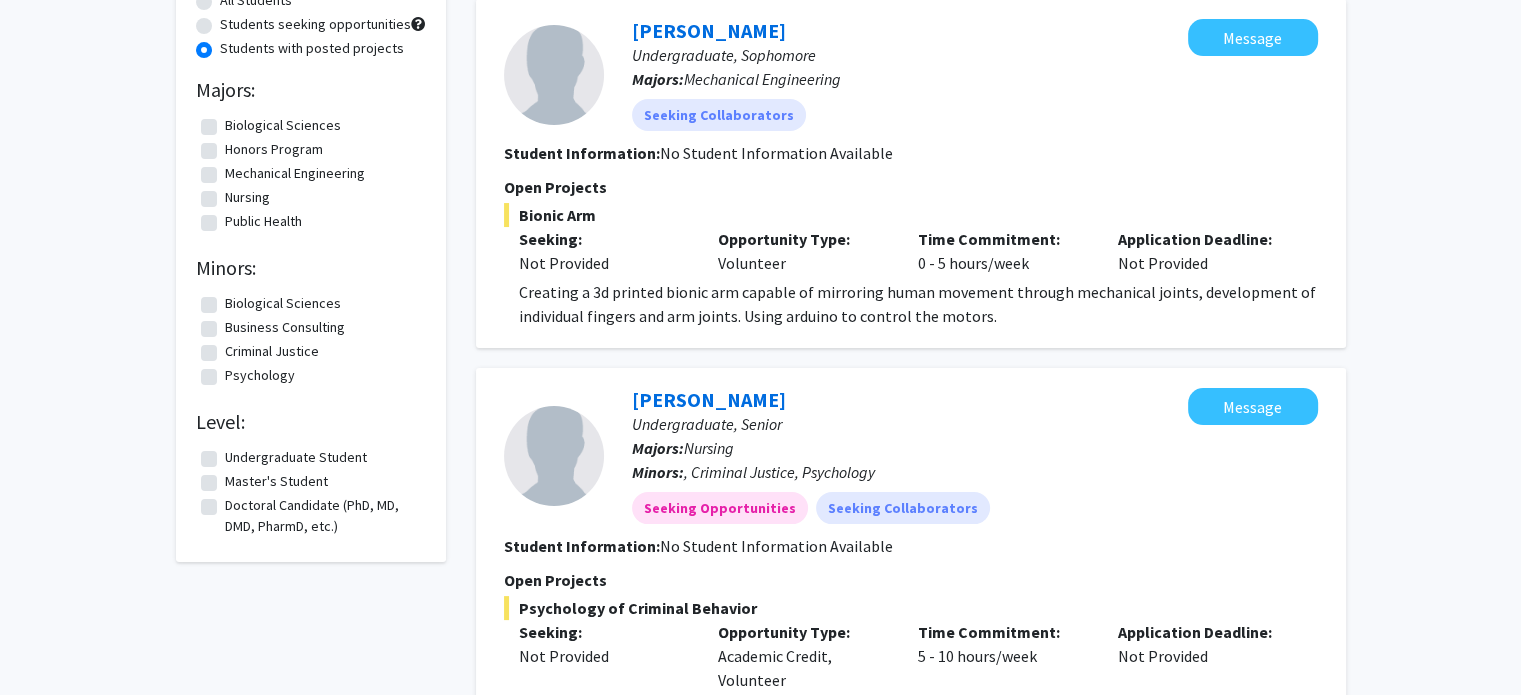 scroll, scrollTop: 0, scrollLeft: 0, axis: both 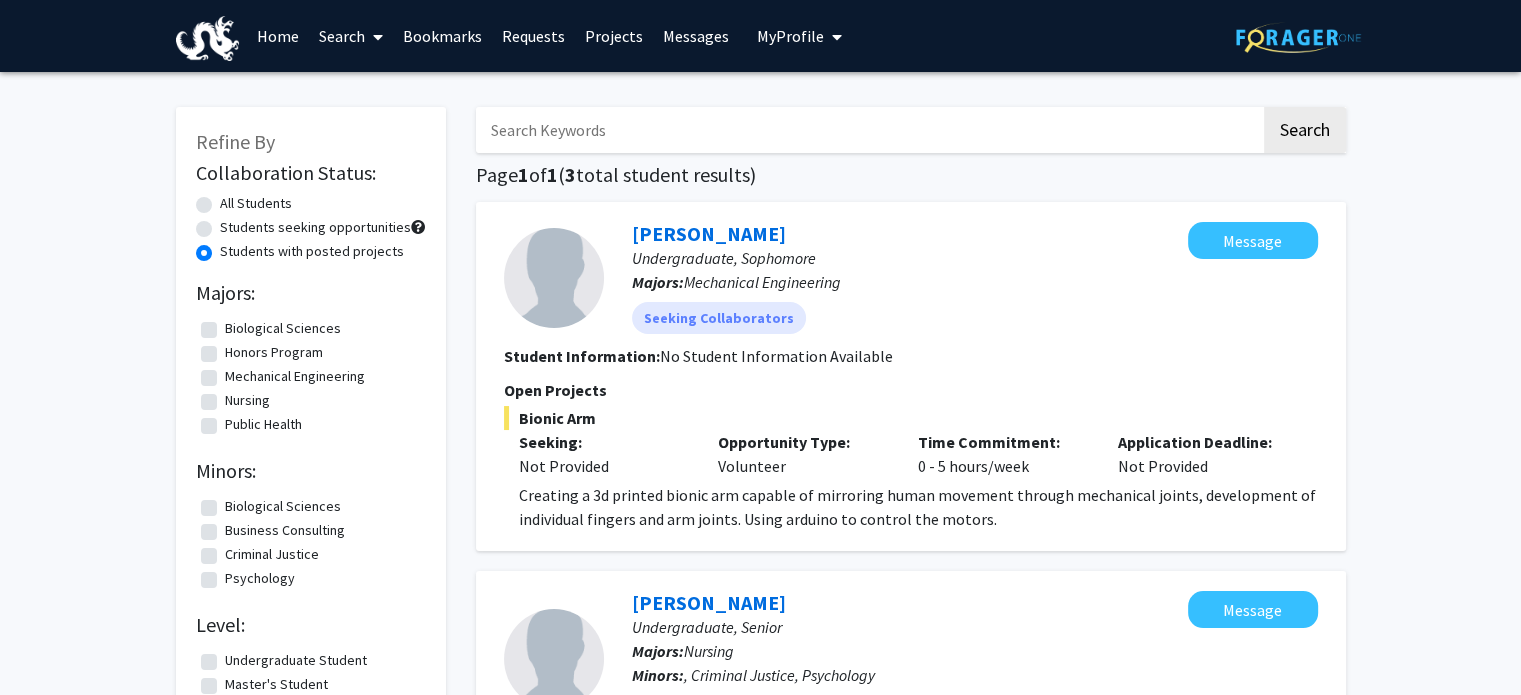 click on "Search" at bounding box center [351, 36] 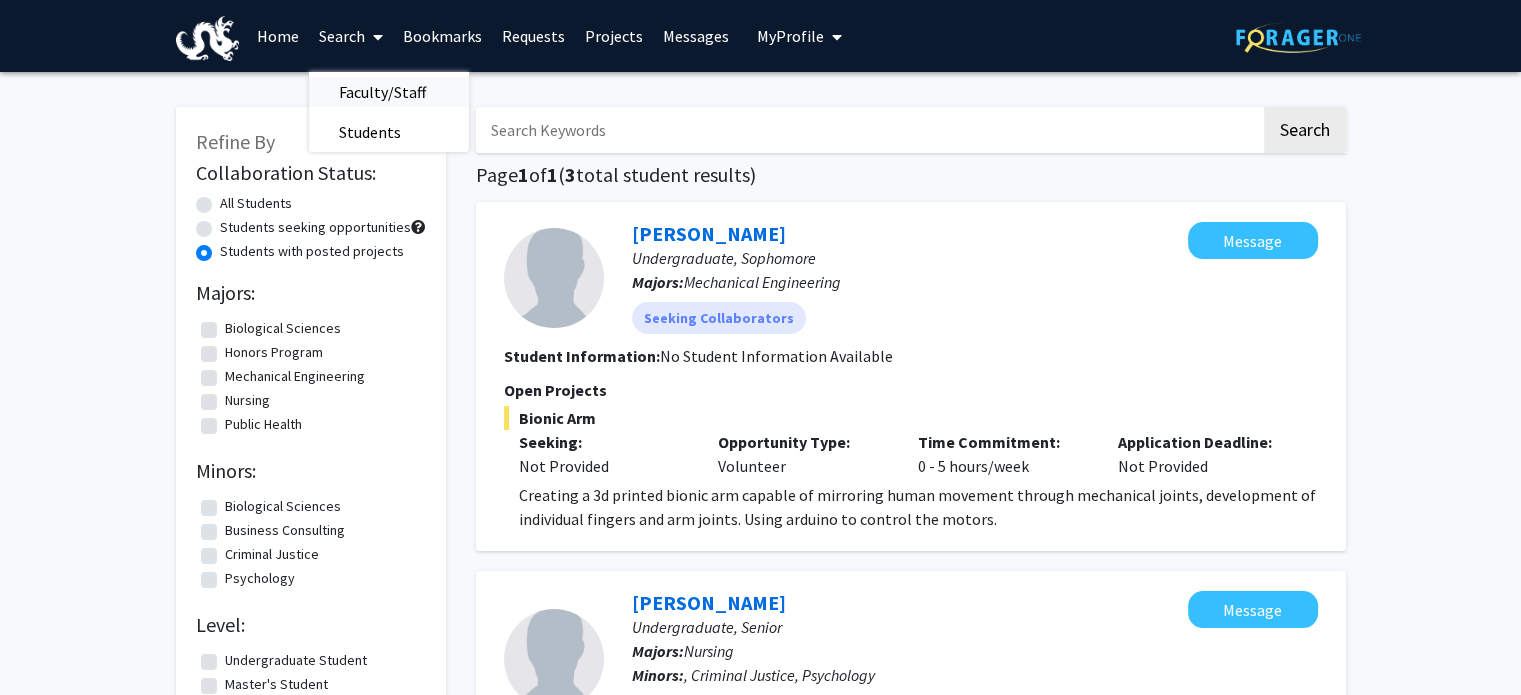 click on "Faculty/Staff" at bounding box center (382, 92) 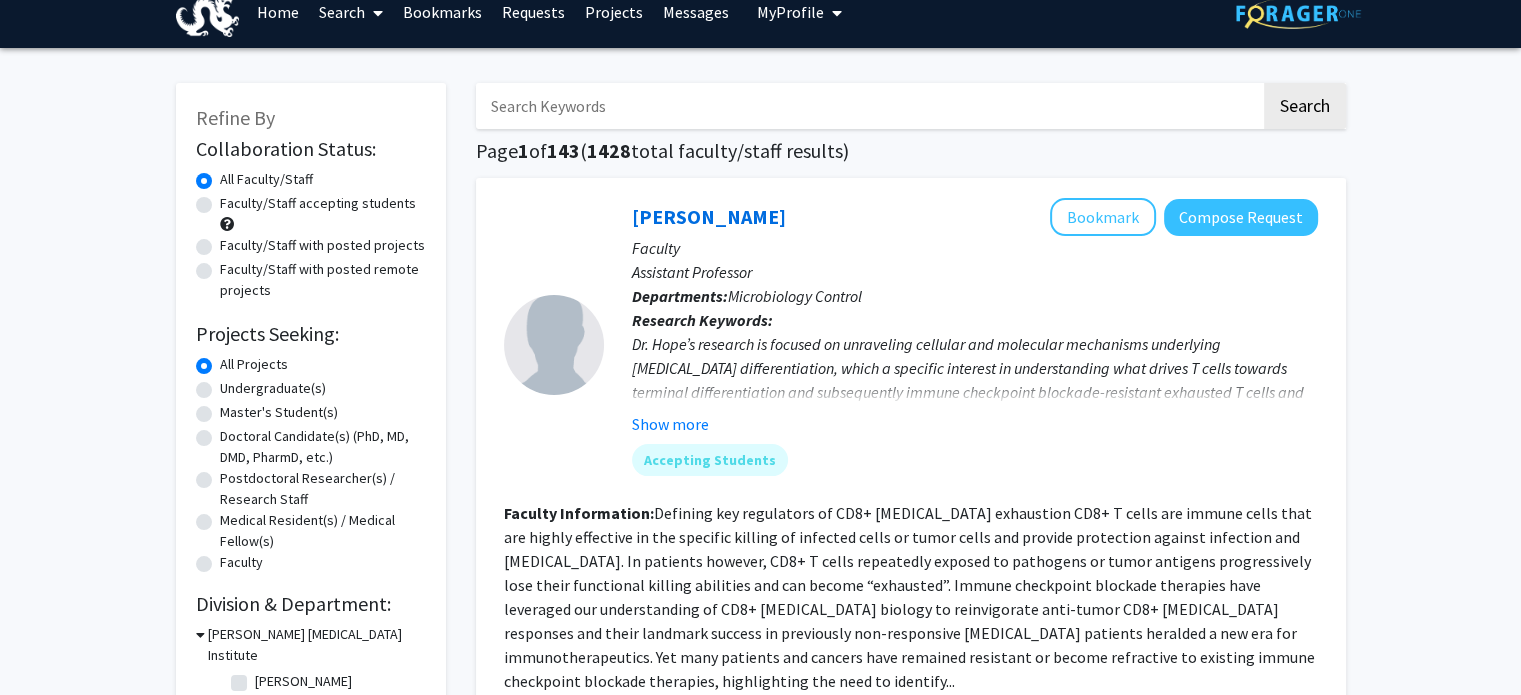 scroll, scrollTop: 160, scrollLeft: 0, axis: vertical 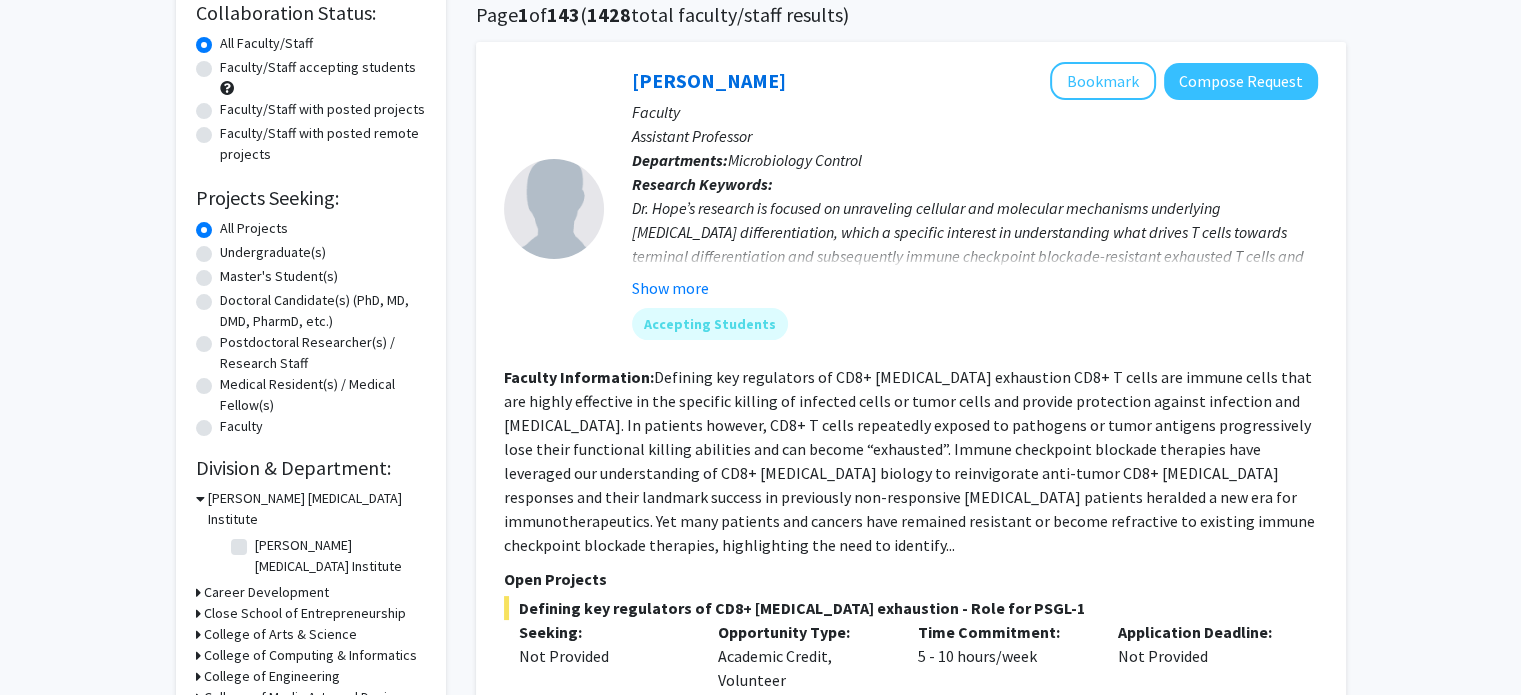 click on "Faculty/Staff accepting students" 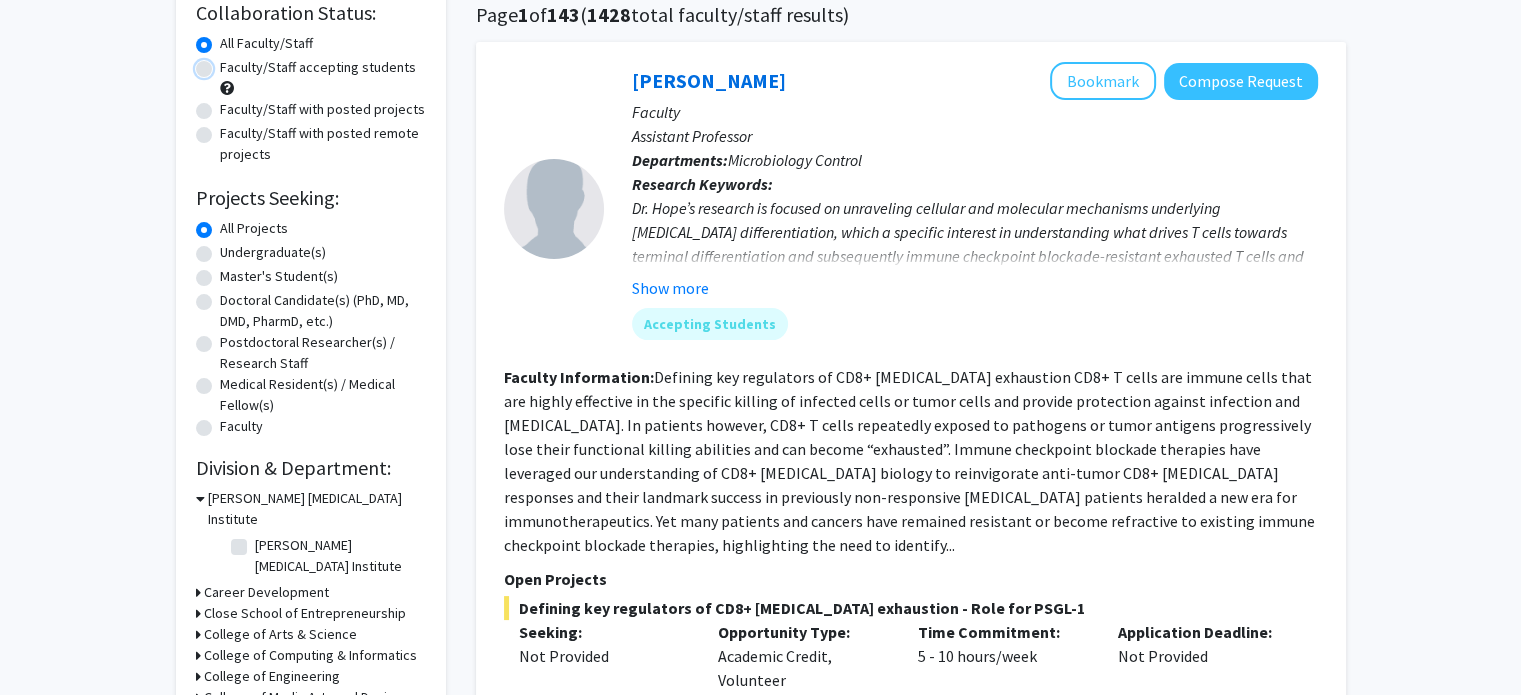 click on "Faculty/Staff accepting students" at bounding box center [226, 63] 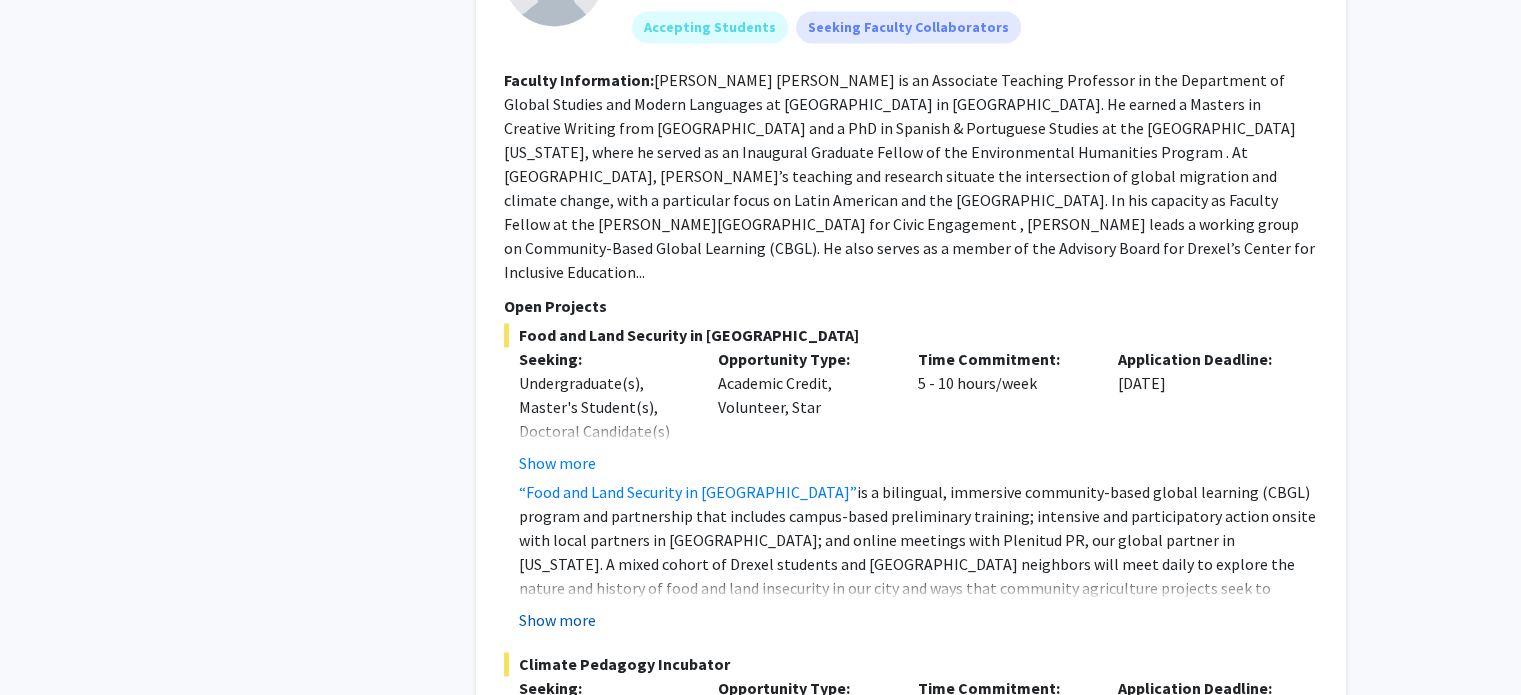 scroll, scrollTop: 3056, scrollLeft: 0, axis: vertical 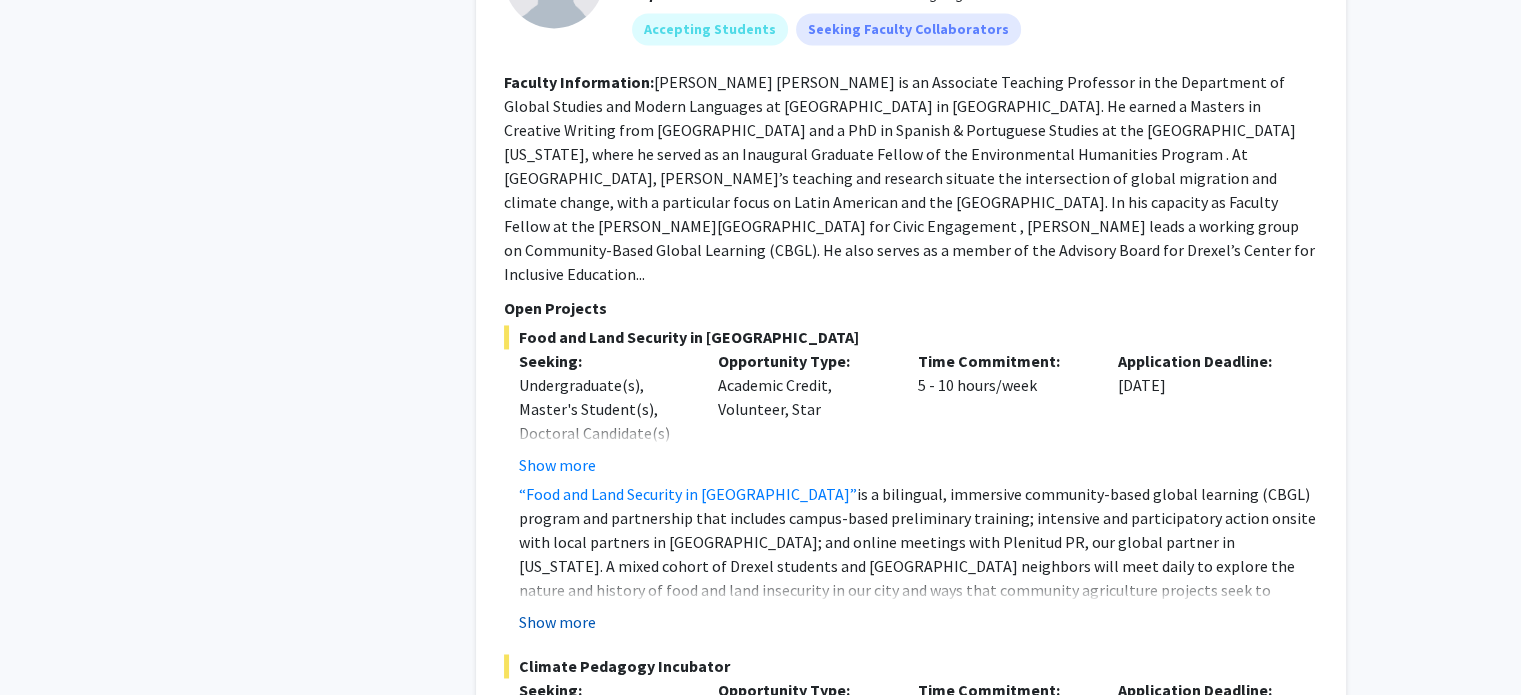 click on "Show more" 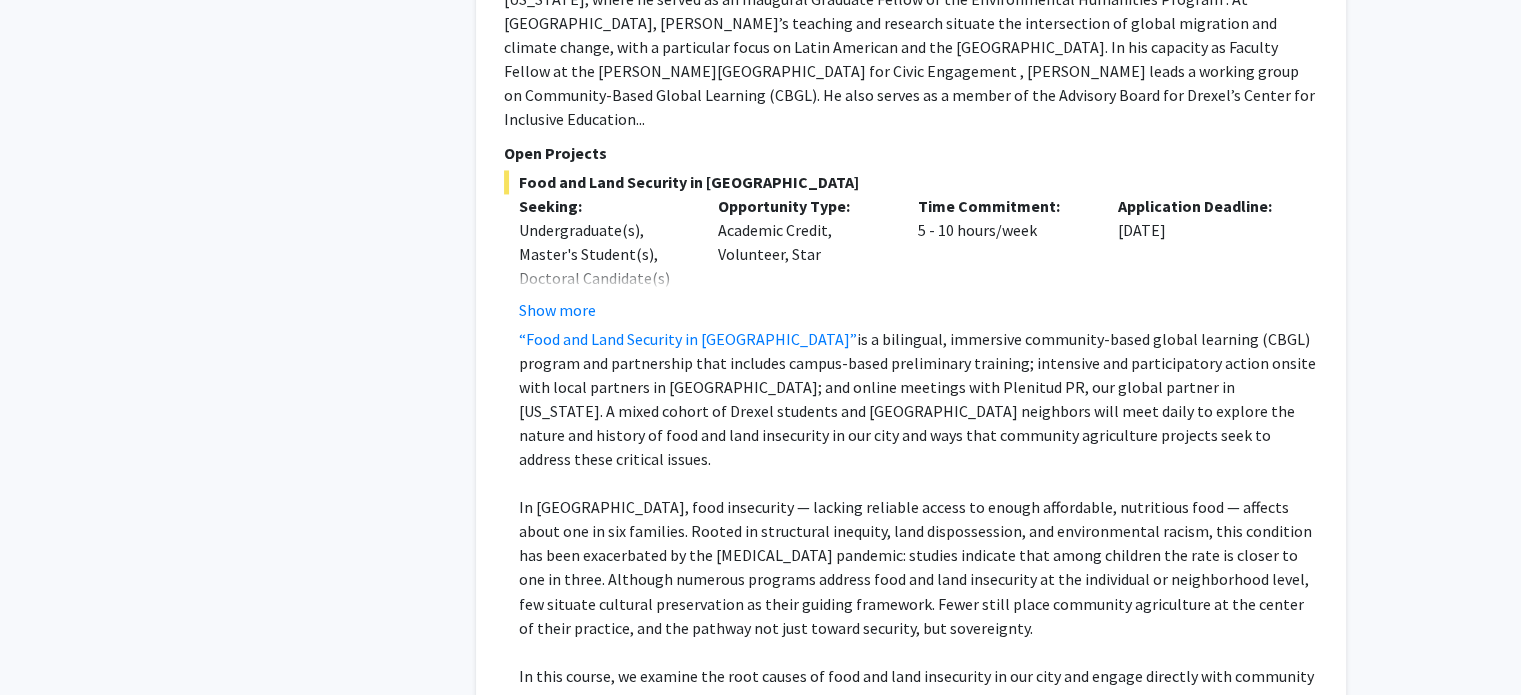 scroll, scrollTop: 3220, scrollLeft: 0, axis: vertical 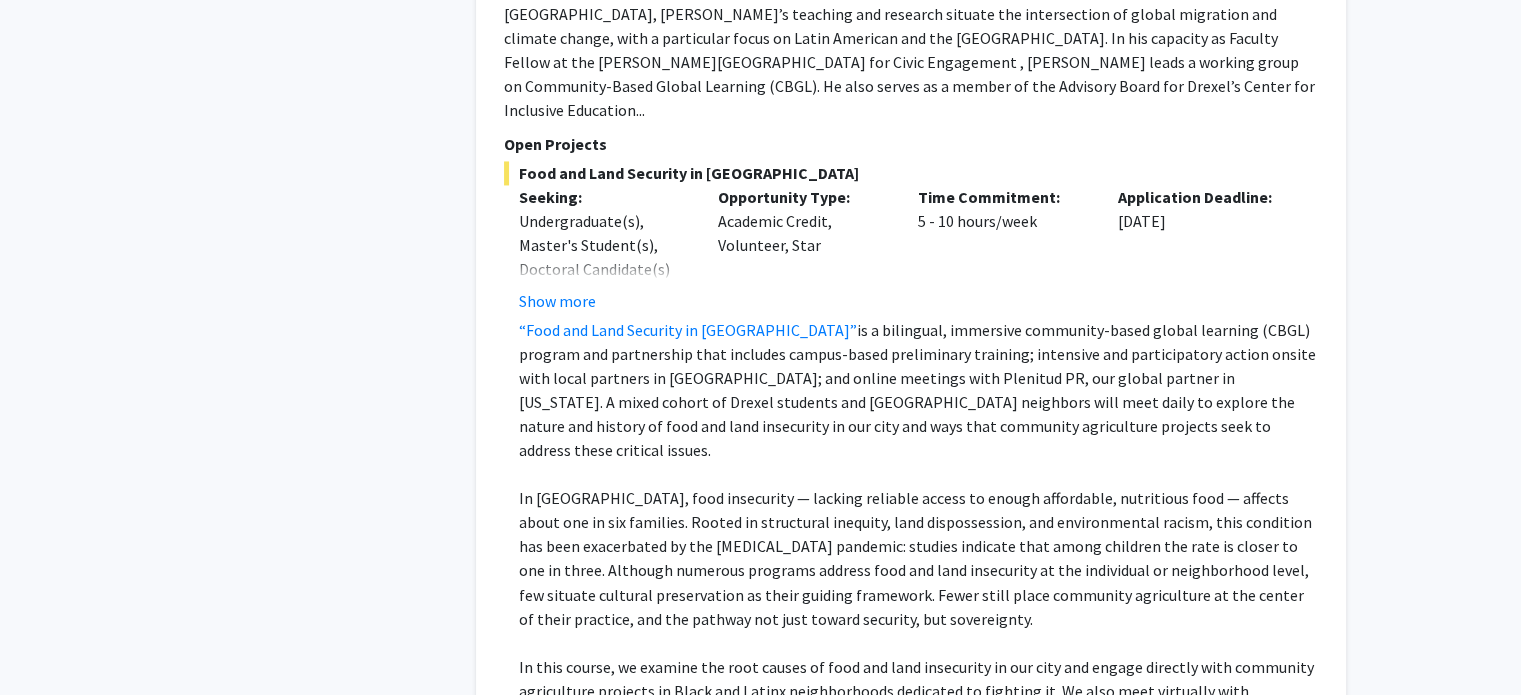 click on "https://sites.google.com/view/foodandlandphilly/home" 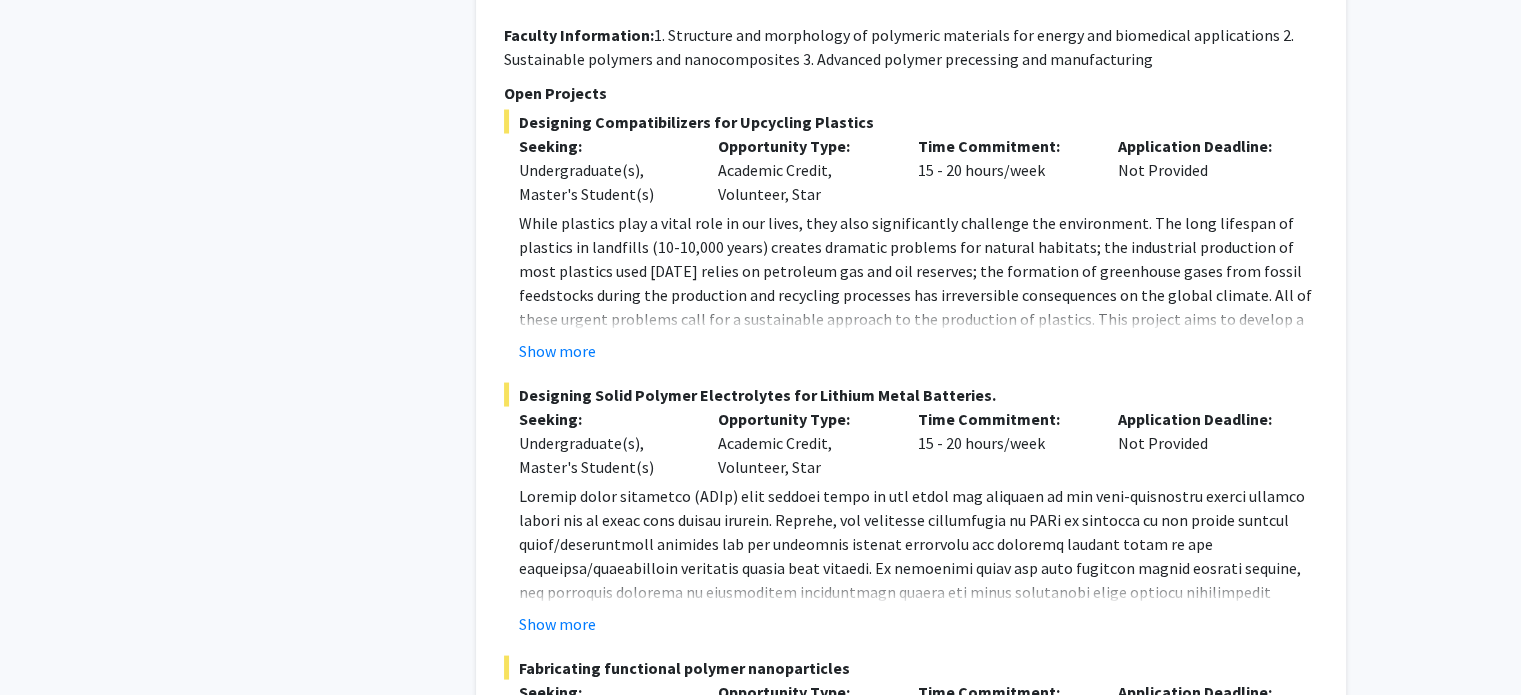 scroll, scrollTop: 11607, scrollLeft: 0, axis: vertical 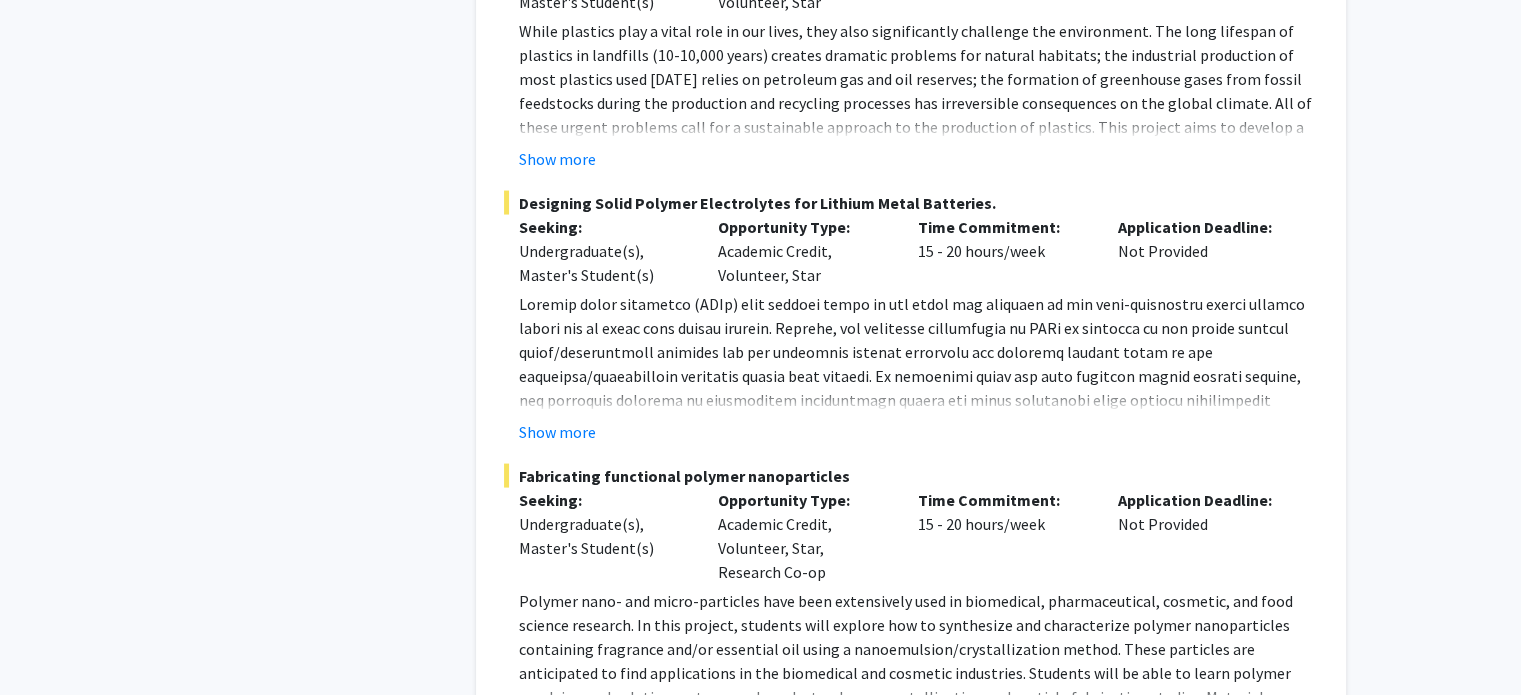 click on "2" 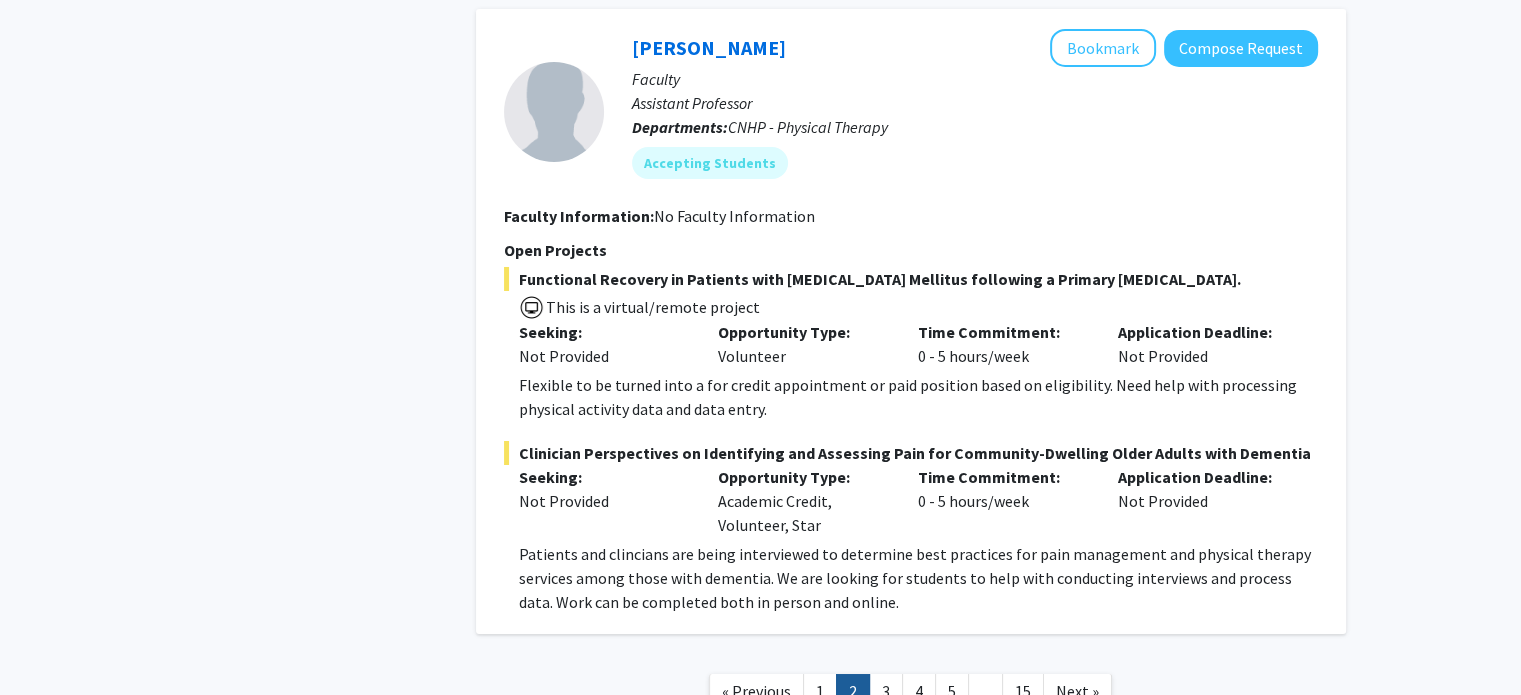 scroll, scrollTop: 7204, scrollLeft: 0, axis: vertical 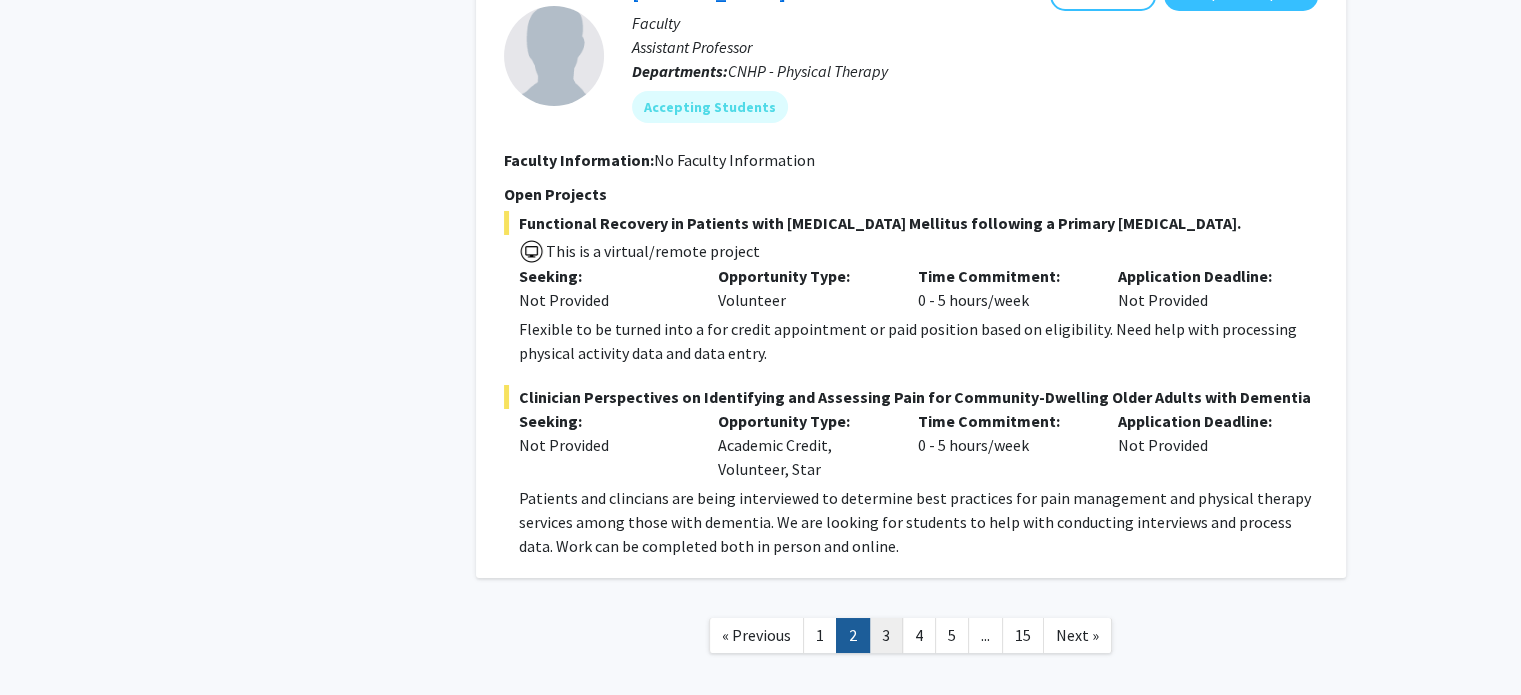 click on "3" 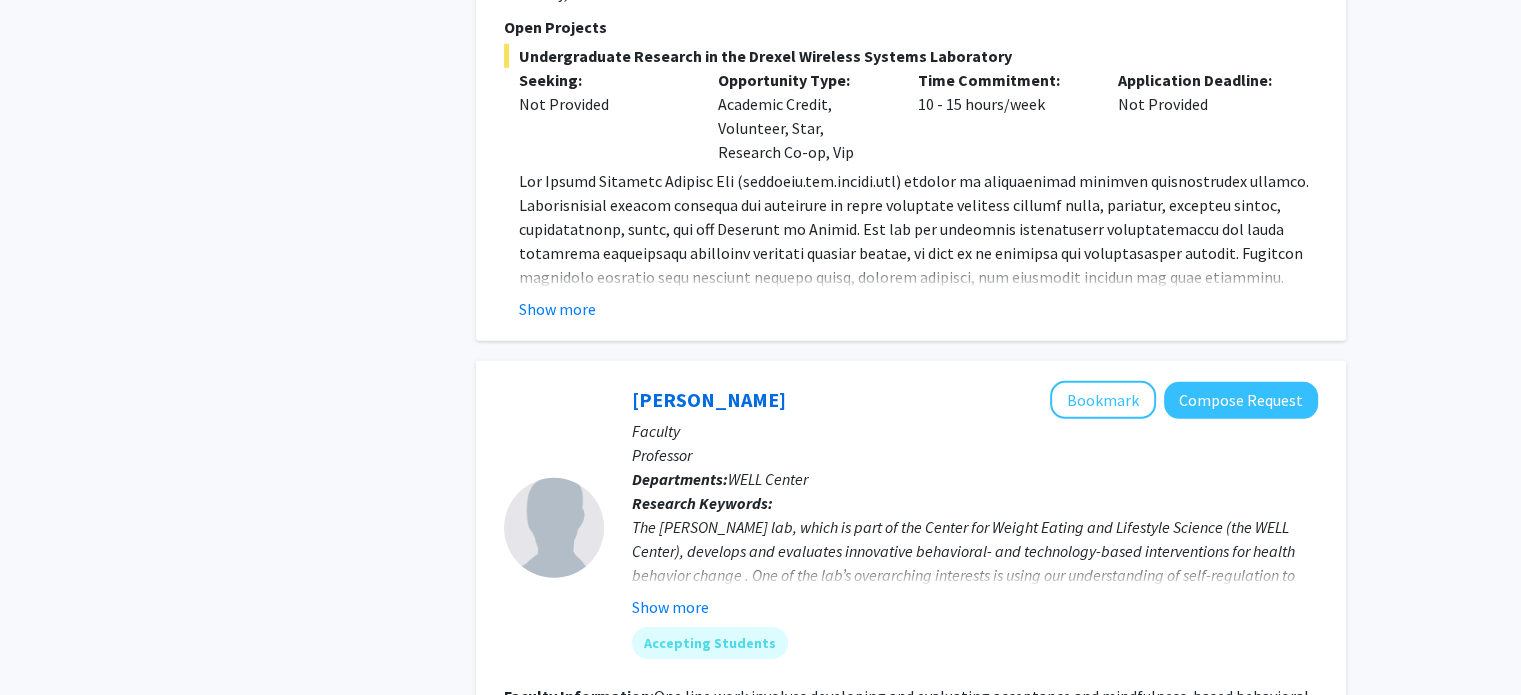scroll, scrollTop: 6043, scrollLeft: 0, axis: vertical 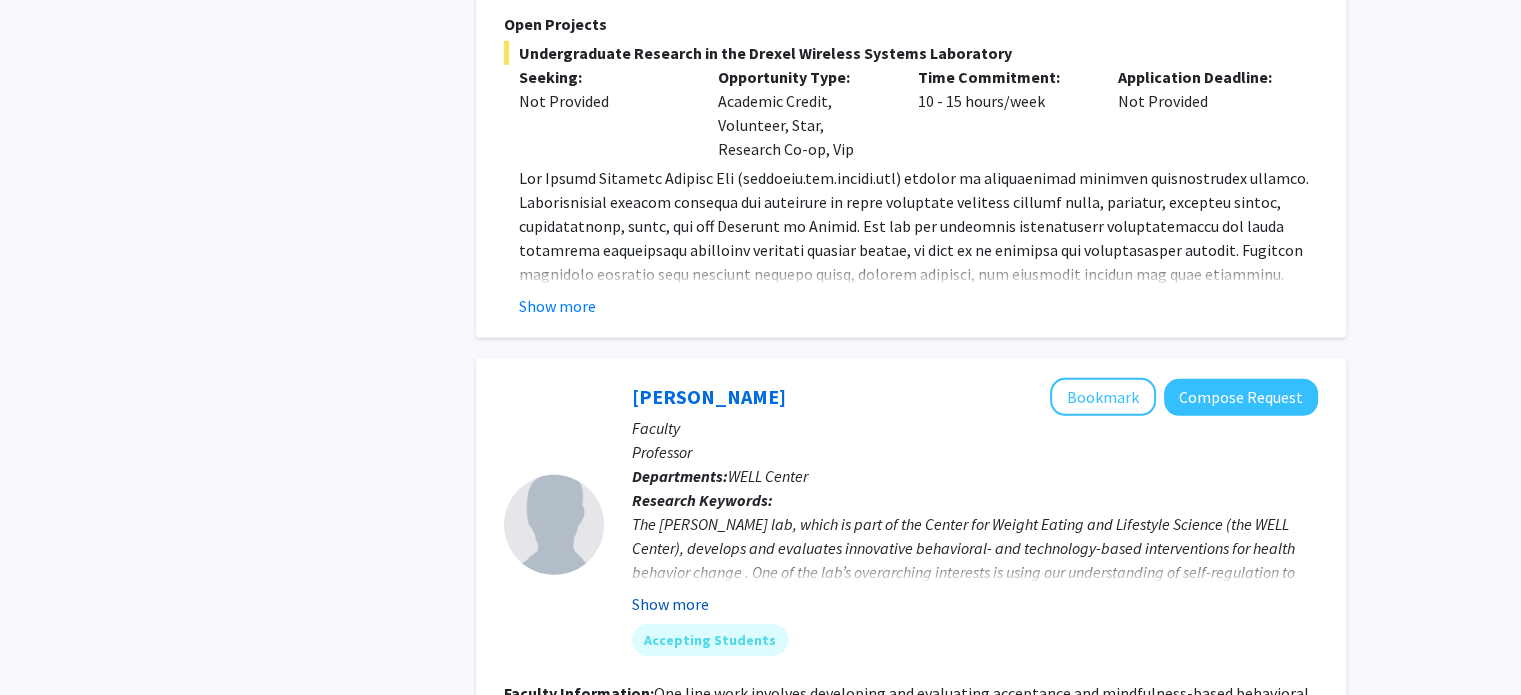 click on "Show more" 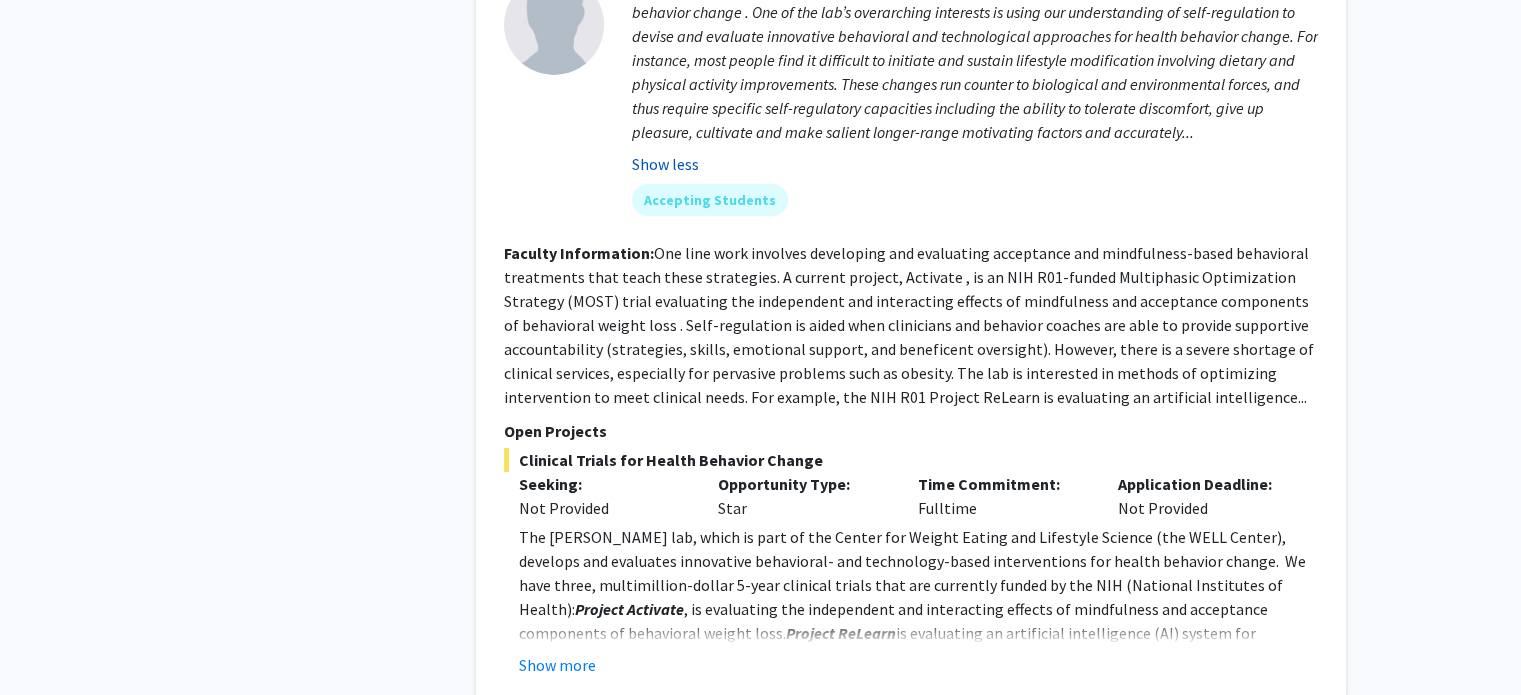 scroll, scrollTop: 6610, scrollLeft: 0, axis: vertical 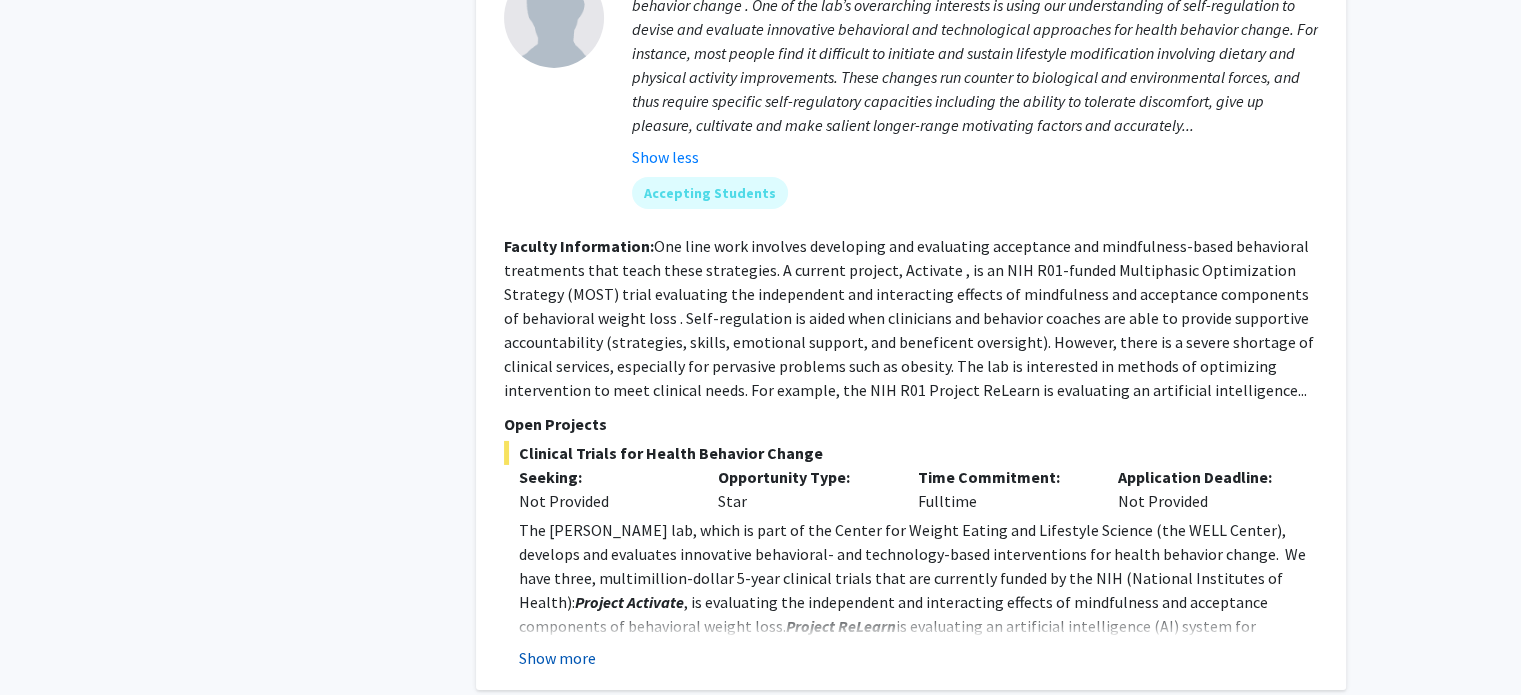 click on "Show more" 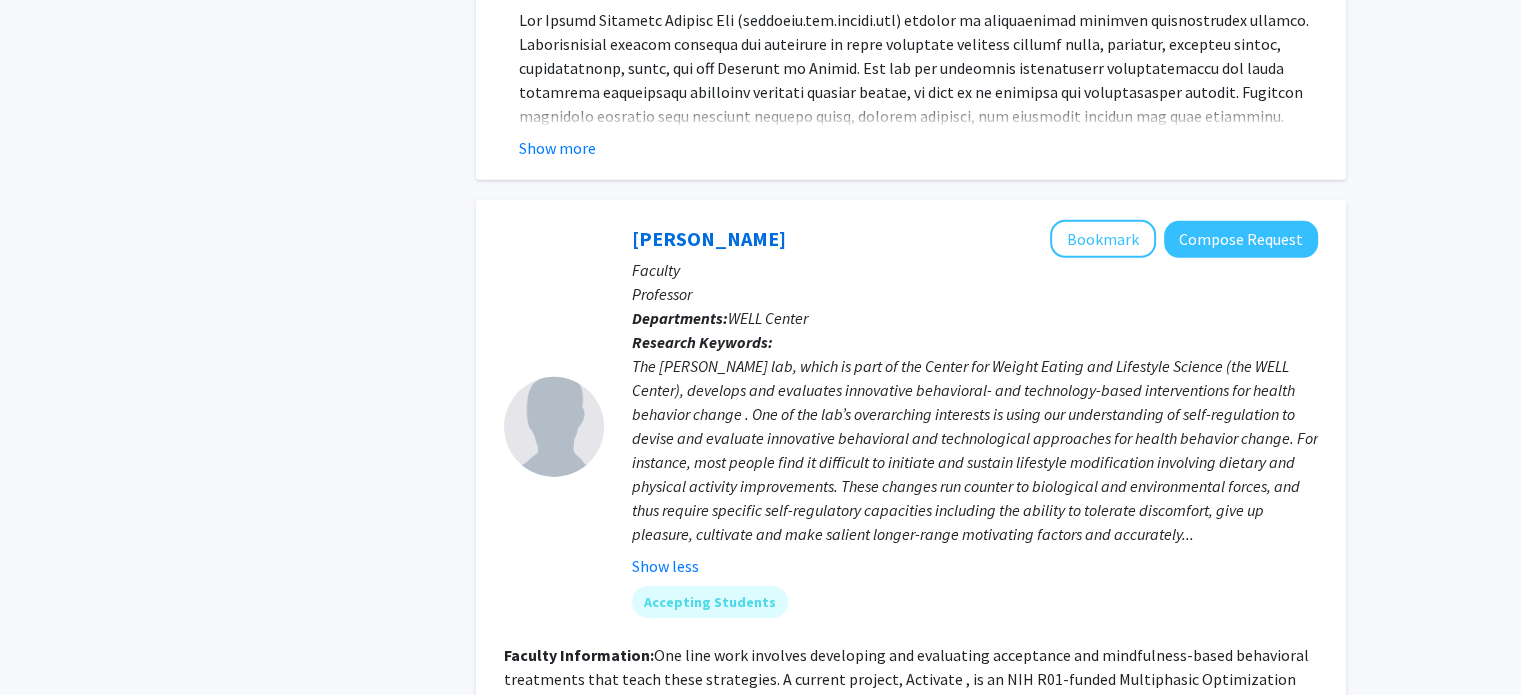 scroll, scrollTop: 6202, scrollLeft: 0, axis: vertical 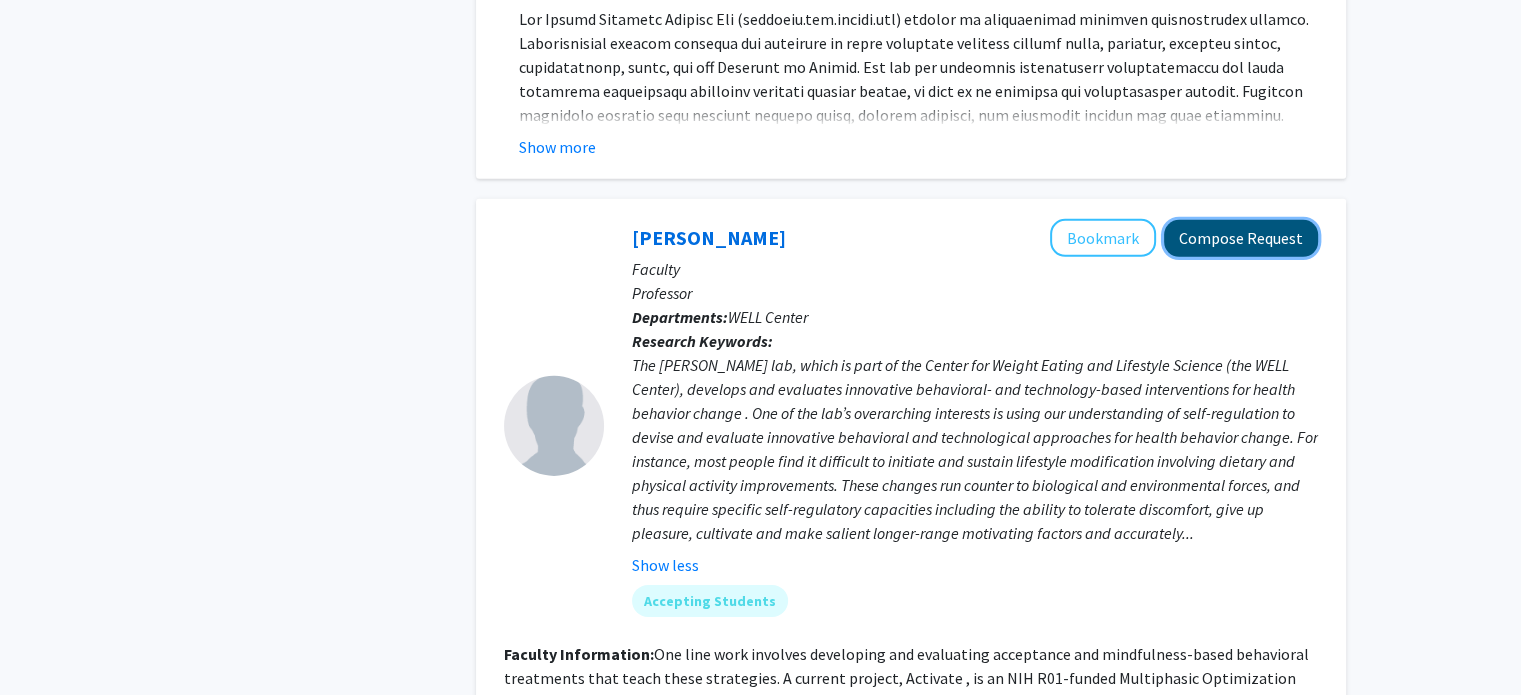 click on "Compose Request" 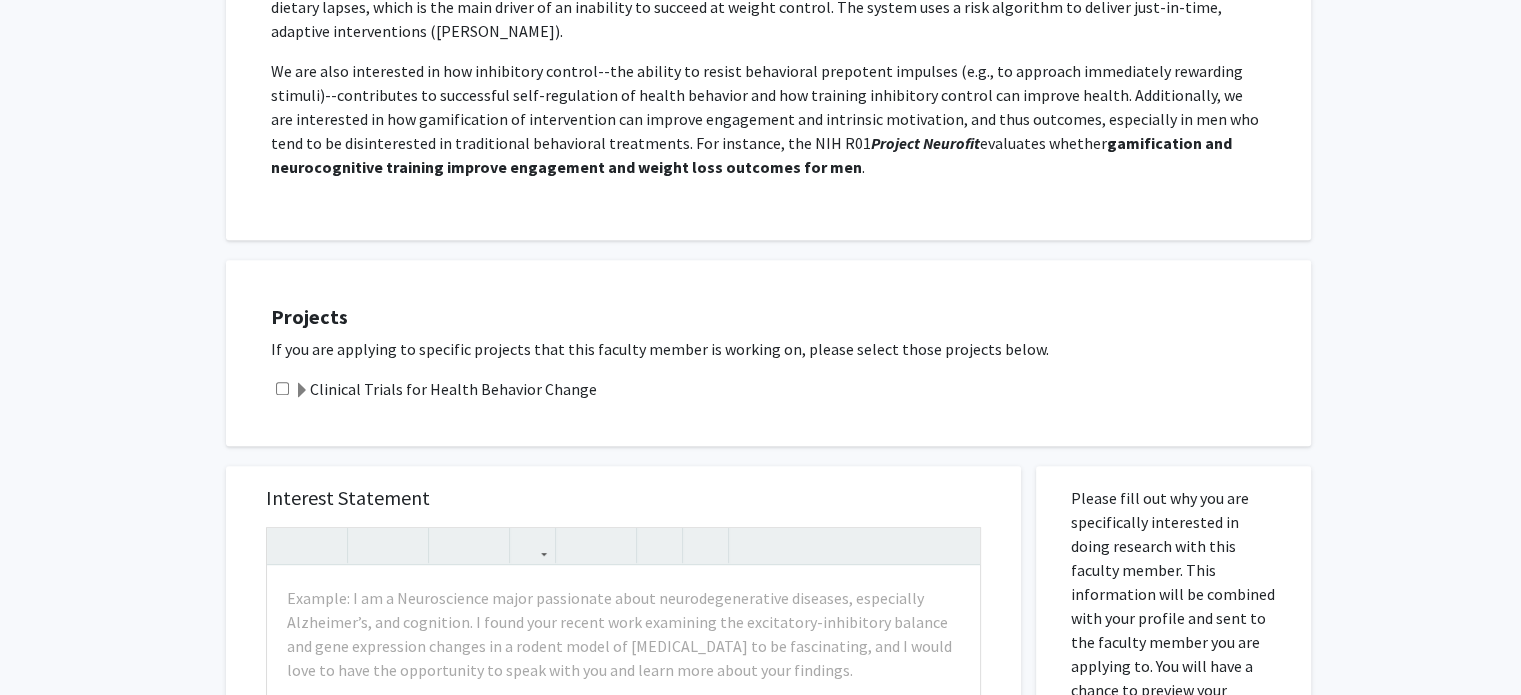 scroll, scrollTop: 860, scrollLeft: 0, axis: vertical 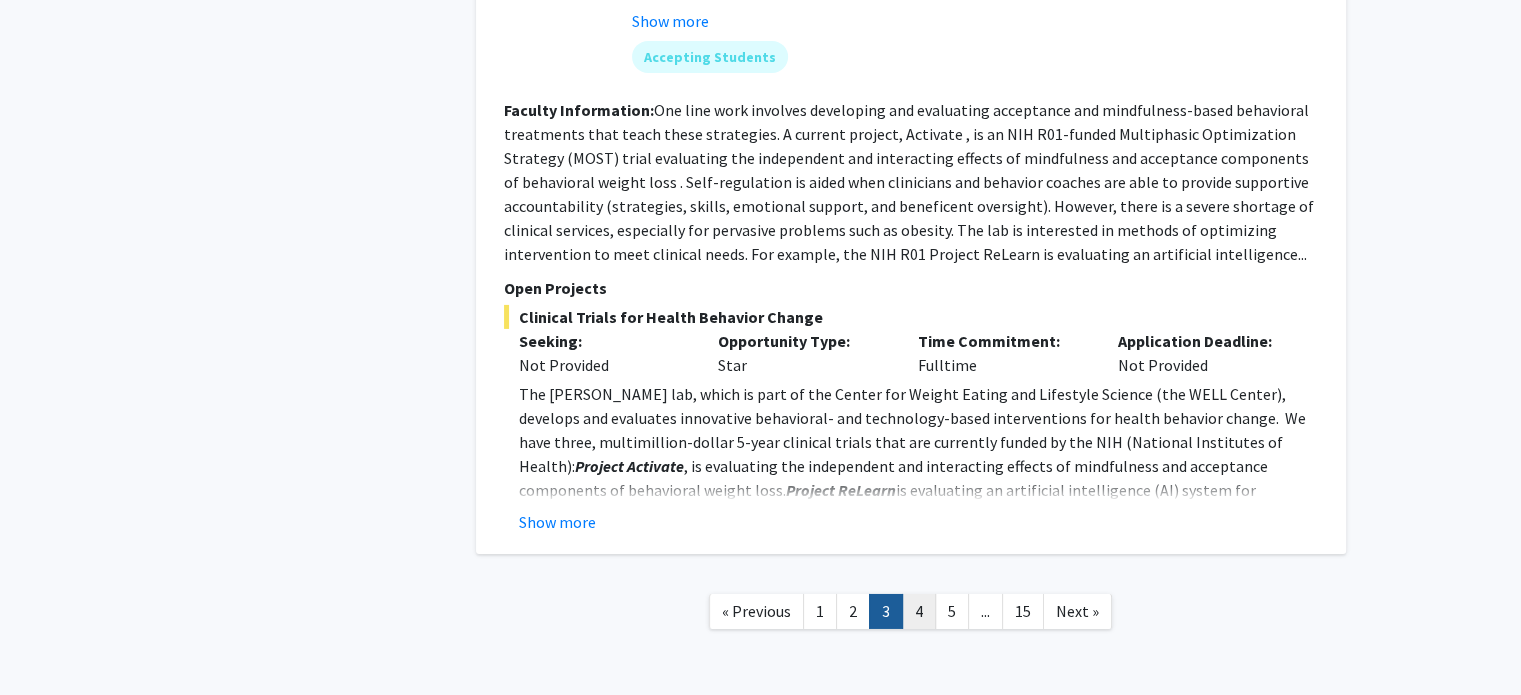 click on "4" 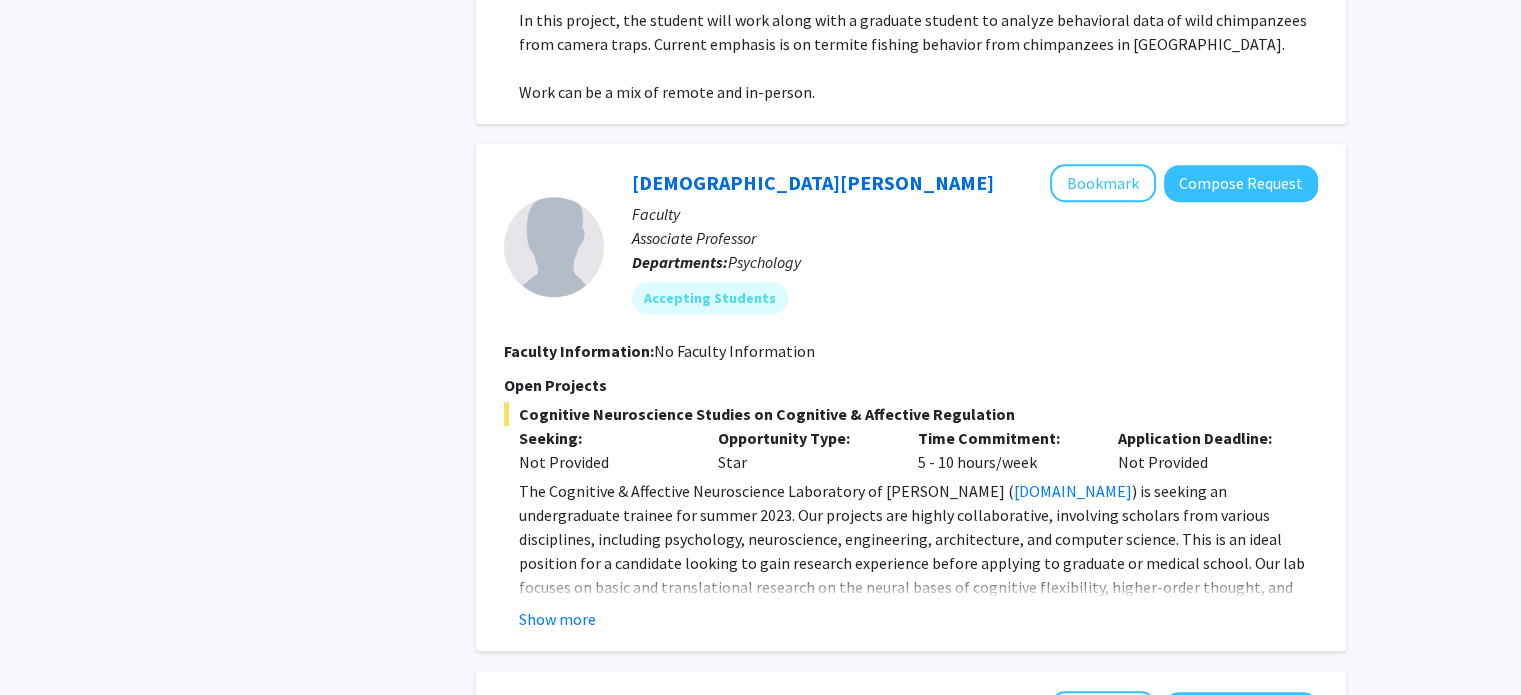 scroll, scrollTop: 1314, scrollLeft: 0, axis: vertical 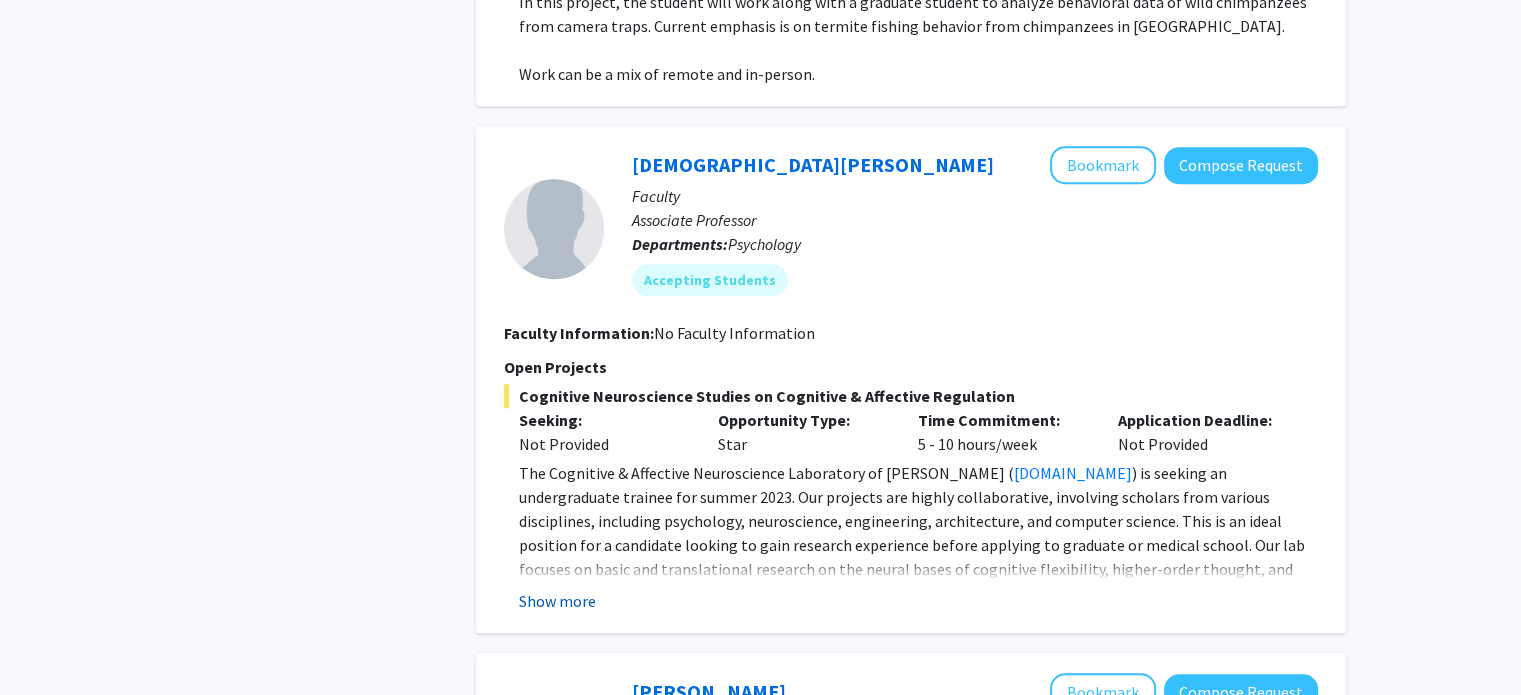 click on "Show more" 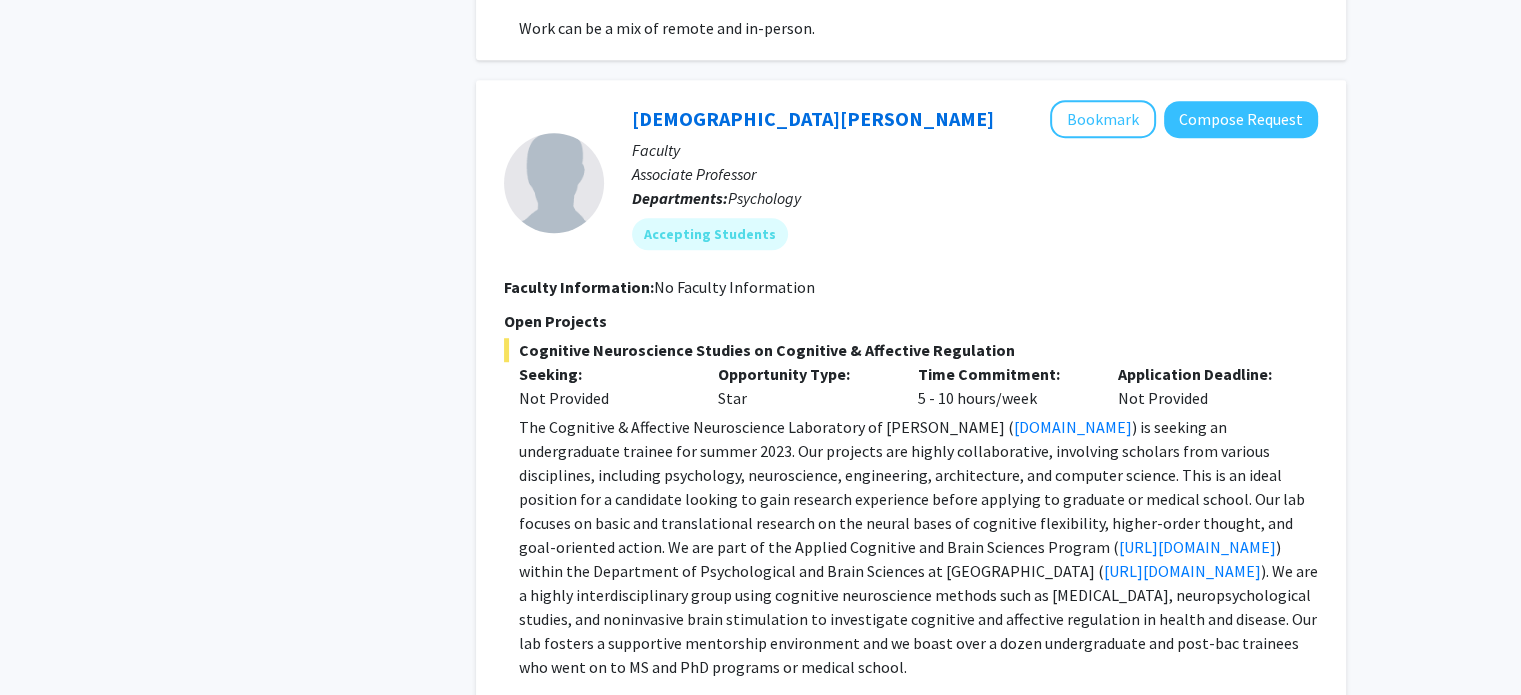 scroll, scrollTop: 1360, scrollLeft: 0, axis: vertical 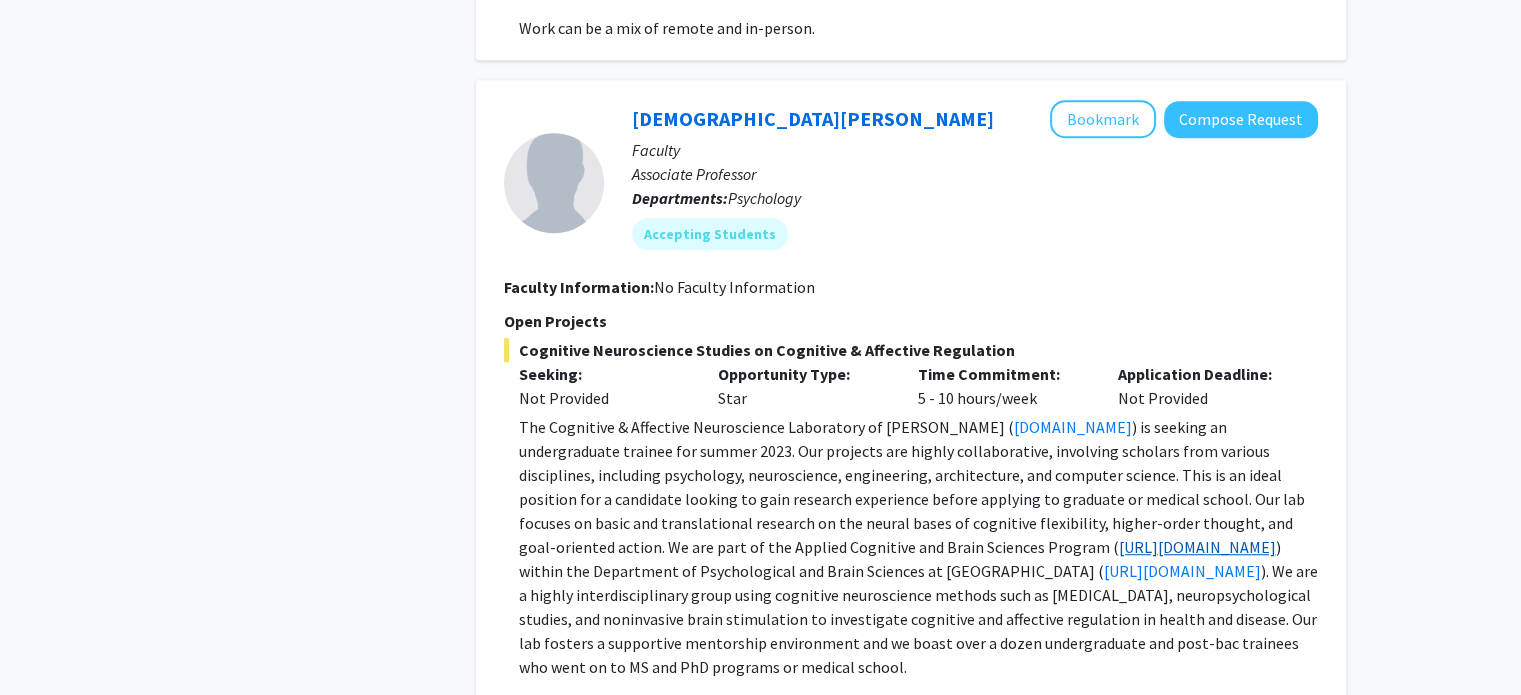 click on "http://drexel.edu/coas/academics/graduate-programs/psychology-applied-cognitive-brain-science/" 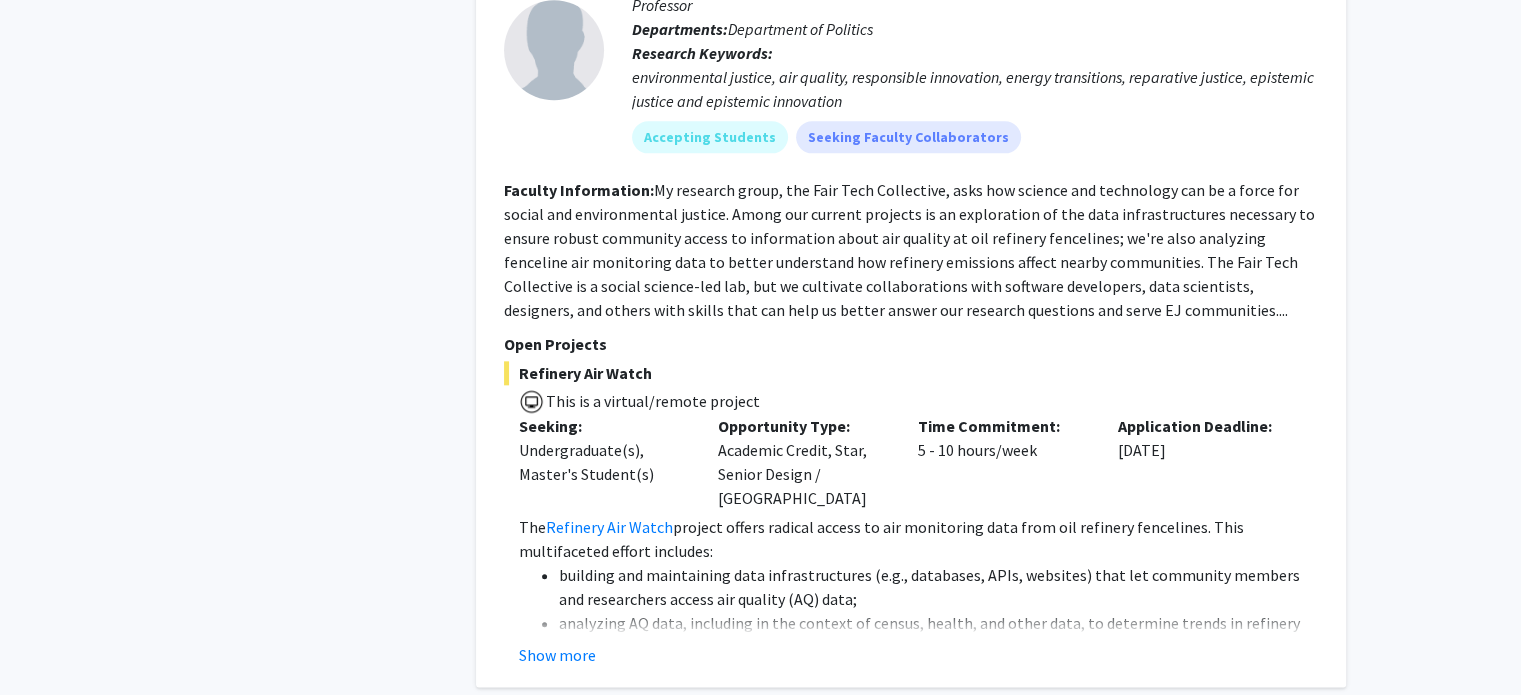 scroll, scrollTop: 2264, scrollLeft: 0, axis: vertical 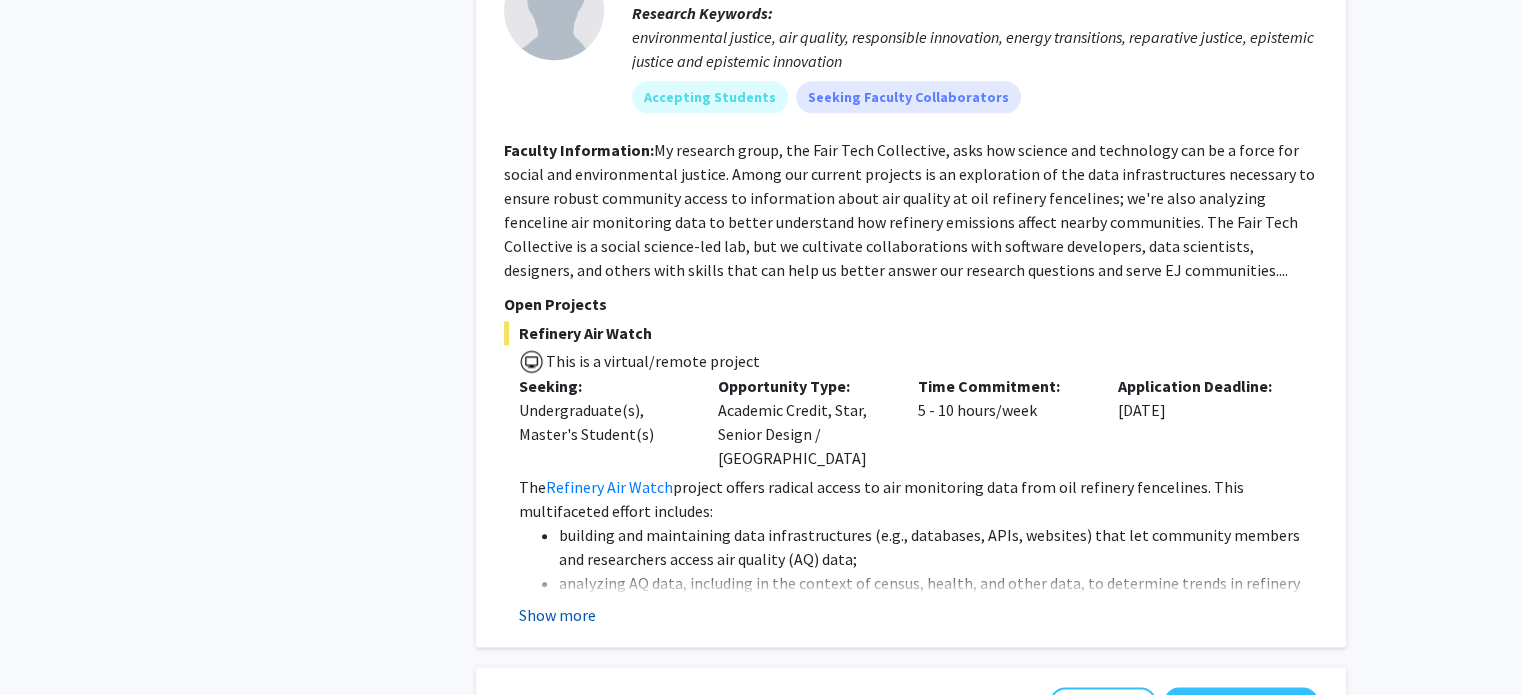click on "Show more" 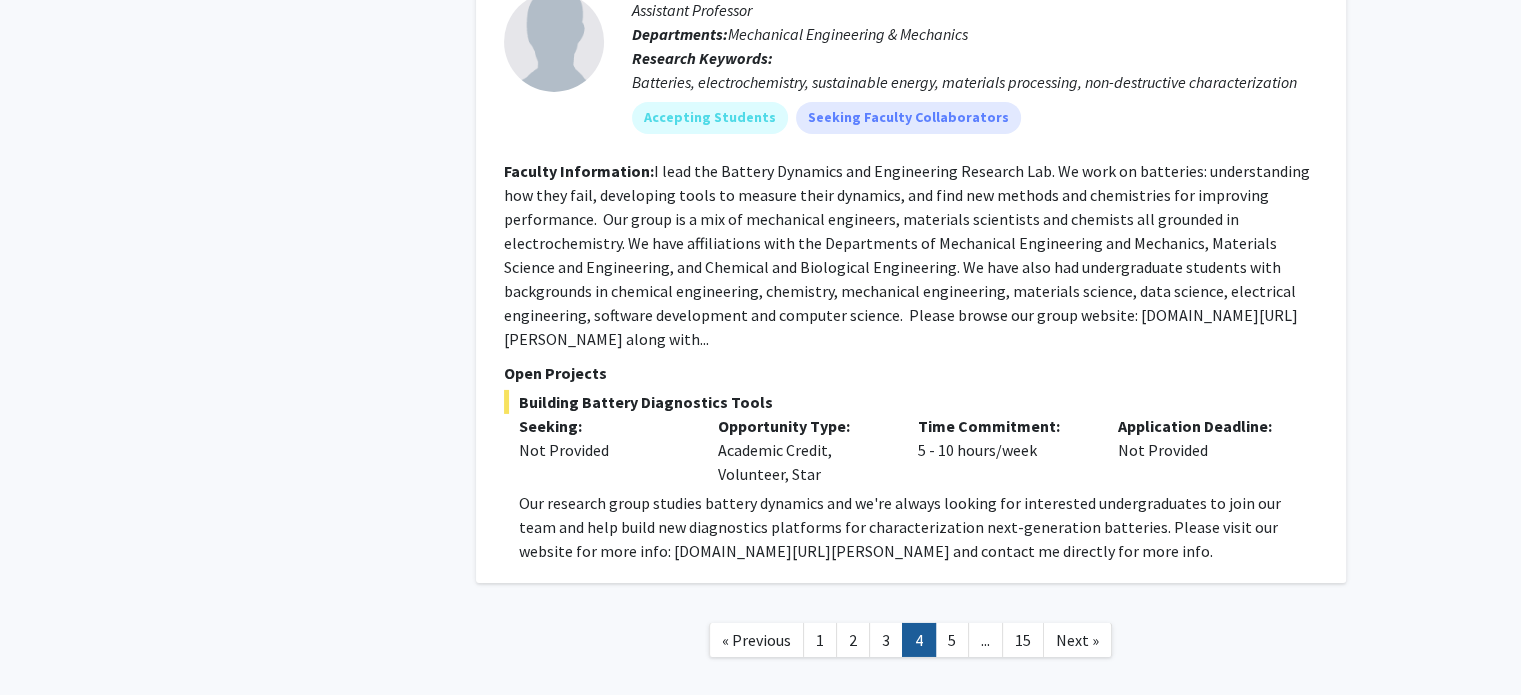 scroll, scrollTop: 6631, scrollLeft: 0, axis: vertical 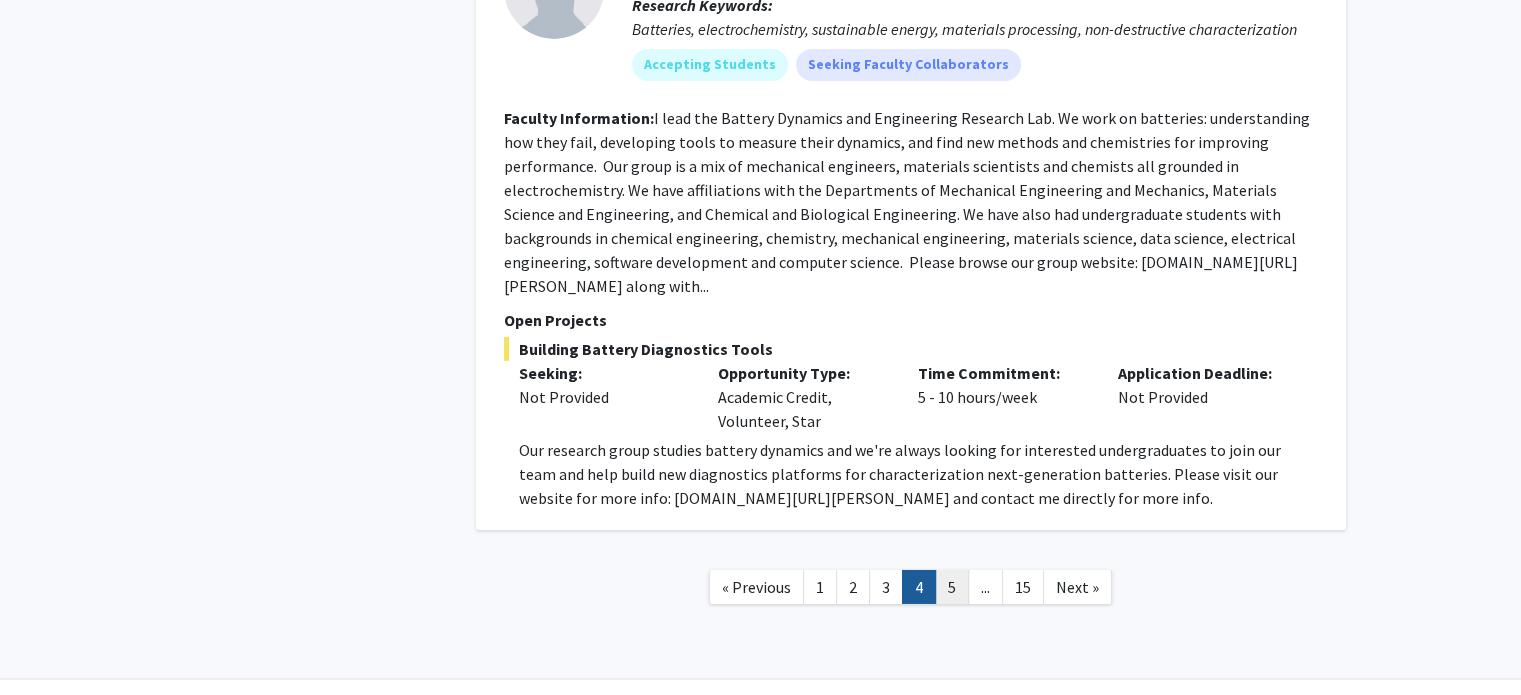 click on "5" 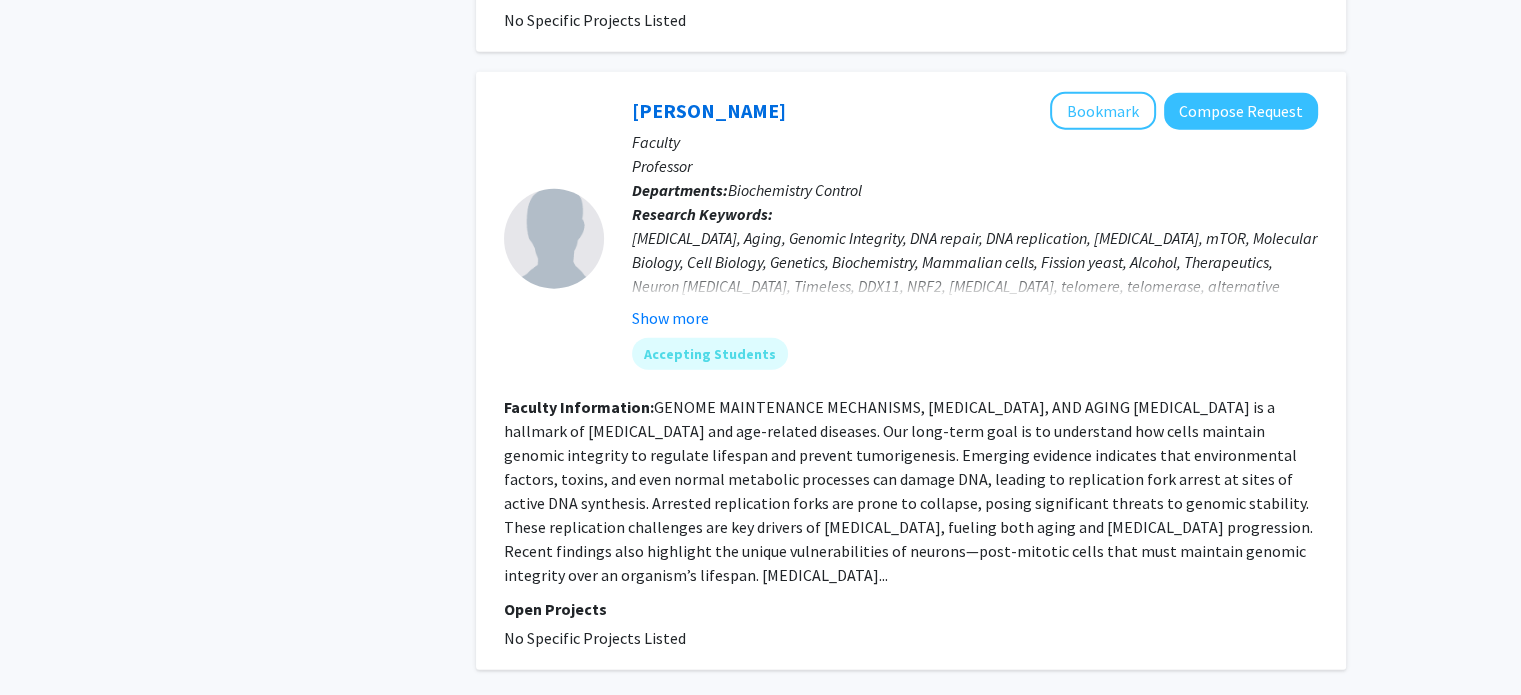 scroll, scrollTop: 4820, scrollLeft: 0, axis: vertical 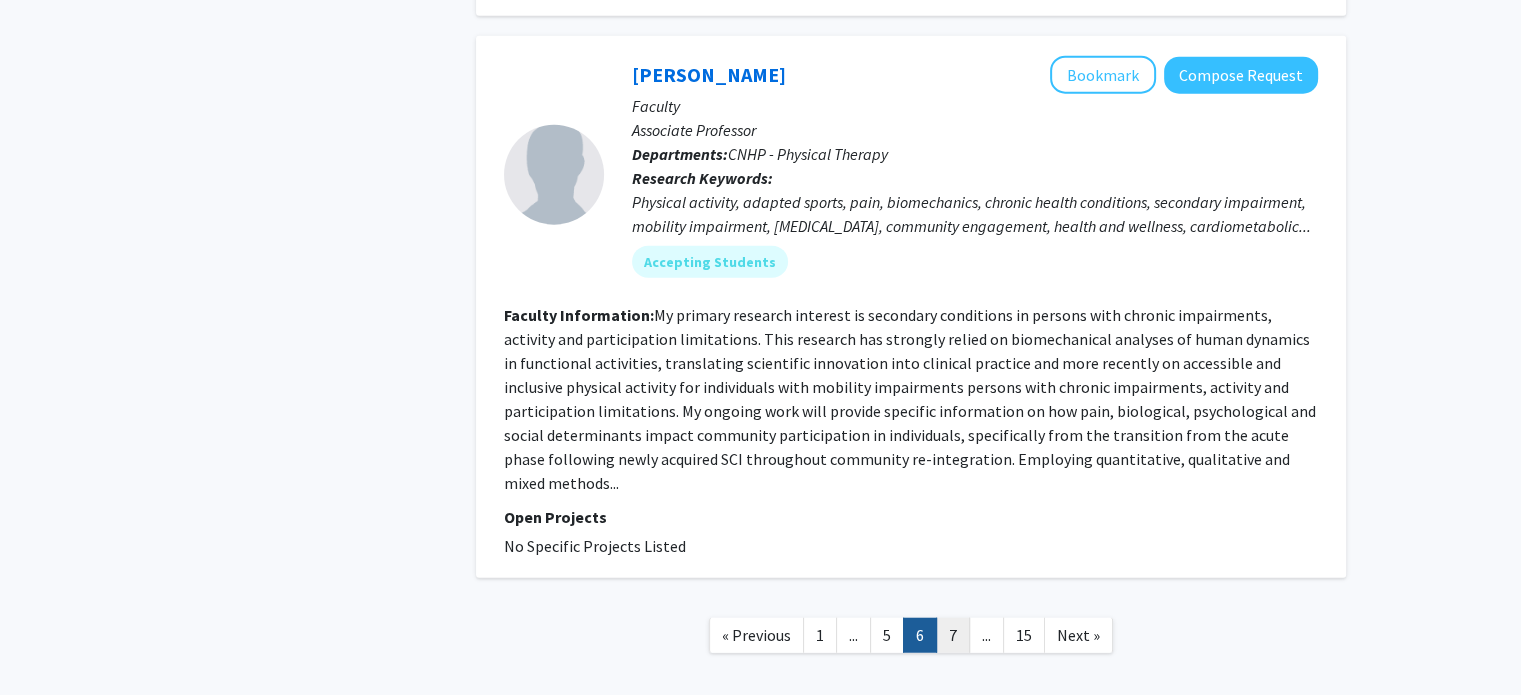 click on "7" 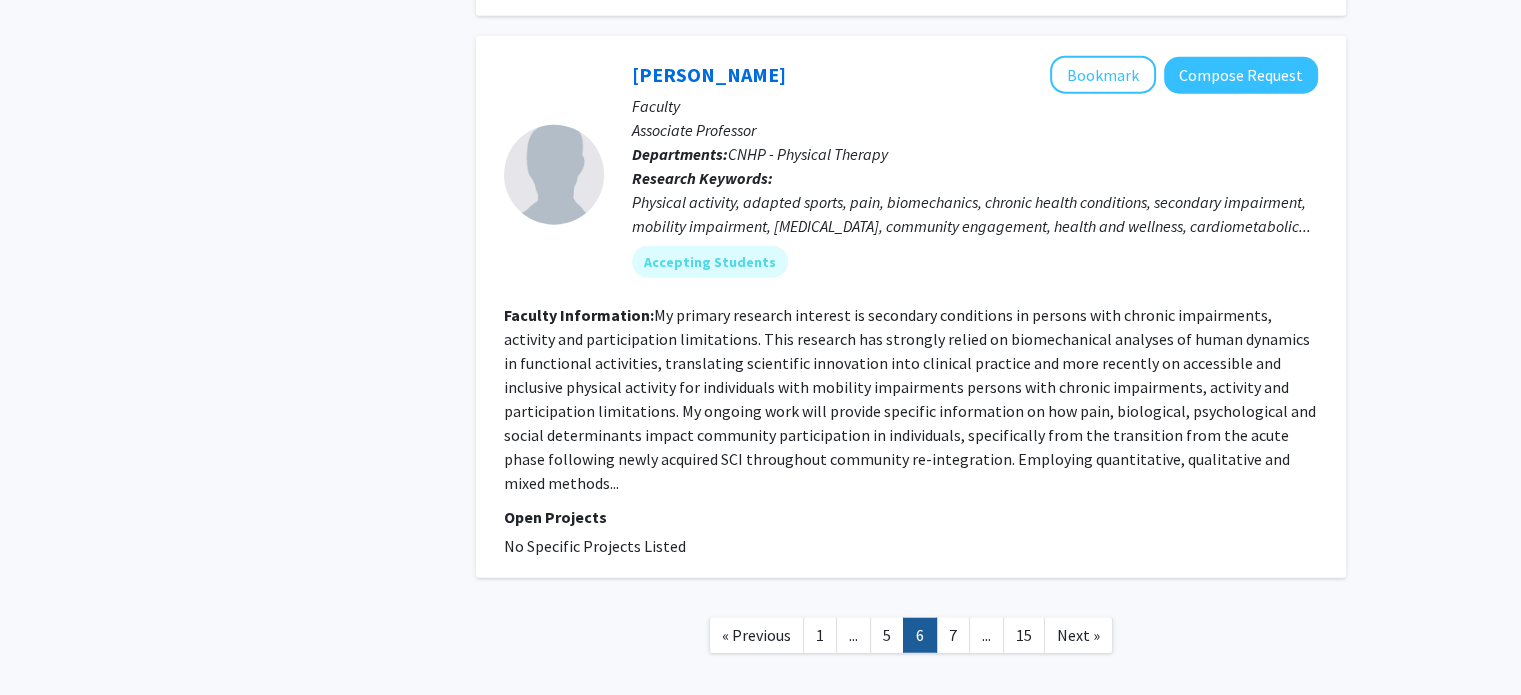 scroll, scrollTop: 4855, scrollLeft: 0, axis: vertical 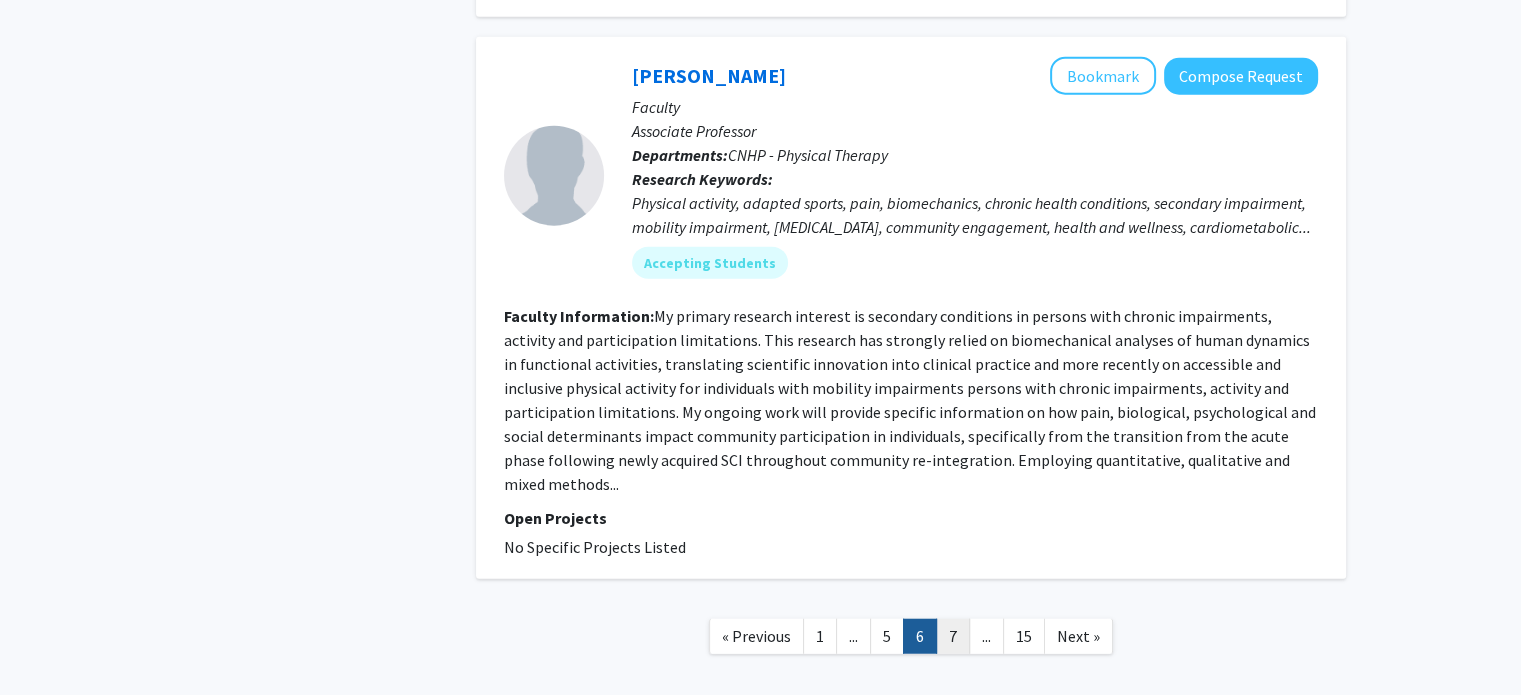 click on "7" 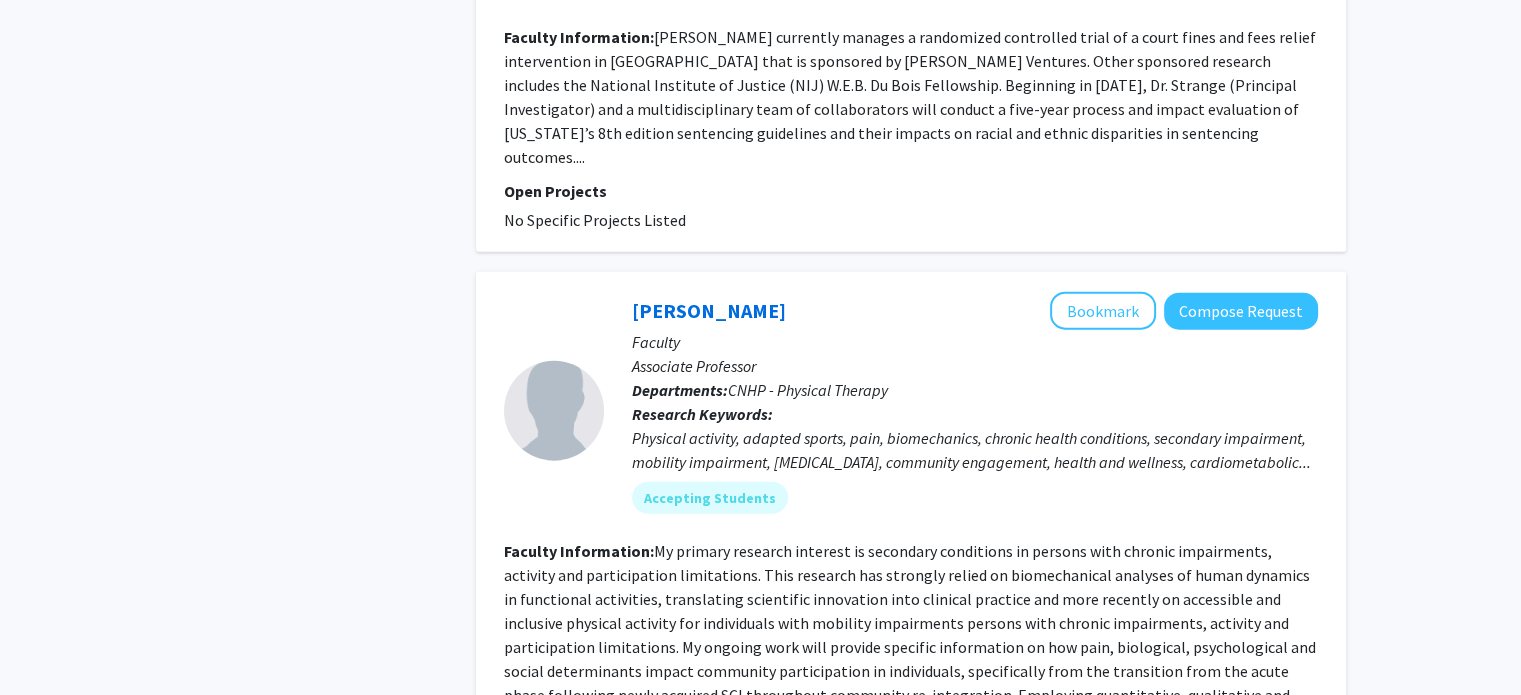 scroll, scrollTop: 4856, scrollLeft: 0, axis: vertical 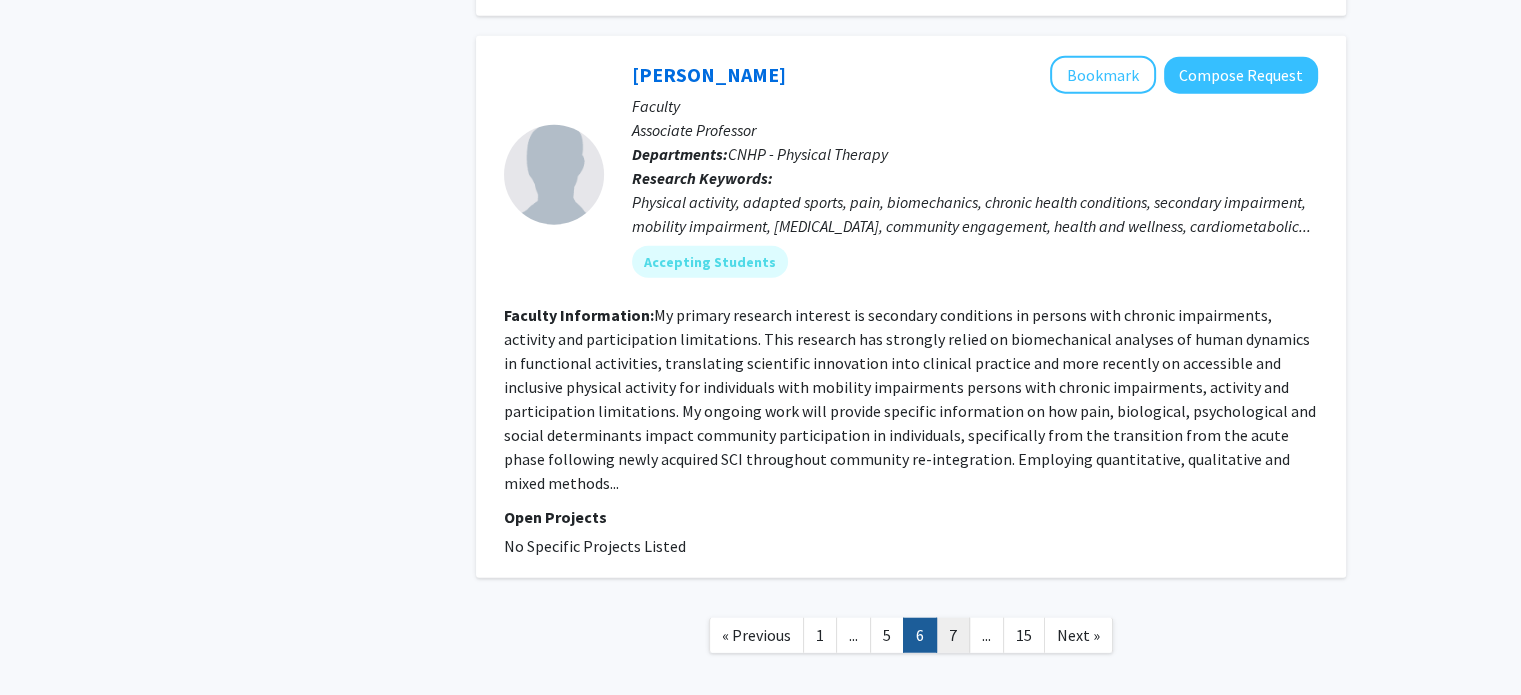 click on "7" 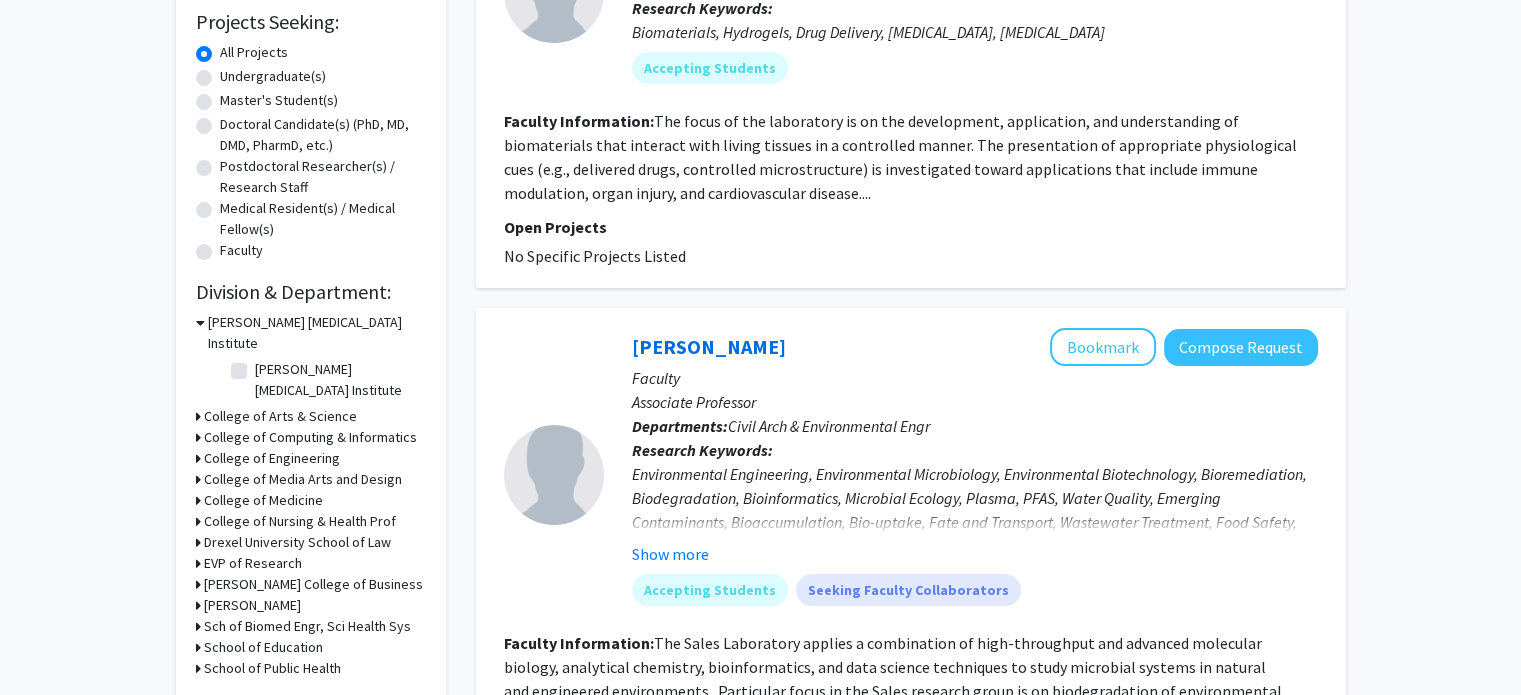 scroll, scrollTop: 346, scrollLeft: 0, axis: vertical 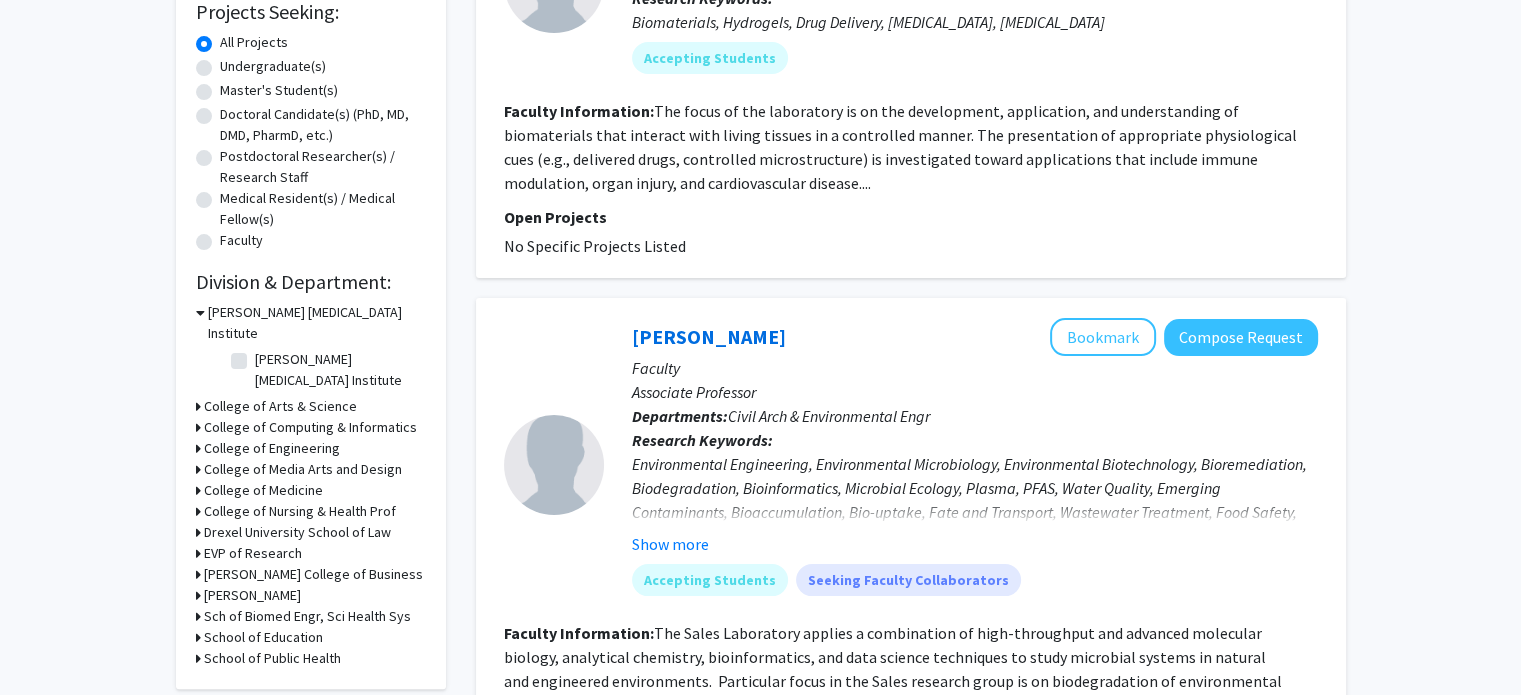 click on "Lebow College of Business" at bounding box center (313, 574) 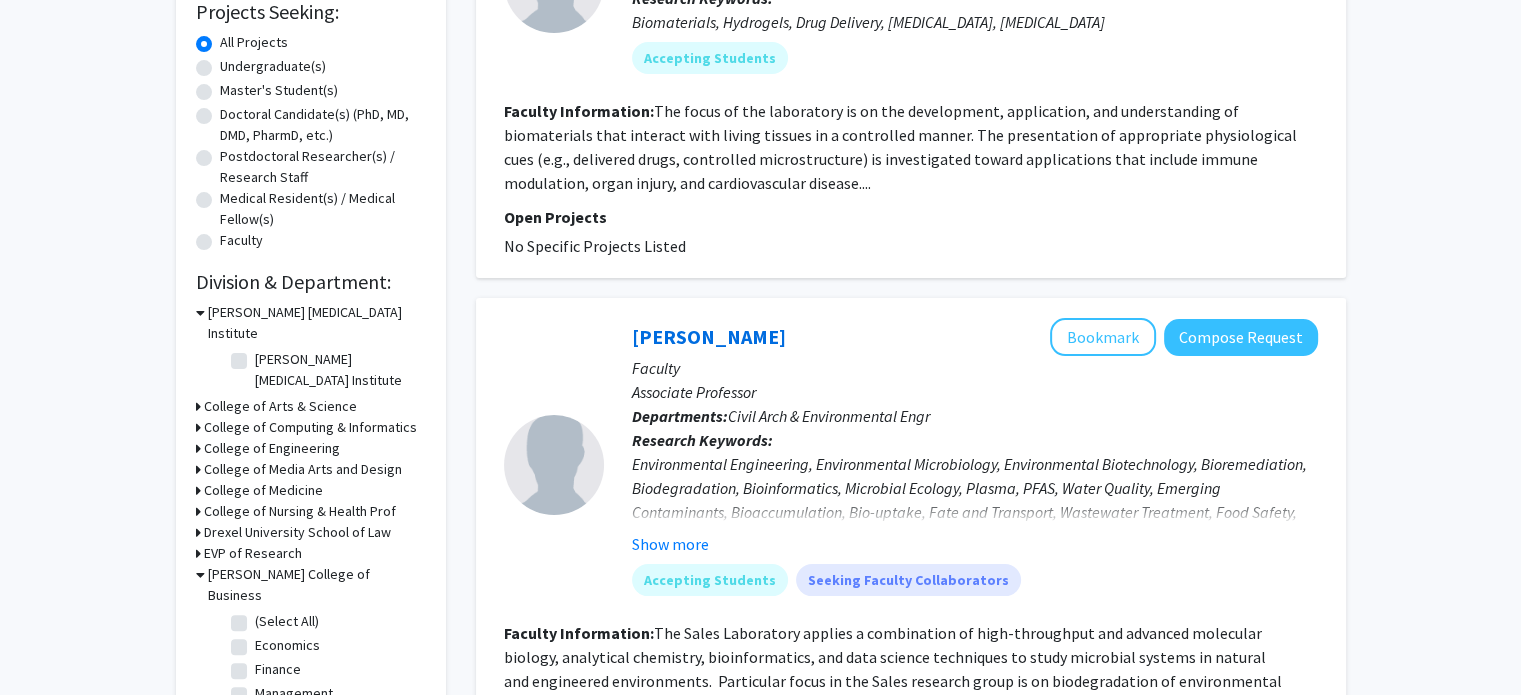 click on "(Select All)" 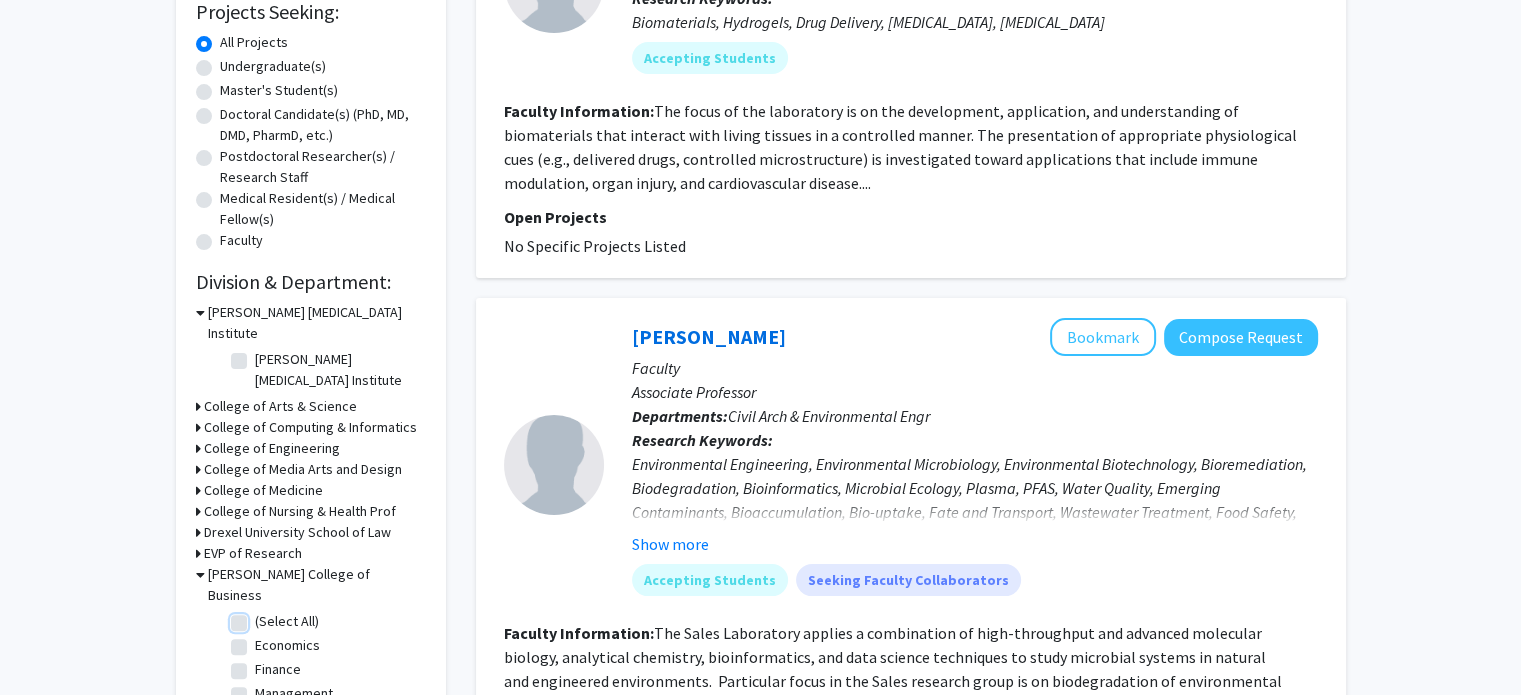 click on "(Select All)" at bounding box center (261, 617) 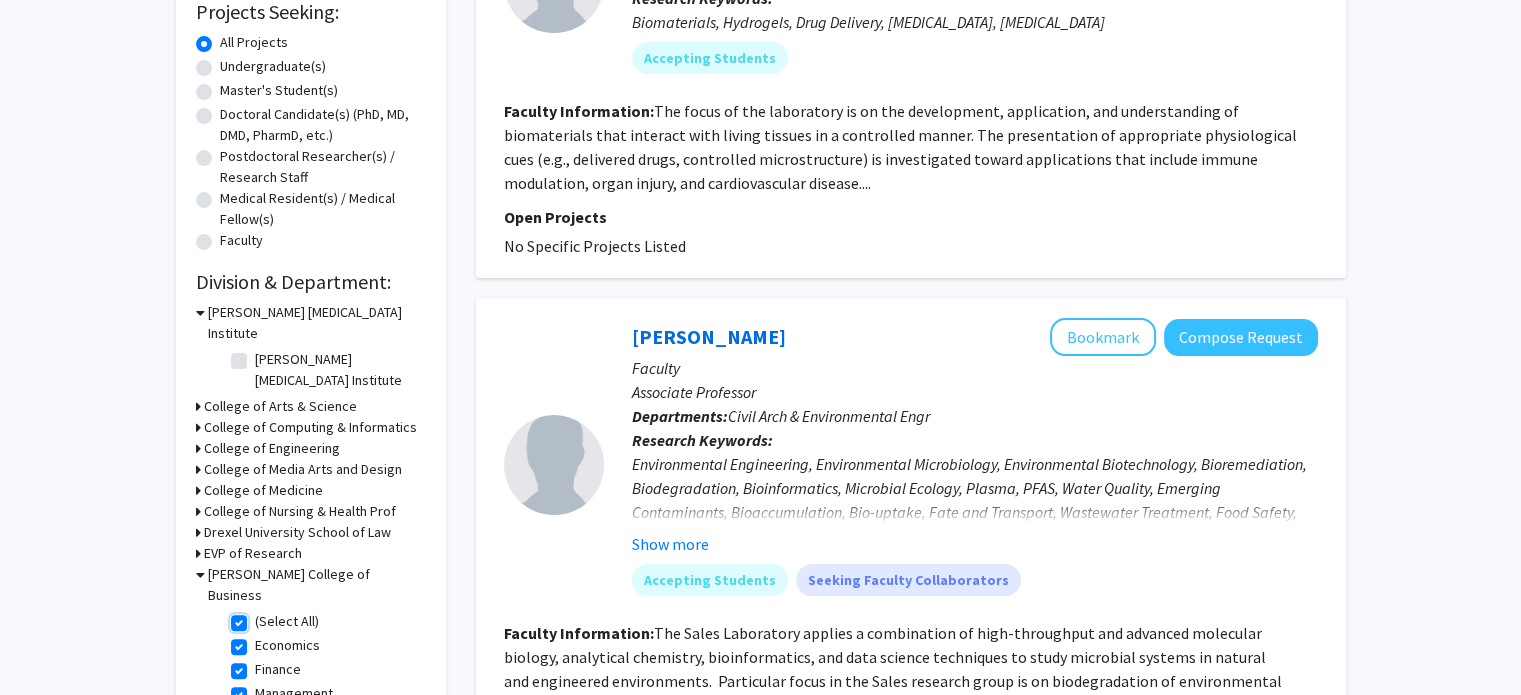 checkbox on "true" 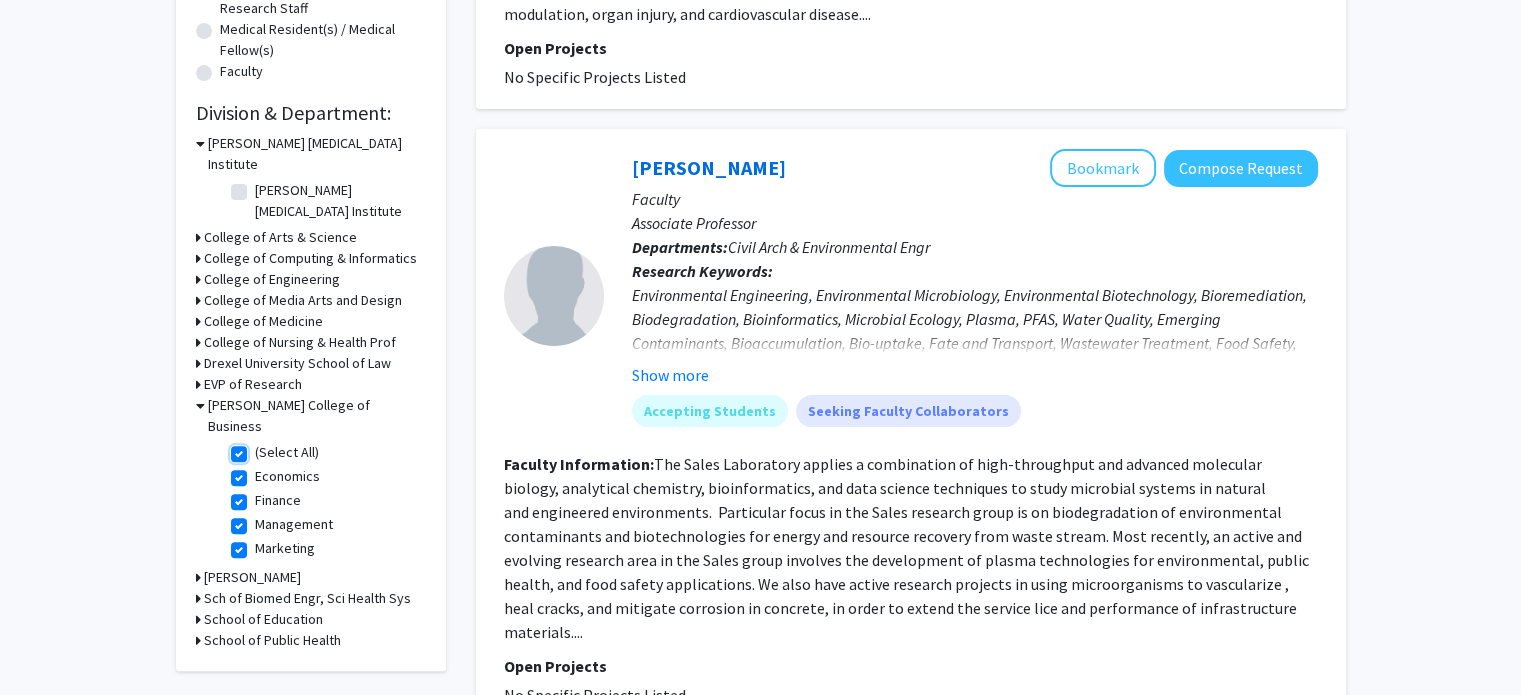 scroll, scrollTop: 594, scrollLeft: 0, axis: vertical 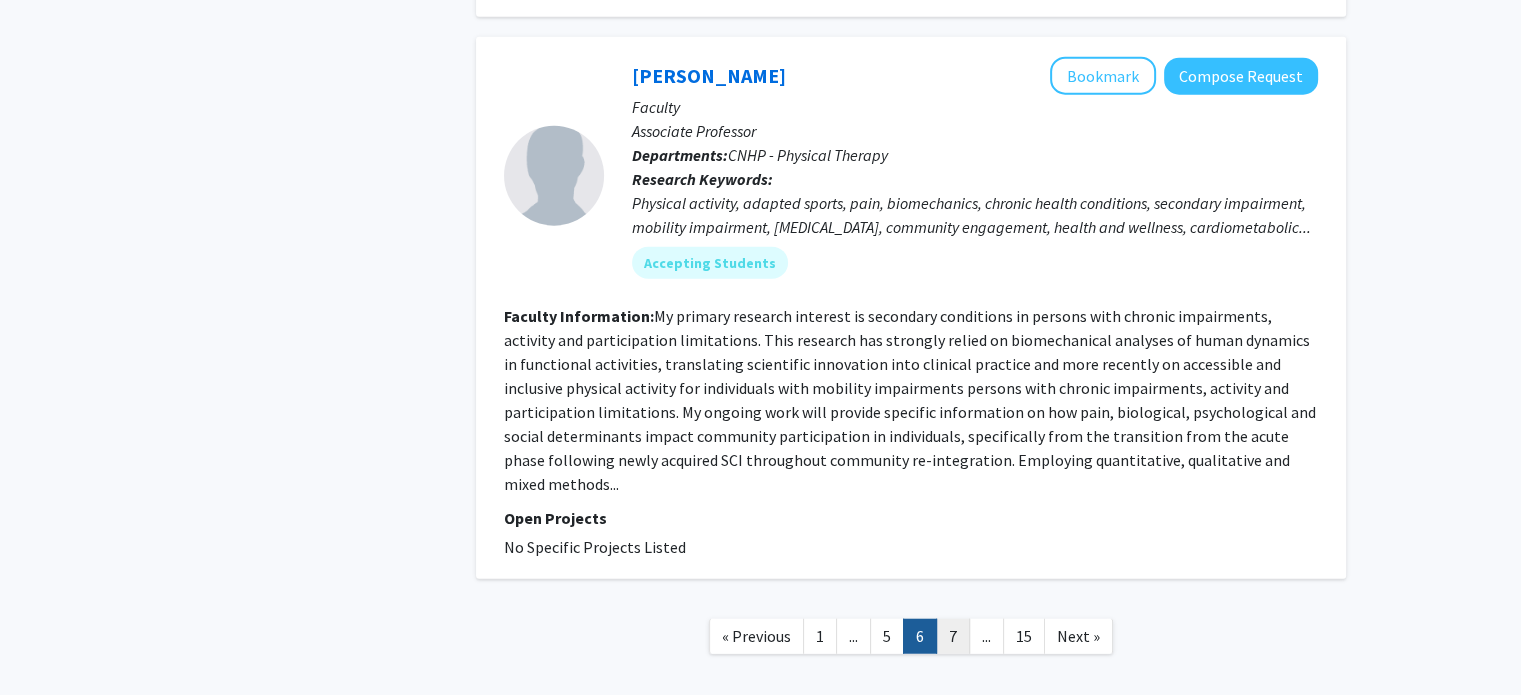 click on "7" 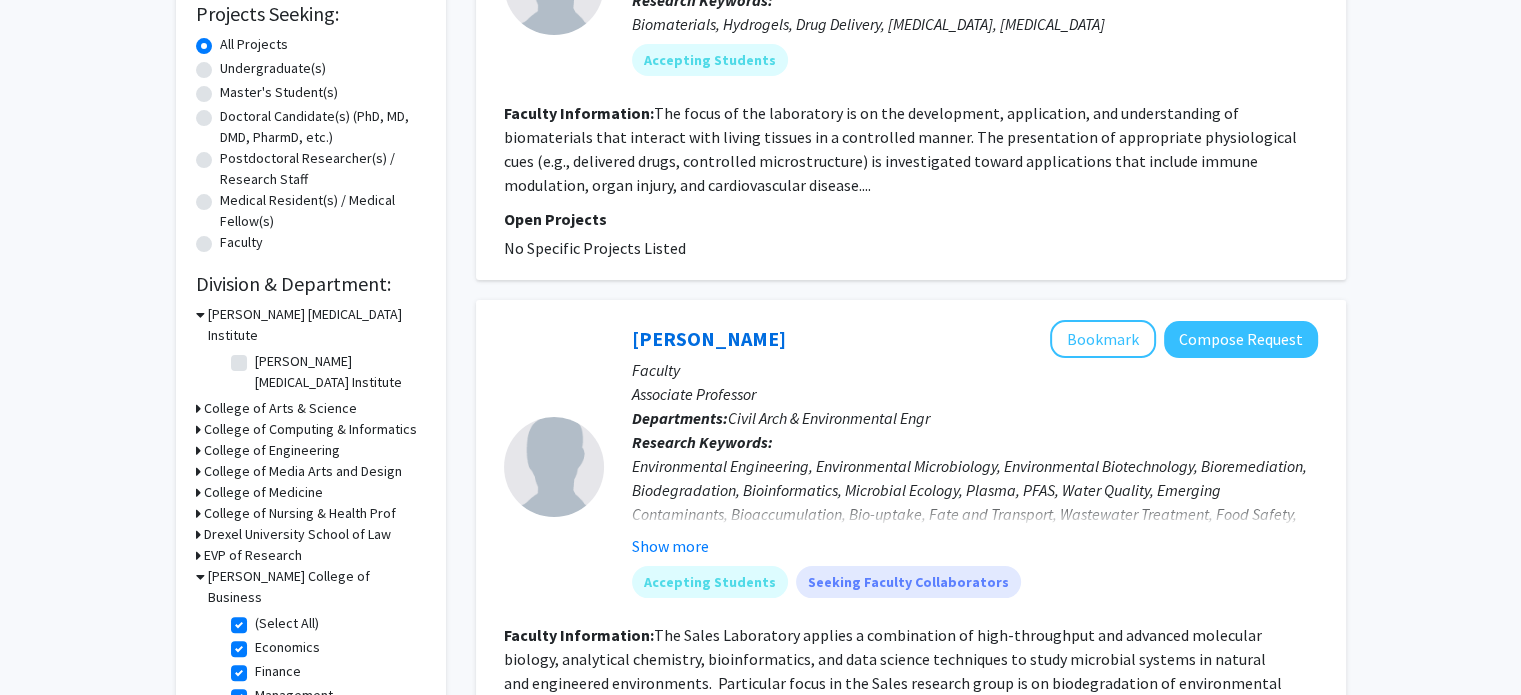 scroll, scrollTop: 0, scrollLeft: 0, axis: both 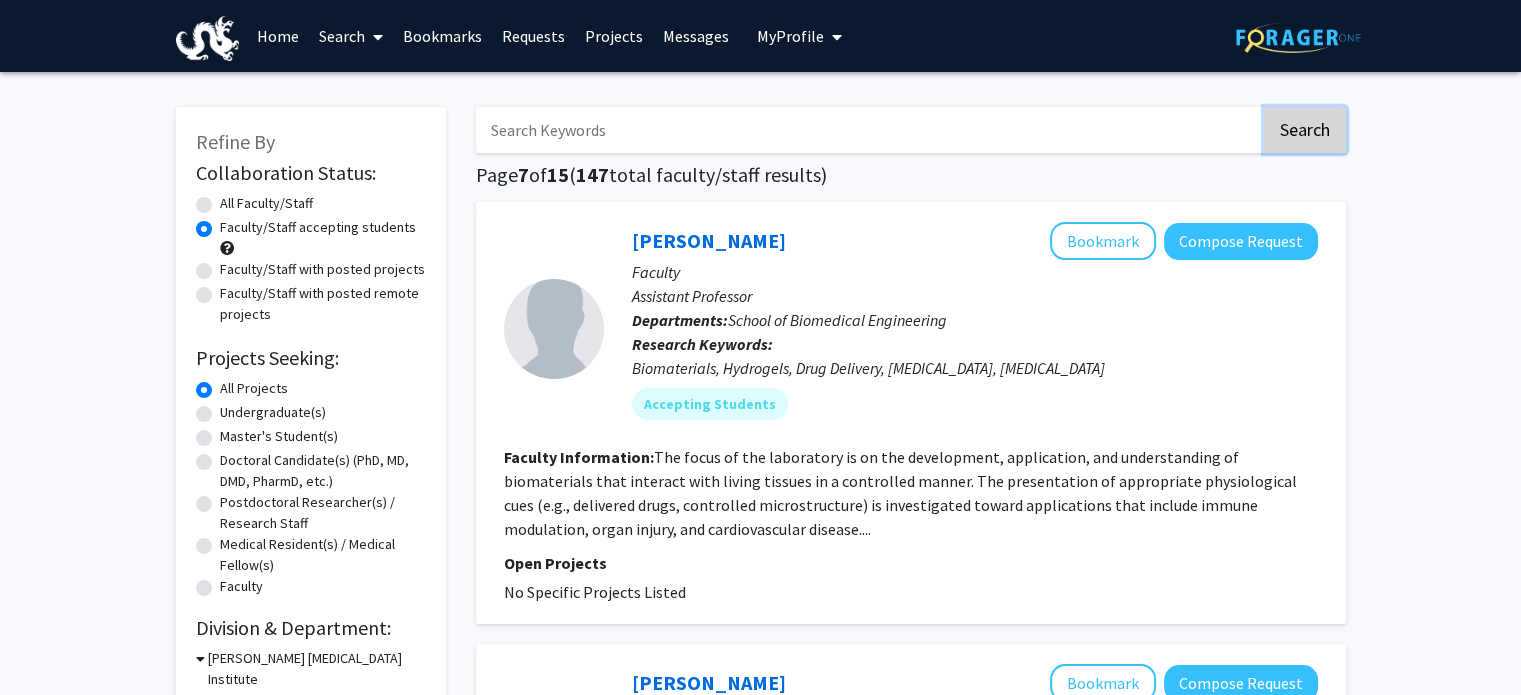 click on "Search" 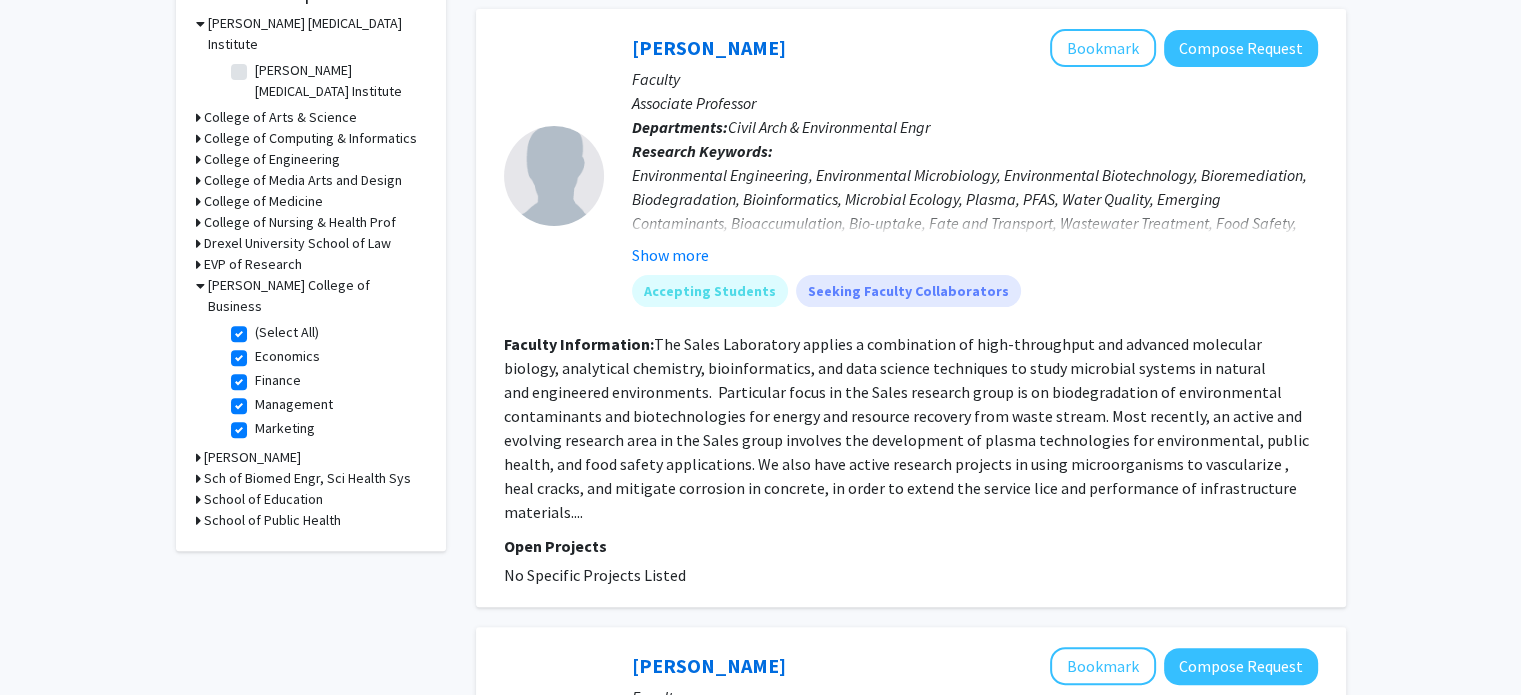 scroll, scrollTop: 636, scrollLeft: 0, axis: vertical 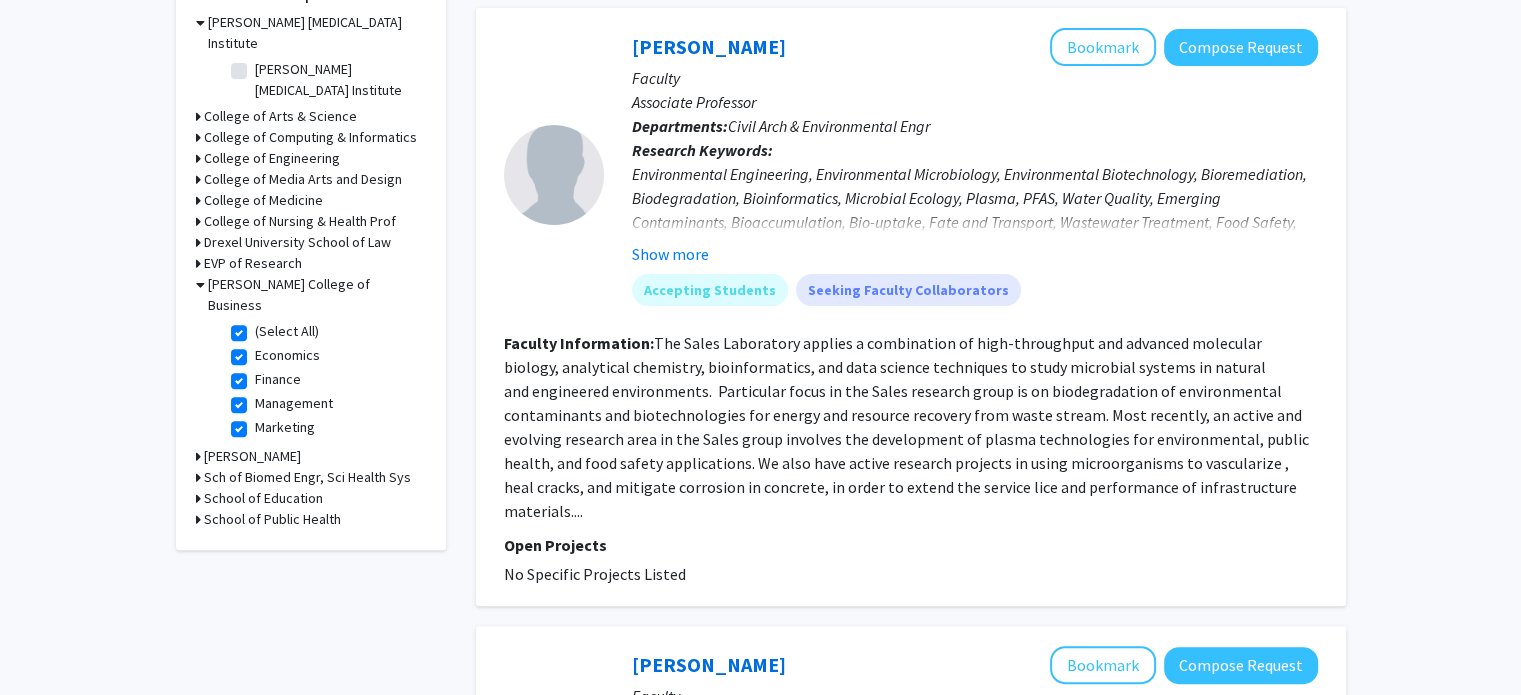 click 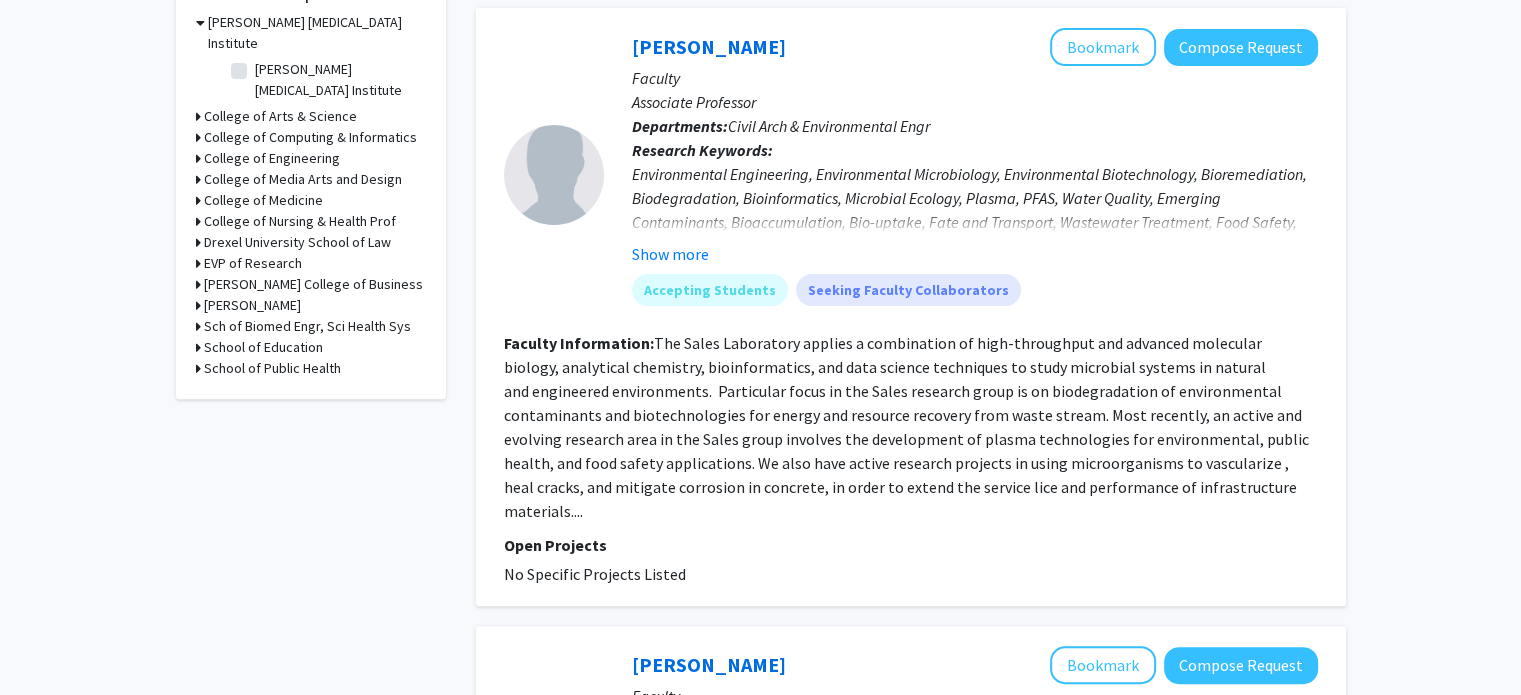 click on "Lebow College of Business" 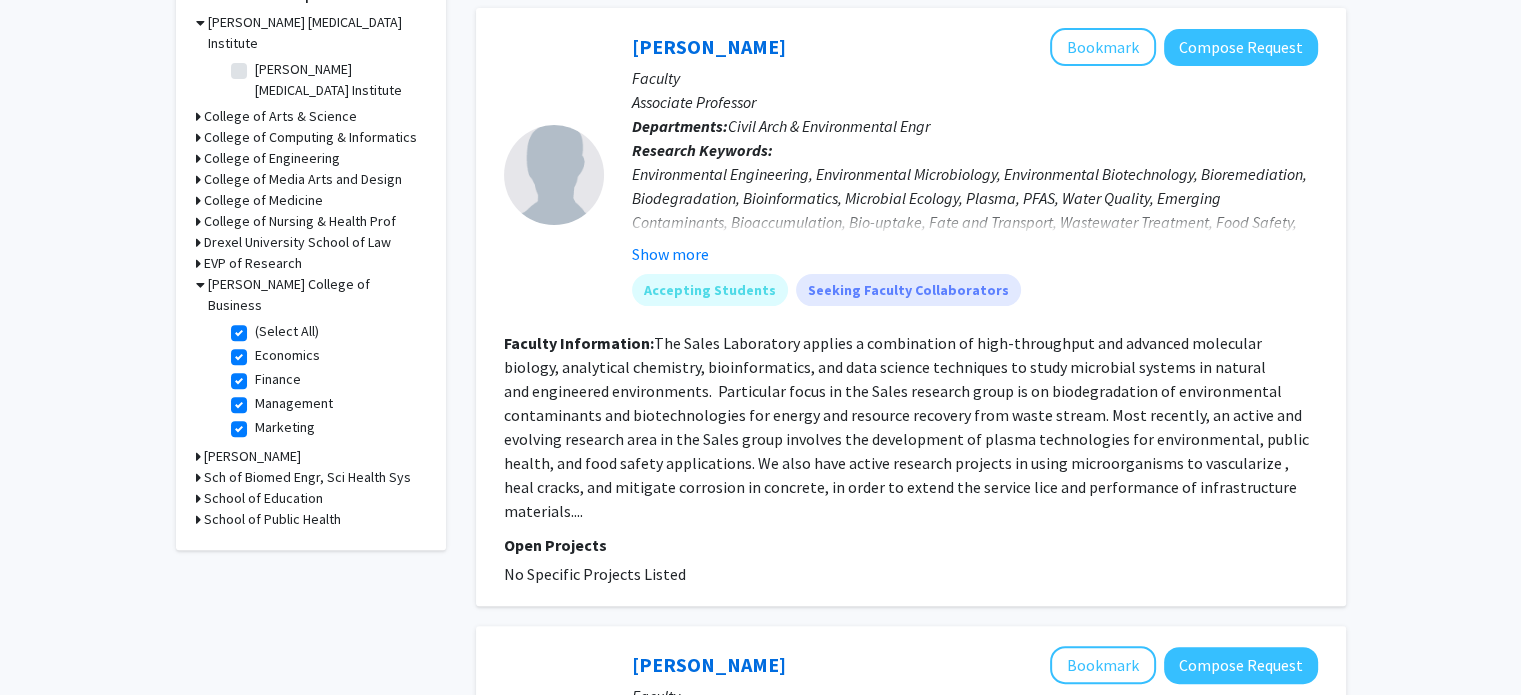 click on "(Select All)  (Select All)" 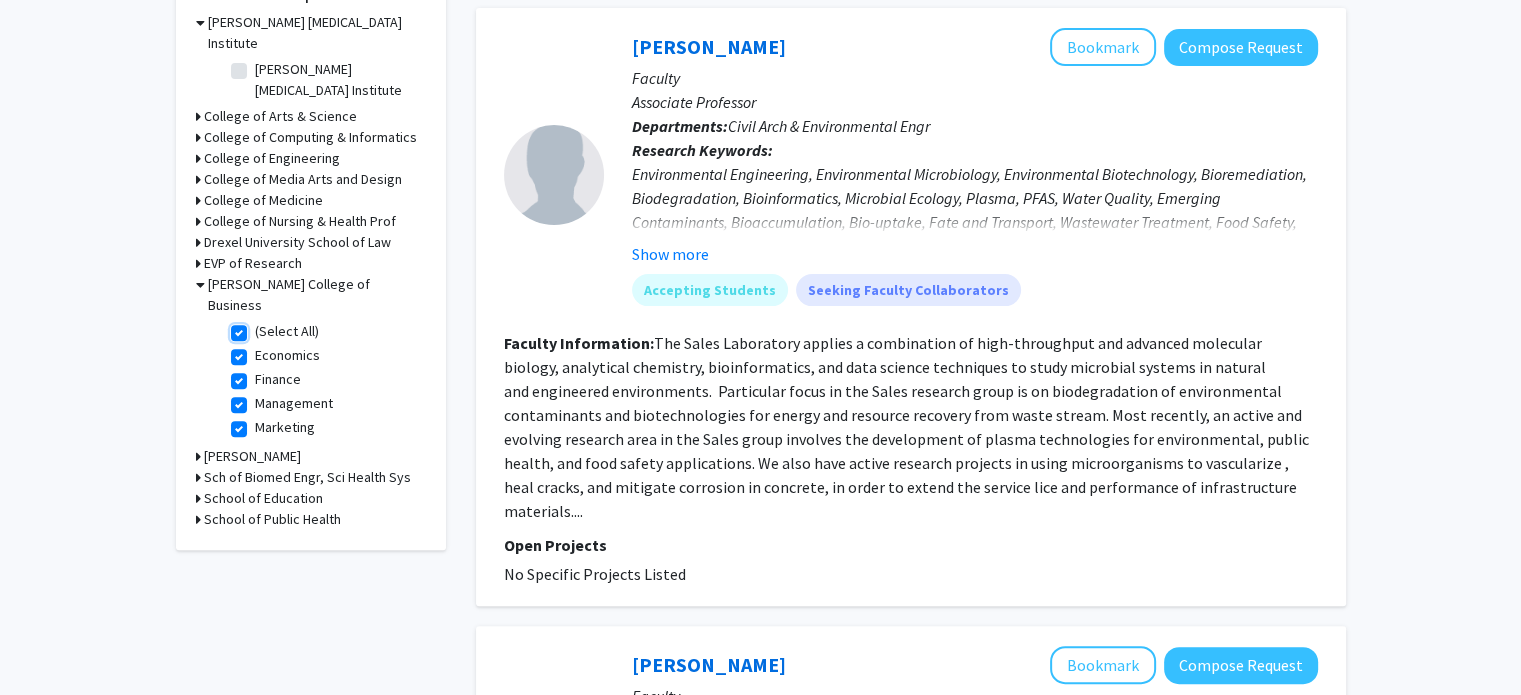 click on "(Select All)" at bounding box center (261, 327) 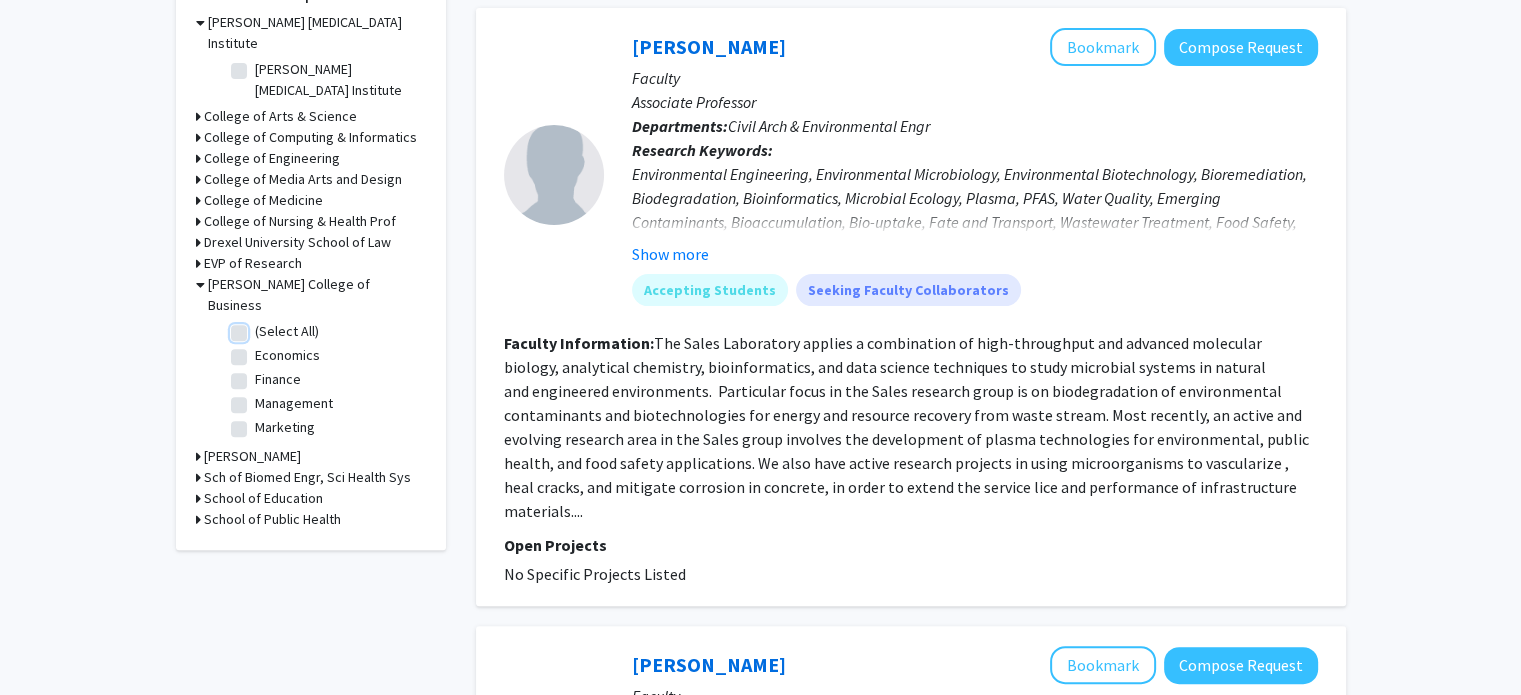 checkbox on "false" 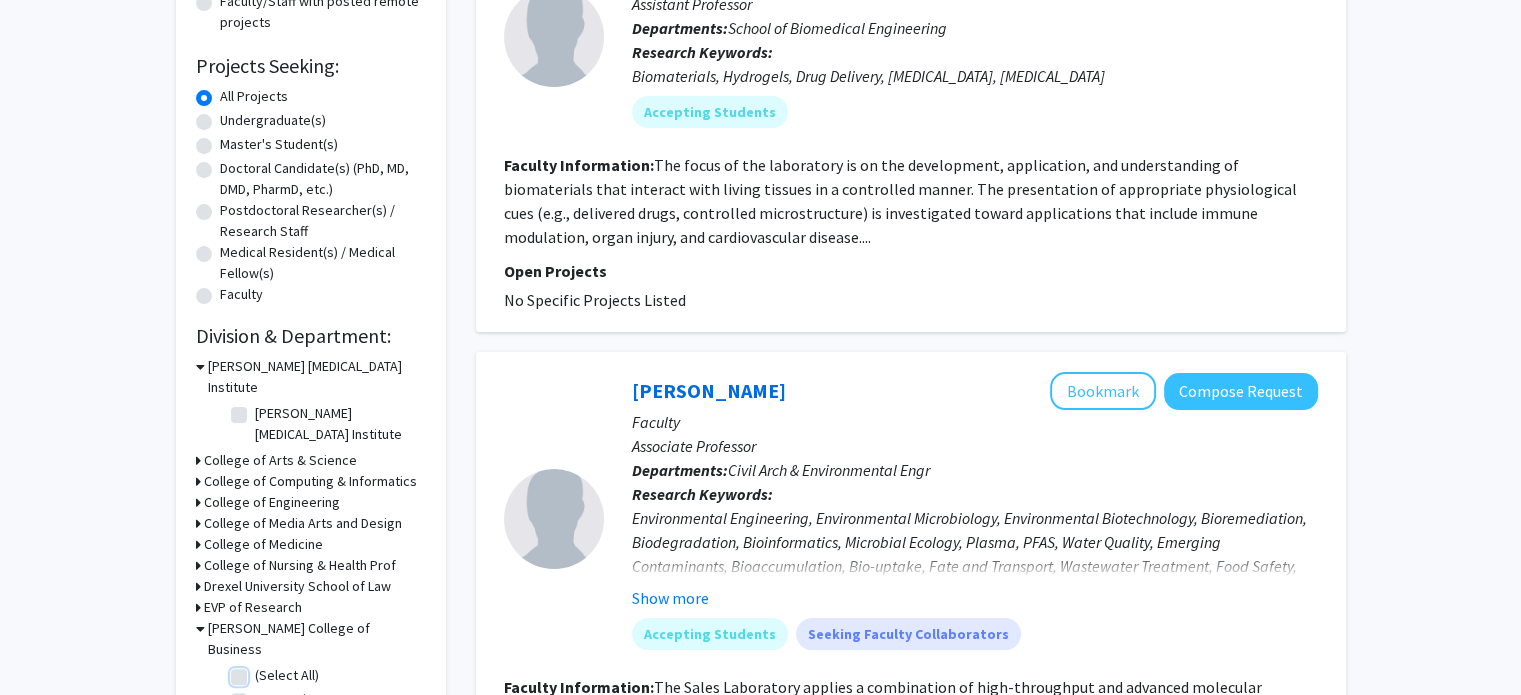 scroll, scrollTop: 0, scrollLeft: 0, axis: both 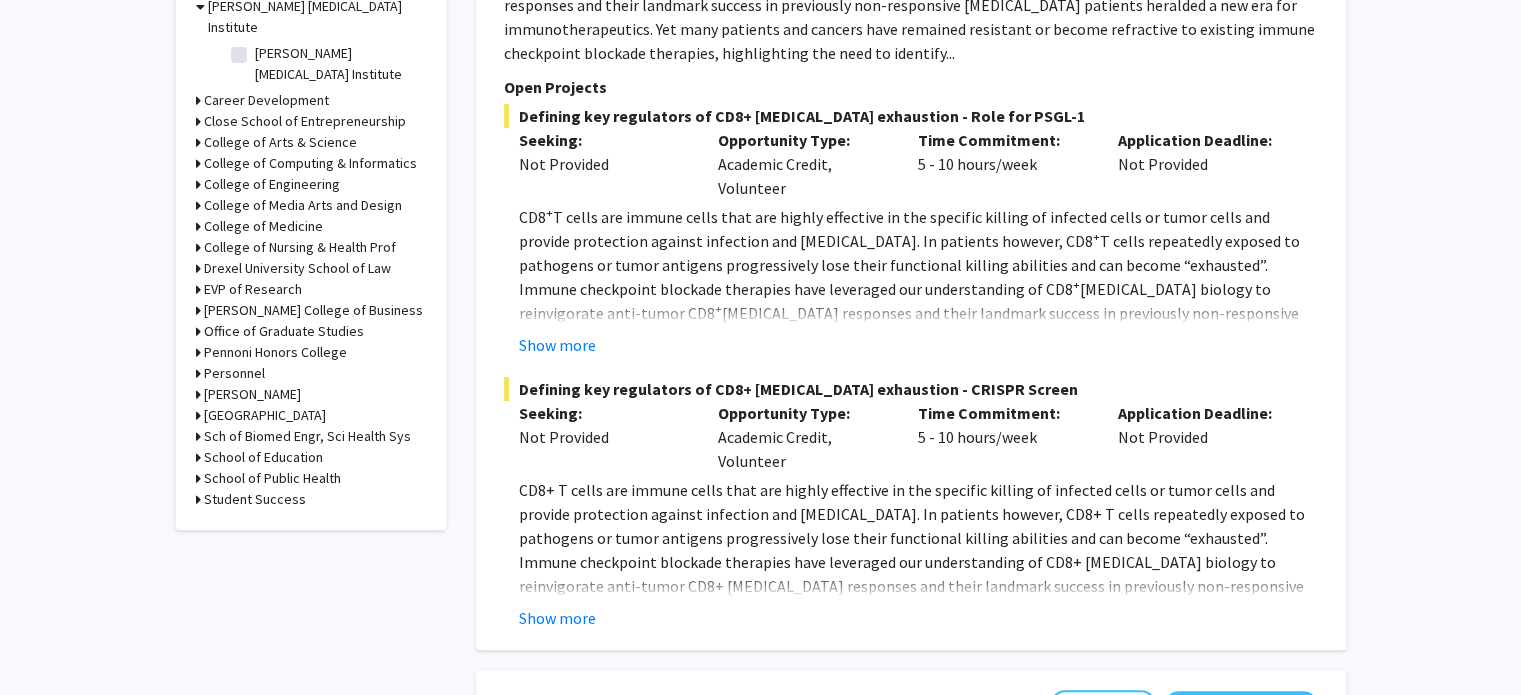 click on "[PERSON_NAME] College of Business" at bounding box center (313, 310) 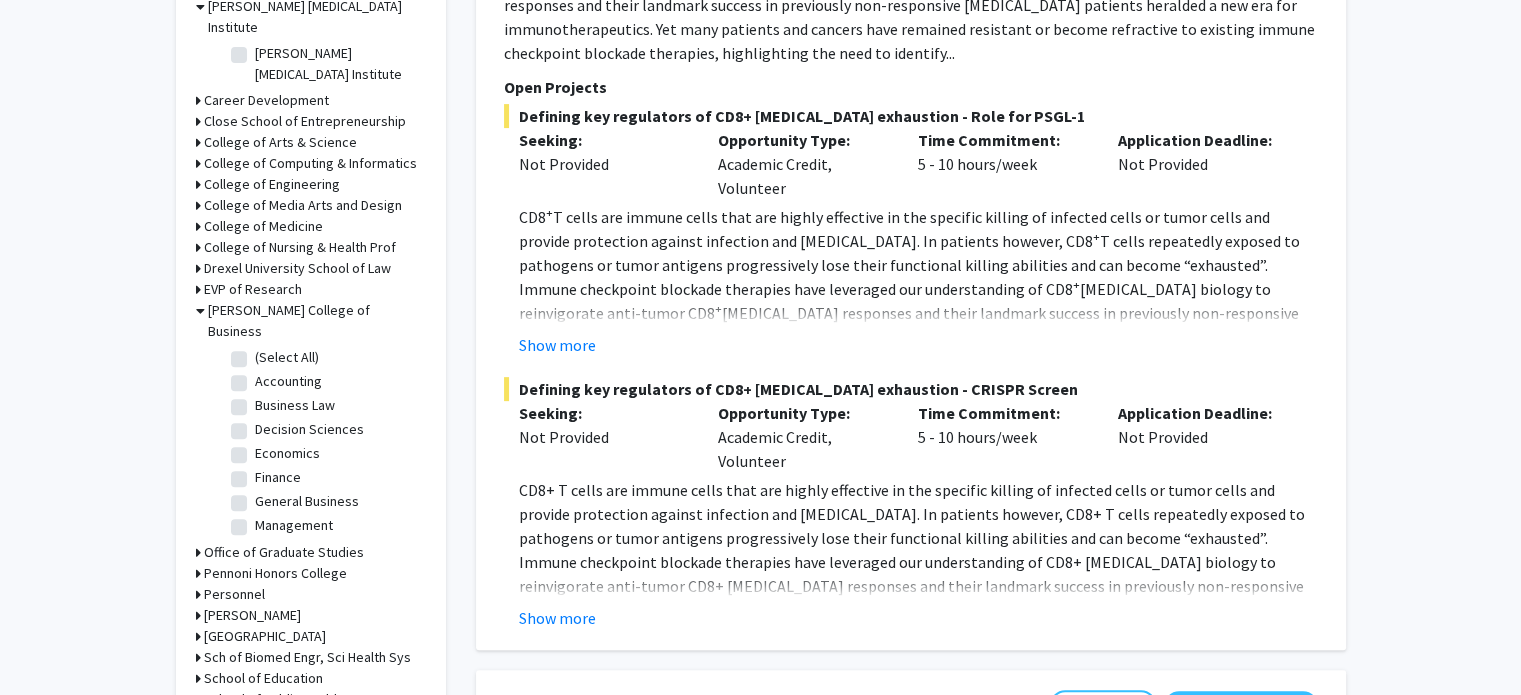 click on "(Select All)" 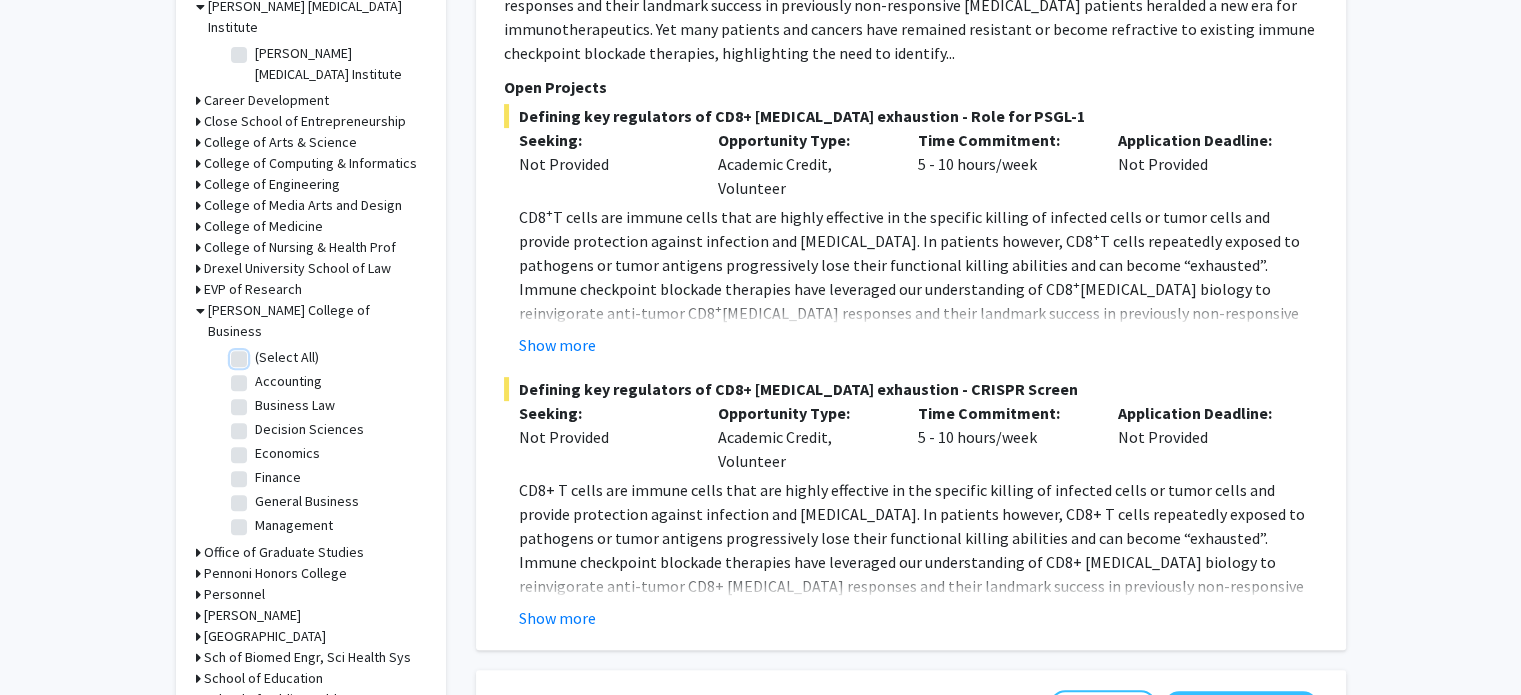 click on "(Select All)" at bounding box center (261, 353) 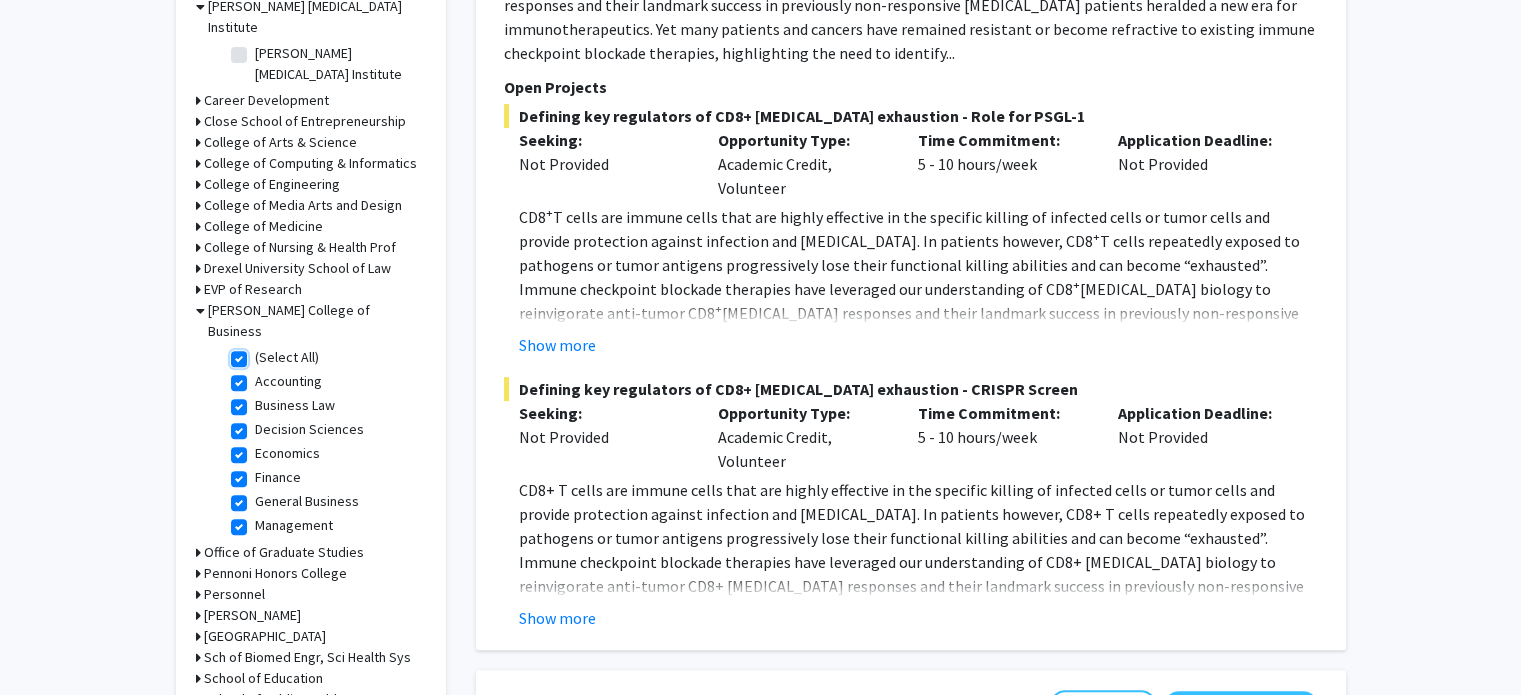 checkbox on "true" 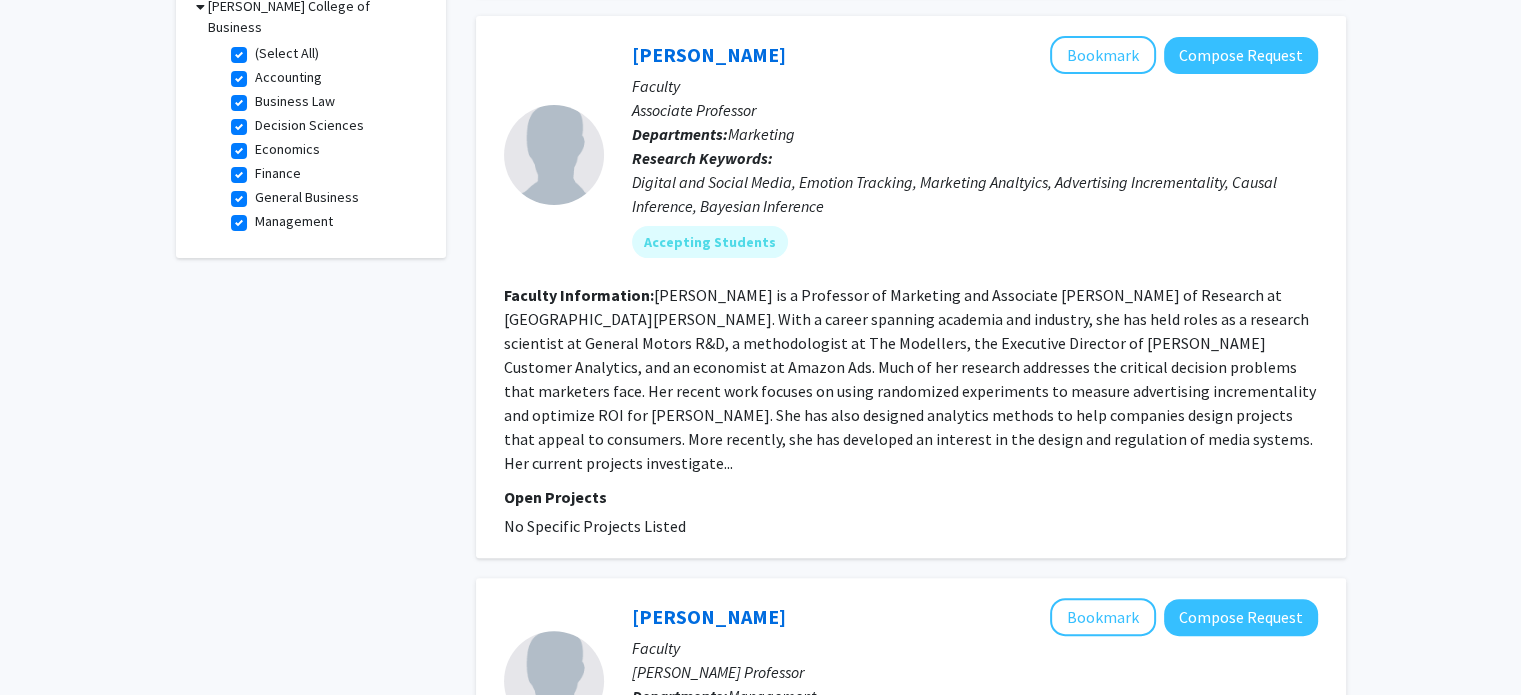 scroll, scrollTop: 652, scrollLeft: 0, axis: vertical 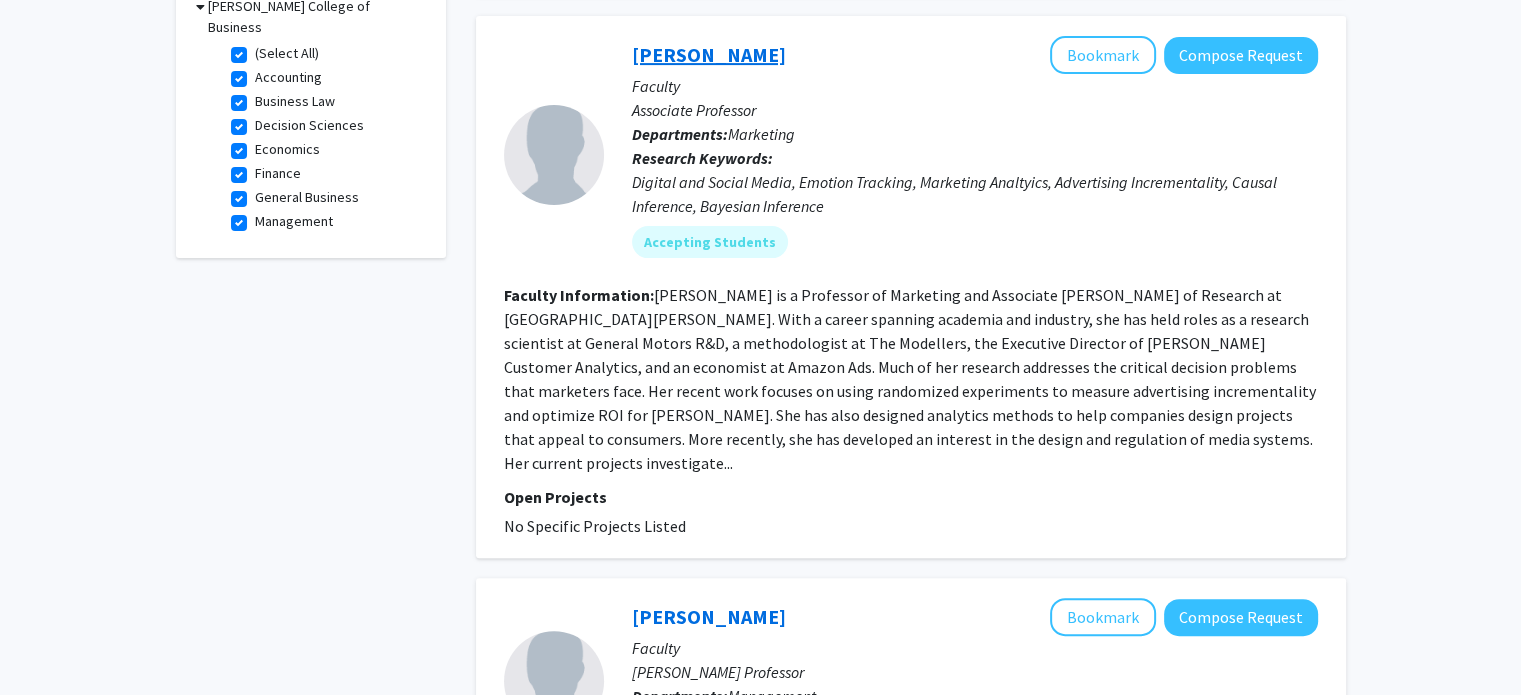 click on "Elea Feit" 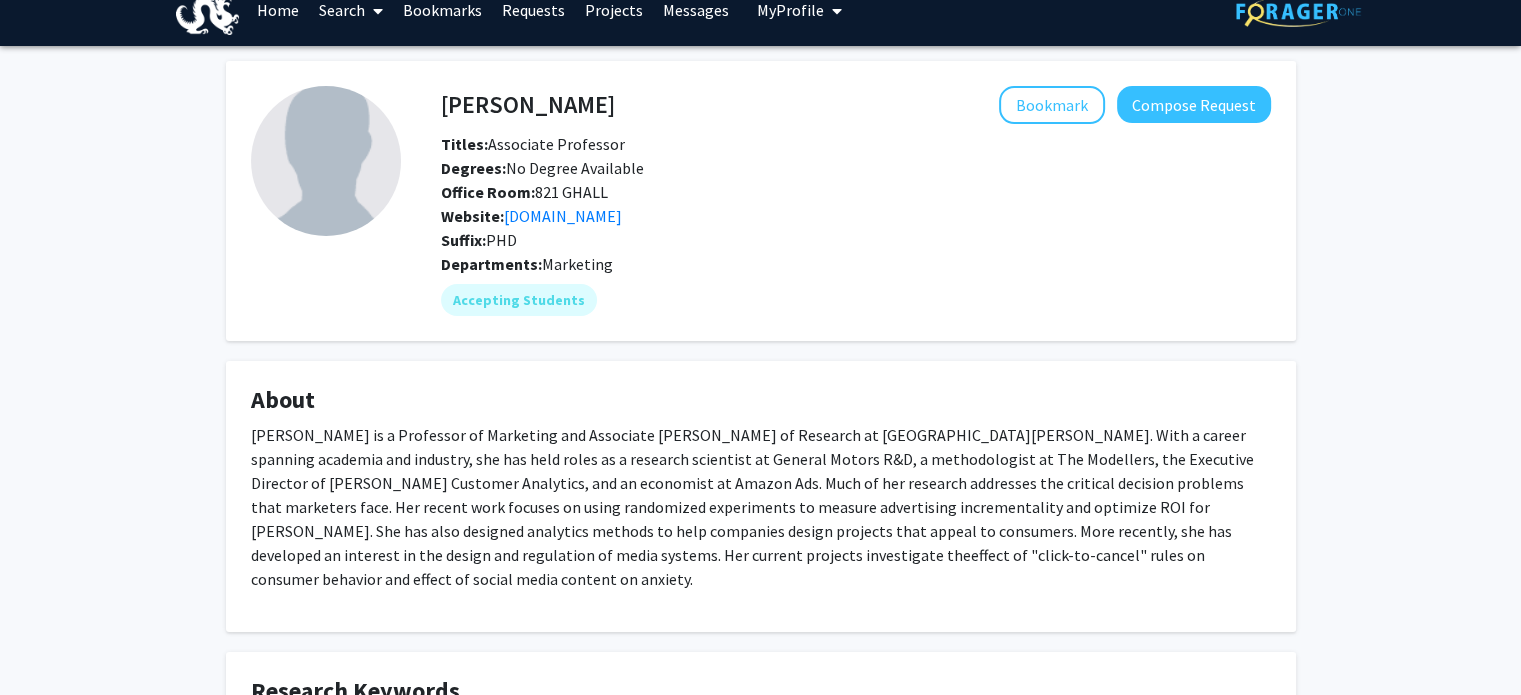 scroll, scrollTop: 27, scrollLeft: 0, axis: vertical 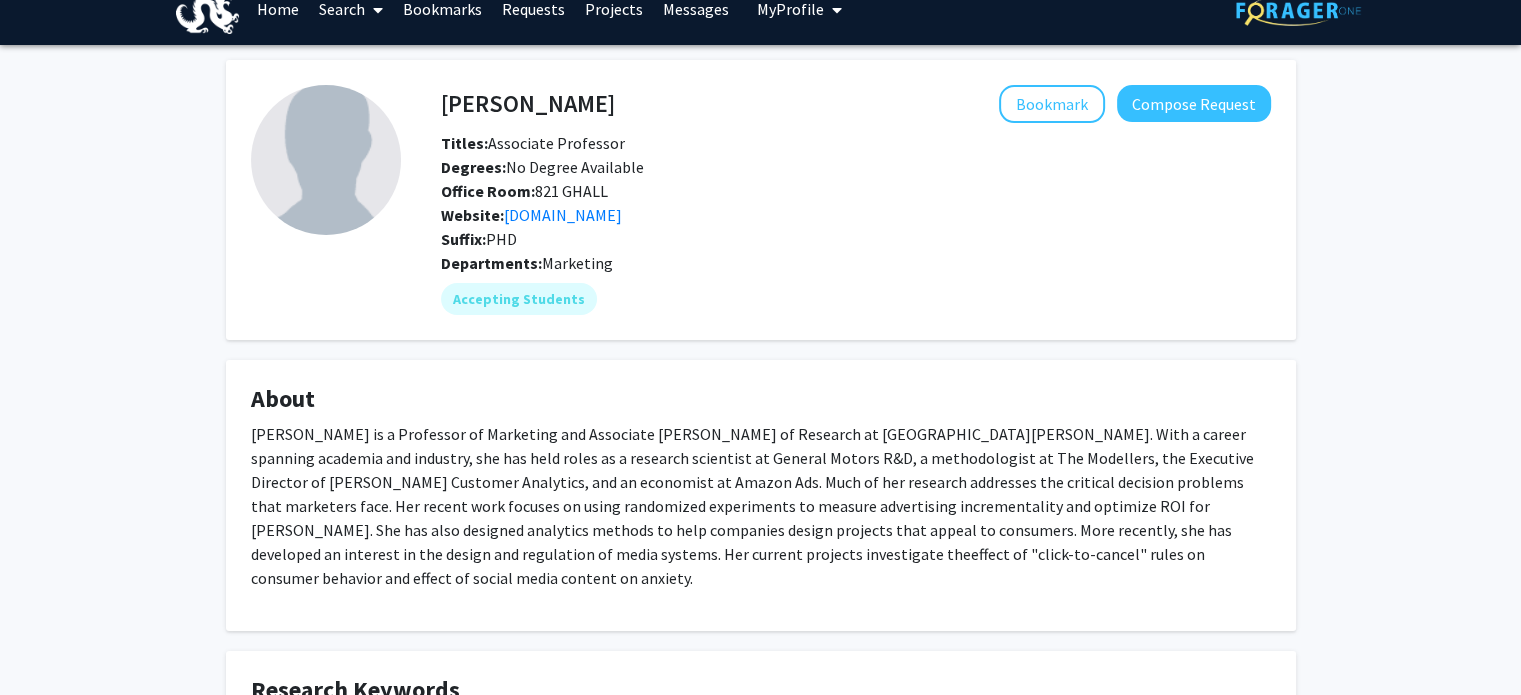 click on "Elea Feit   Bookmark
Compose Request  Titles:   Associate Professor  Degrees:   No Degree Available  Office Room:   821 GHALL  Website:  eleafeit.com Suffix:   PHD  Departments:   Marketing  Accepting Students  About  effect of "click-to-cancel" rules on consumer behavior and effect of social media content on anxiety.   Research Keywords  Digital and Social Media, Emotion Tracking, Marketing Analtyics, Advertising Incrementality, Causal Inference, Bayesian Inference  Research Description   Awards  Rothwarf Teaching Award, Quanties Award for Best Educator, Marketing Science Institute Scholar" 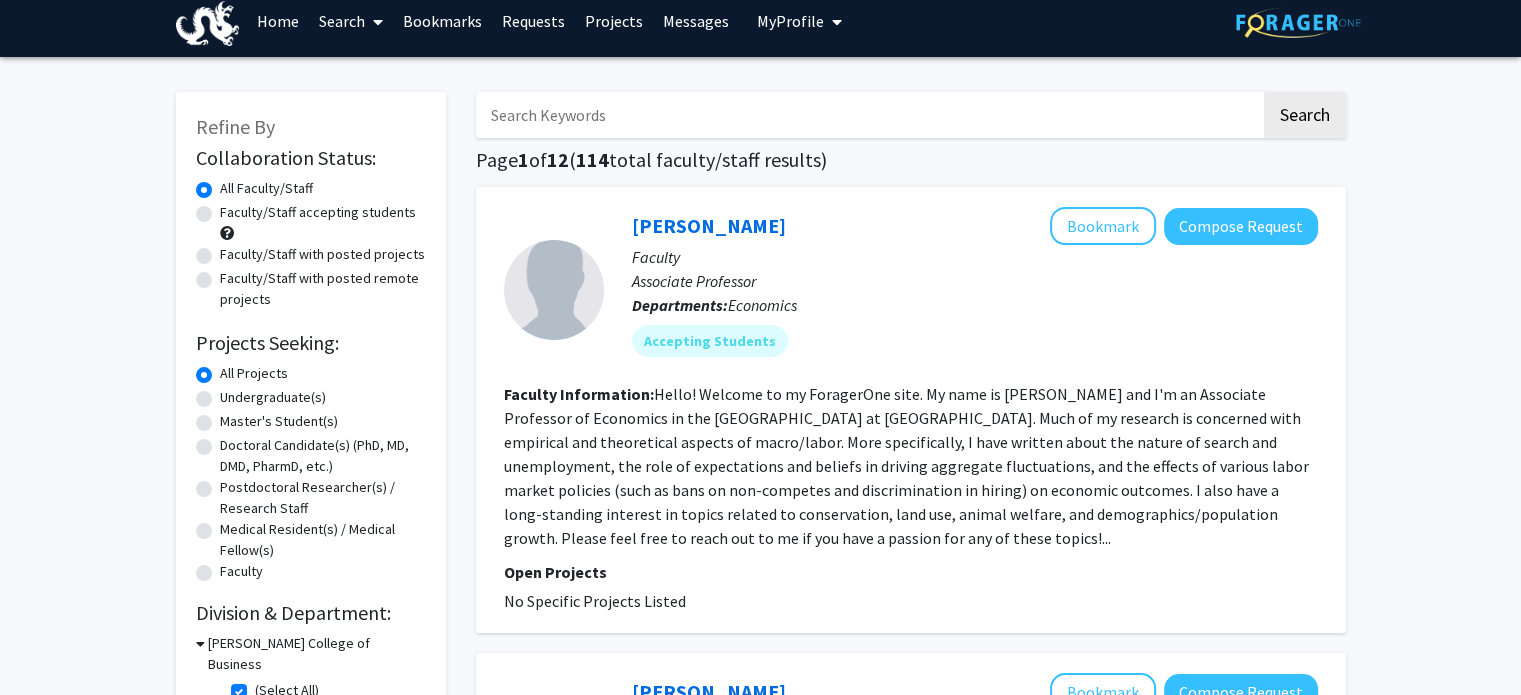 scroll, scrollTop: 12, scrollLeft: 0, axis: vertical 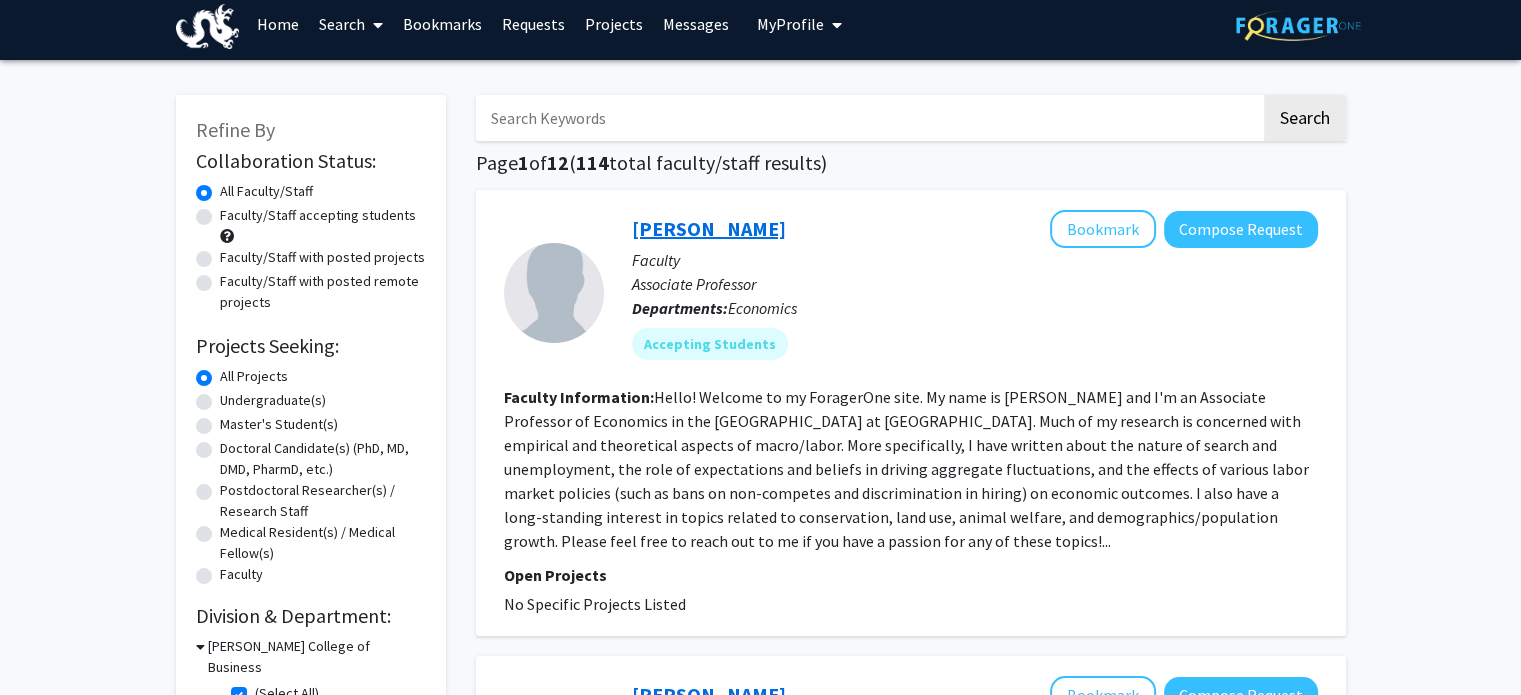 click on "Tristan Potter" 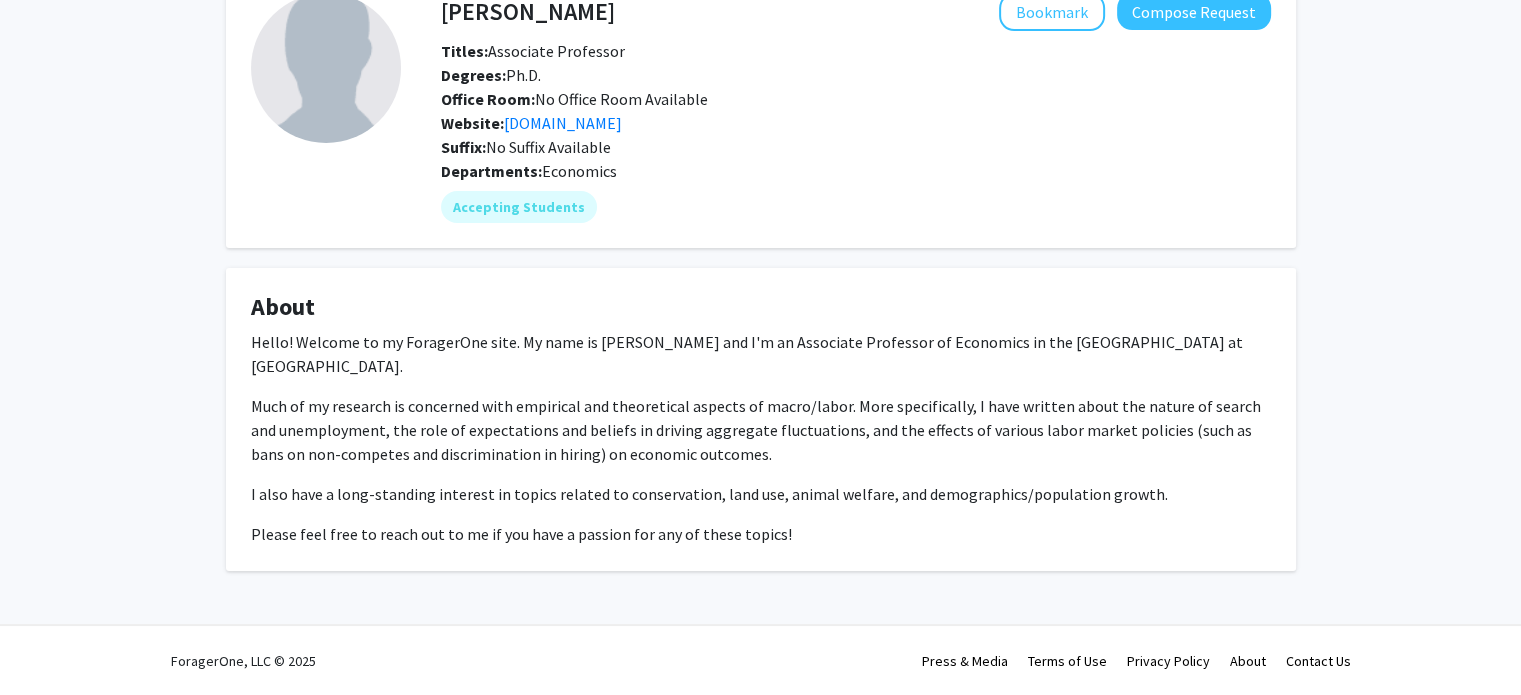 scroll, scrollTop: 118, scrollLeft: 0, axis: vertical 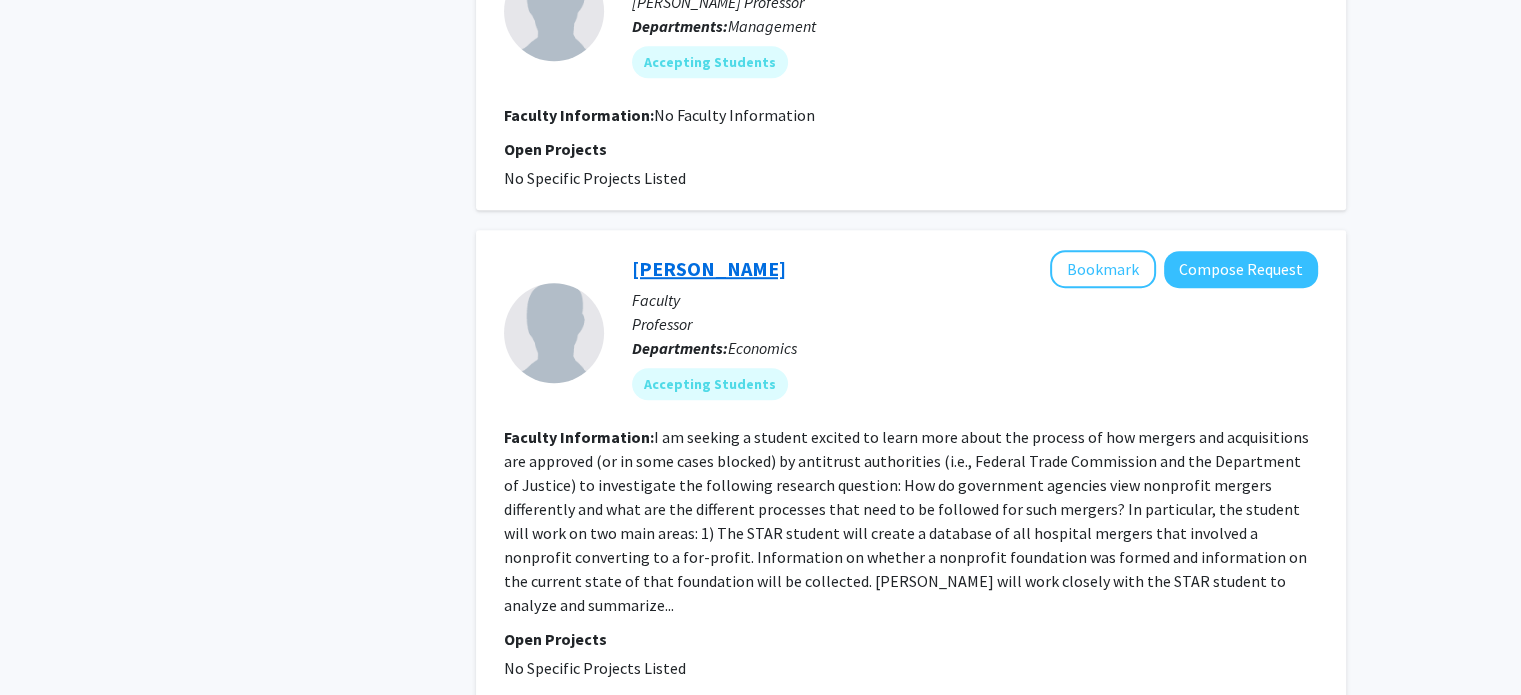 click on "Teresa Harrison" 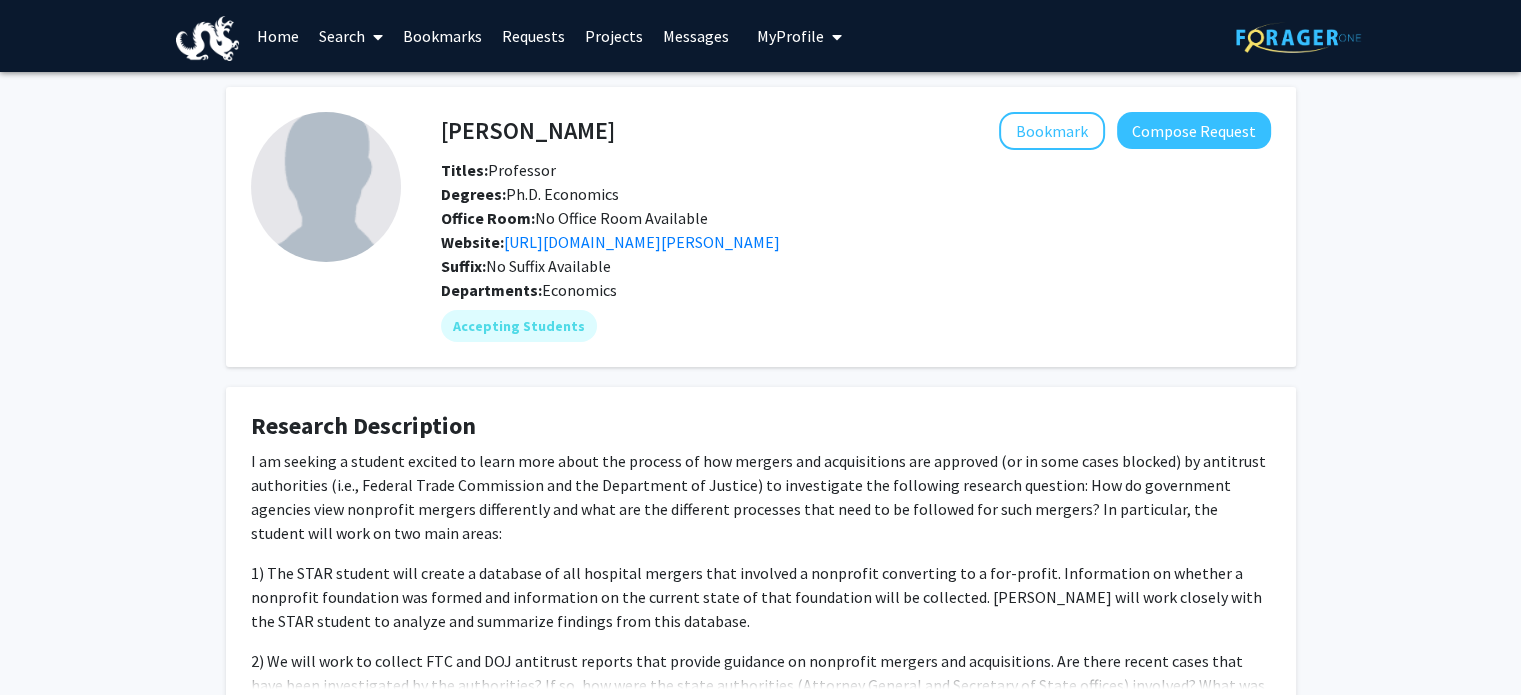scroll, scrollTop: 175, scrollLeft: 0, axis: vertical 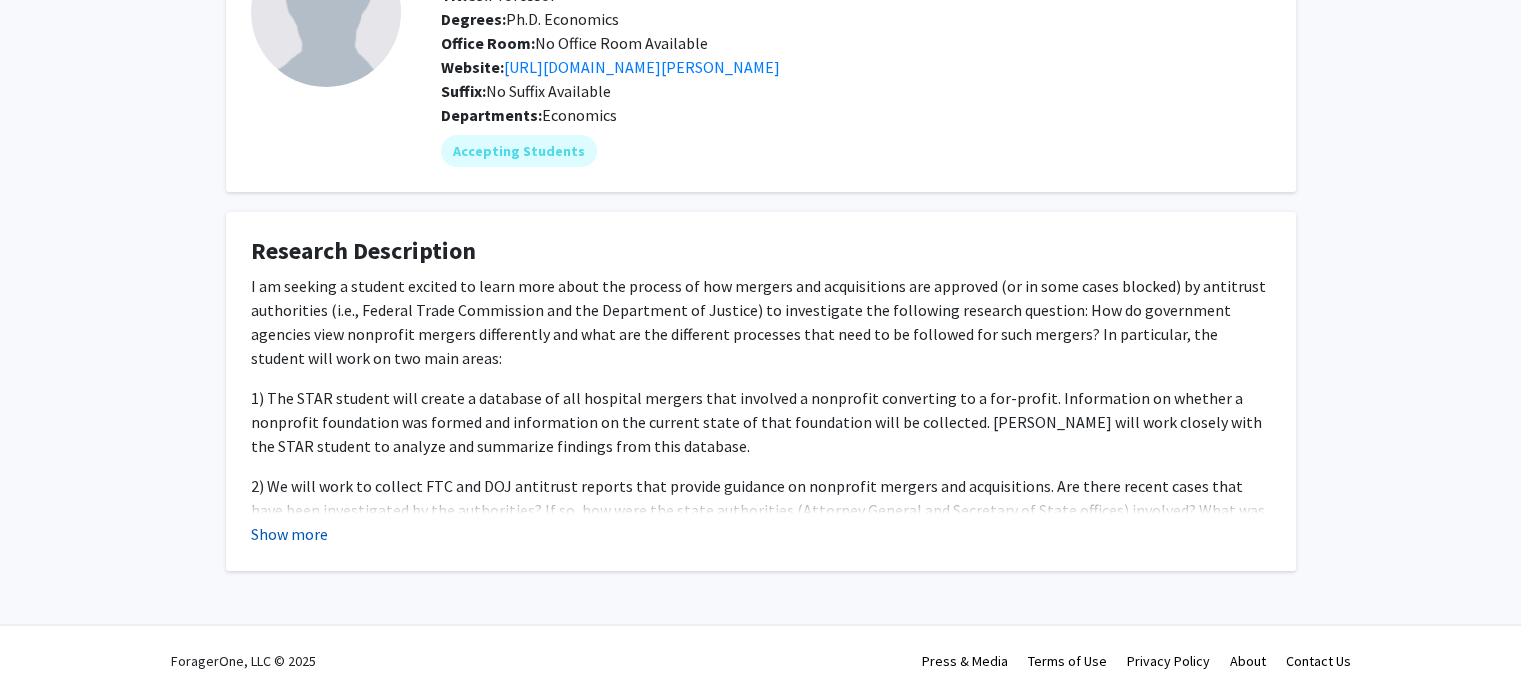 click on "Show more" 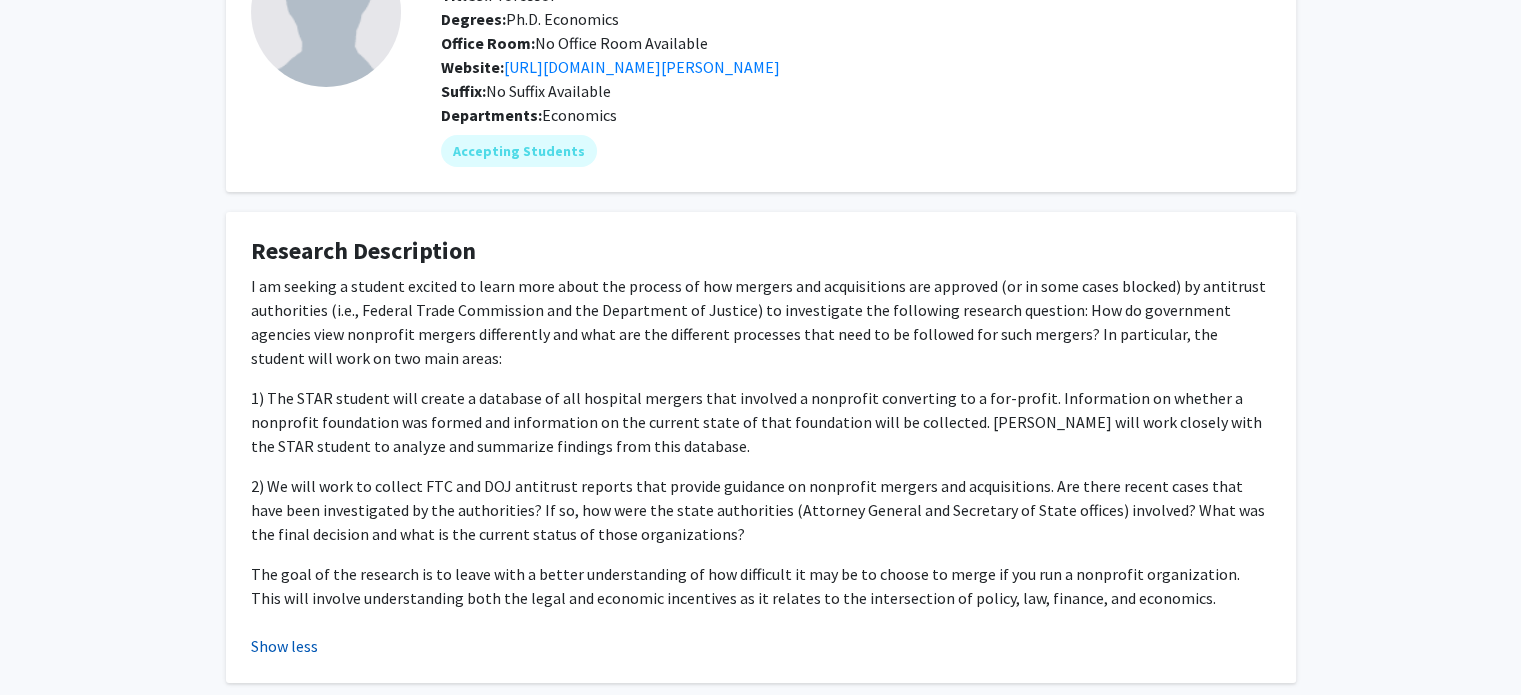 scroll, scrollTop: 287, scrollLeft: 0, axis: vertical 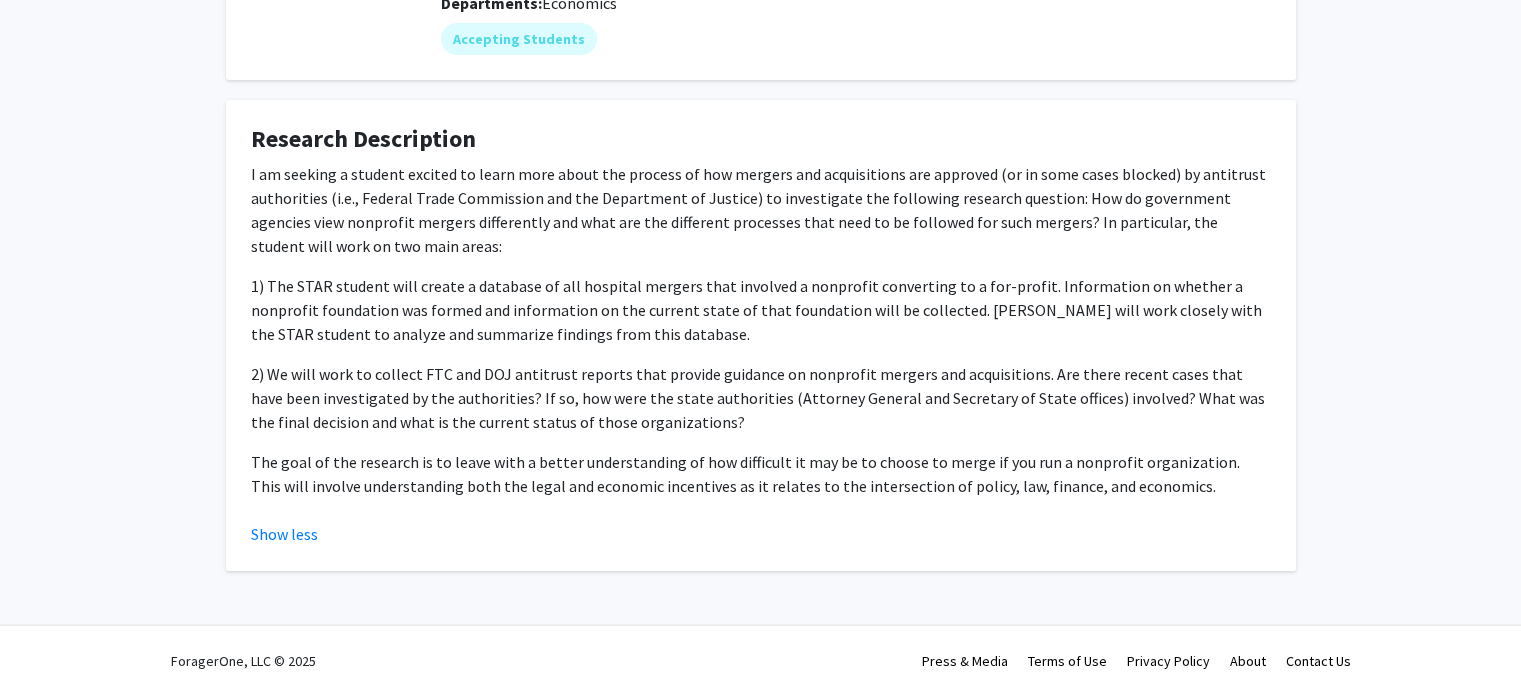 click on "Teresa Harrison   Bookmark
Compose Request  Titles:   Professor  Degrees:   Ph.D. Economics  Office Room:   No Office Room Available  Website:  https://www.lebow.drexel.edu/people/teresaharrison Suffix:   No Suffix Available  Departments:   Economics  Accepting Students  Research Description  I am seeking a student excited to learn more about the process of how mergers and acquisitions are approved (or in some cases blocked) by antitrust authorities (i.e., Federal Trade Commission and the Department of Justice) to investigate the following research question: How do government agencies view nonprofit mergers differently and what are the different processes that need to be followed for such mergers?  In particular, the student will work on two main areas:
Show less" 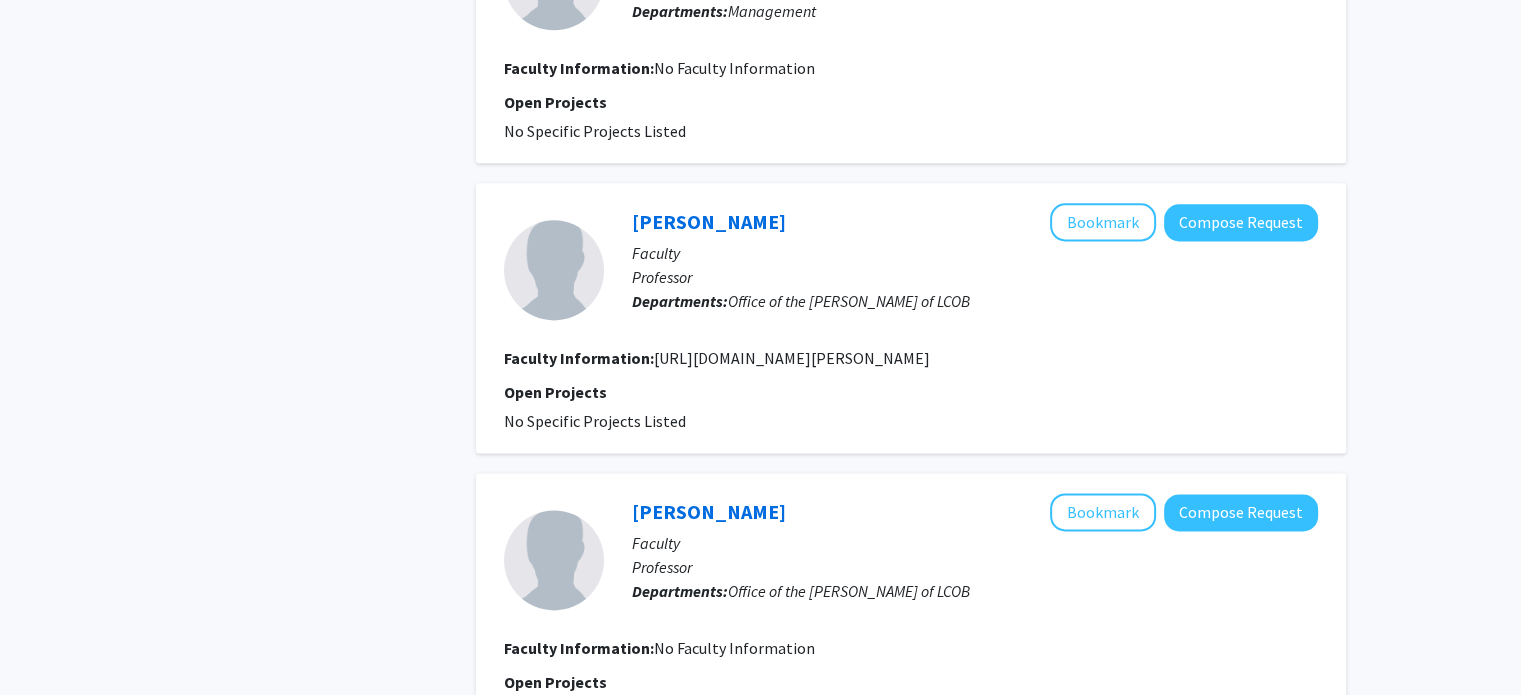 scroll, scrollTop: 2679, scrollLeft: 0, axis: vertical 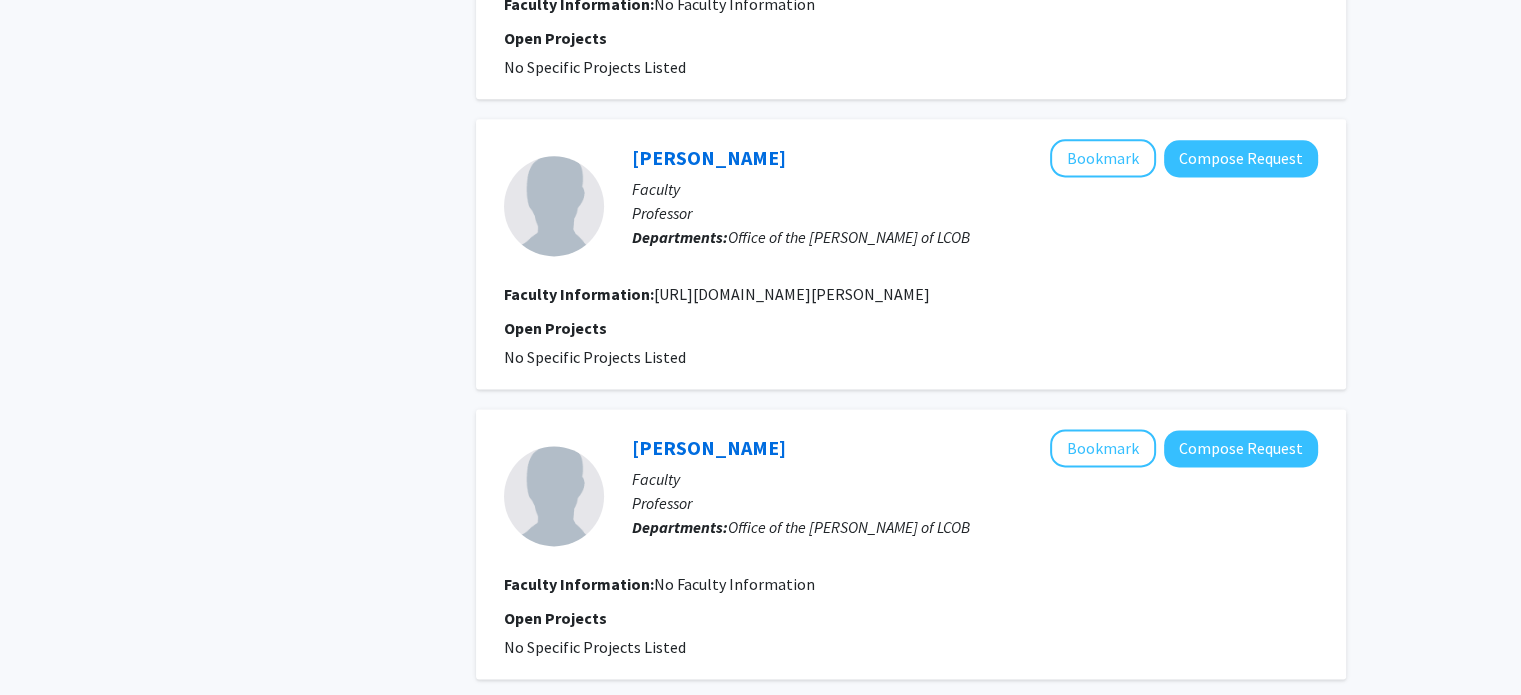 drag, startPoint x: 652, startPoint y: 243, endPoint x: 1032, endPoint y: 251, distance: 380.0842 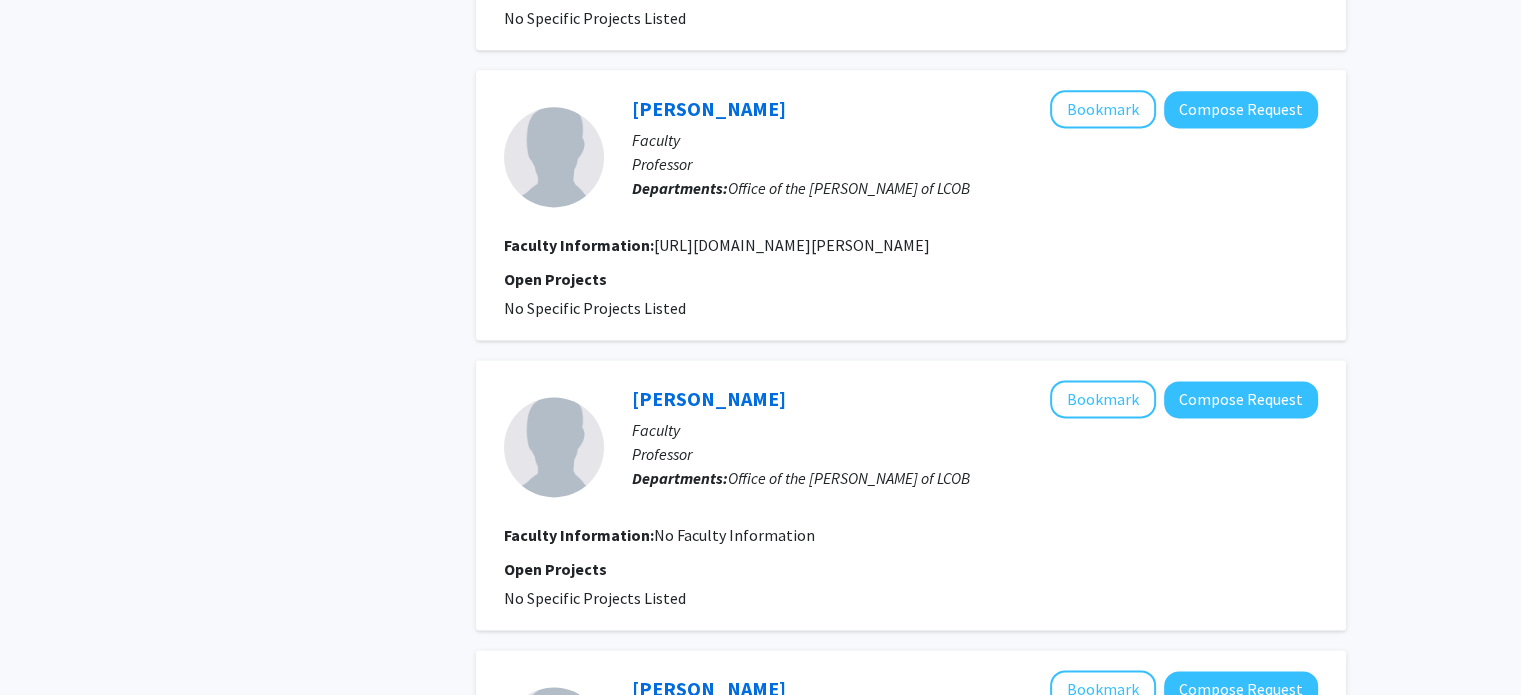 scroll, scrollTop: 2730, scrollLeft: 0, axis: vertical 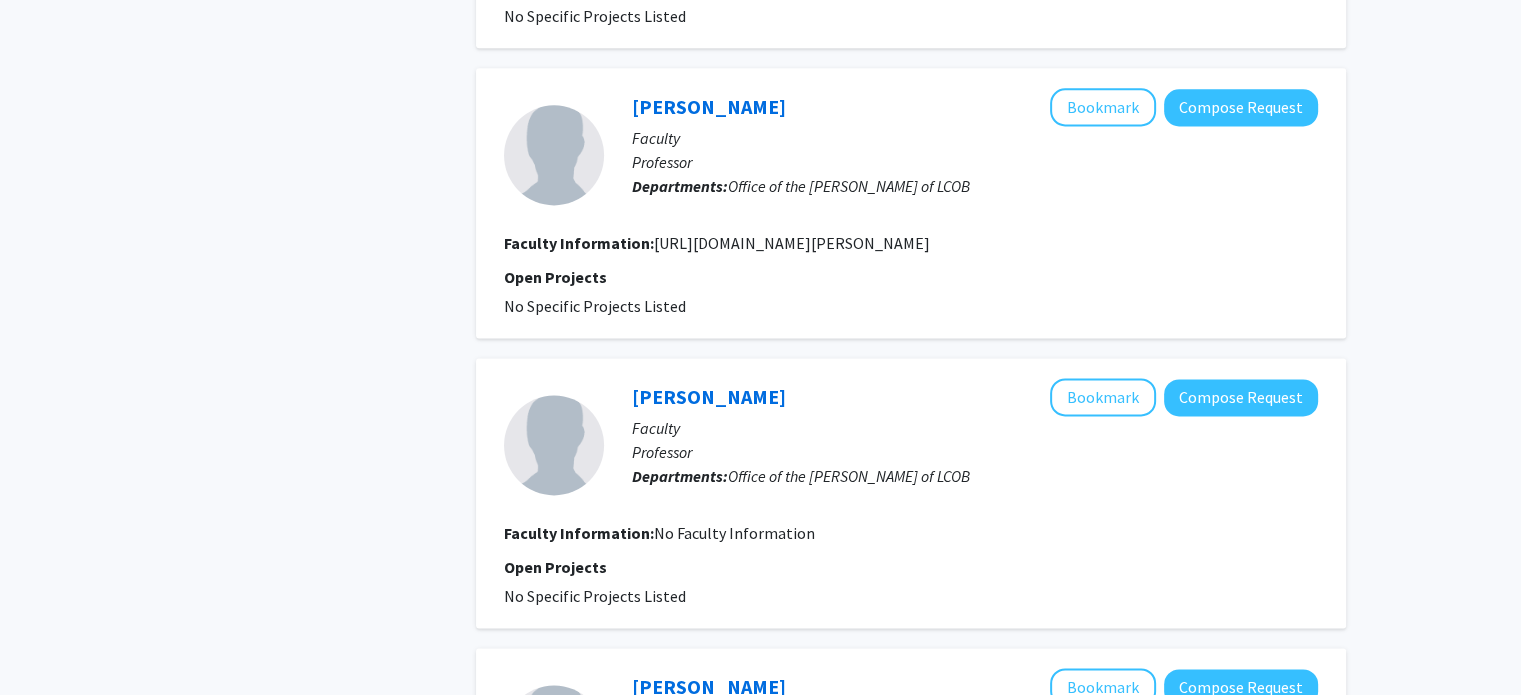 click on "Refine By Collaboration Status: Collaboration Status  All Faculty/Staff    Collaboration Status  Faculty/Staff accepting students    Collaboration Status  Faculty/Staff with posted projects    Collaboration Status  Faculty/Staff with posted remote projects    Projects Seeking: Projects Seeking Level  All Projects    Projects Seeking Level  Undergraduate(s)    Projects Seeking Level  Master's Student(s)    Projects Seeking Level  Doctoral Candidate(s) (PhD, MD, DMD, PharmD, etc.)    Projects Seeking Level  Postdoctoral Researcher(s) / Research Staff    Projects Seeking Level  Medical Resident(s) / Medical Fellow(s)    Projects Seeking Level  Faculty    Division & Department:      Lebow College of Business  (Select All)  (Select All)  Accounting  Accounting  Business Law  Business Law  Decision Sciences  Decision Sciences  Economics  Economics  Finance  Finance  General Business  General Business  Management  Management  Marketing  Marketing  Office of the Dean of LCOB  Office of the Dean of LCOB" 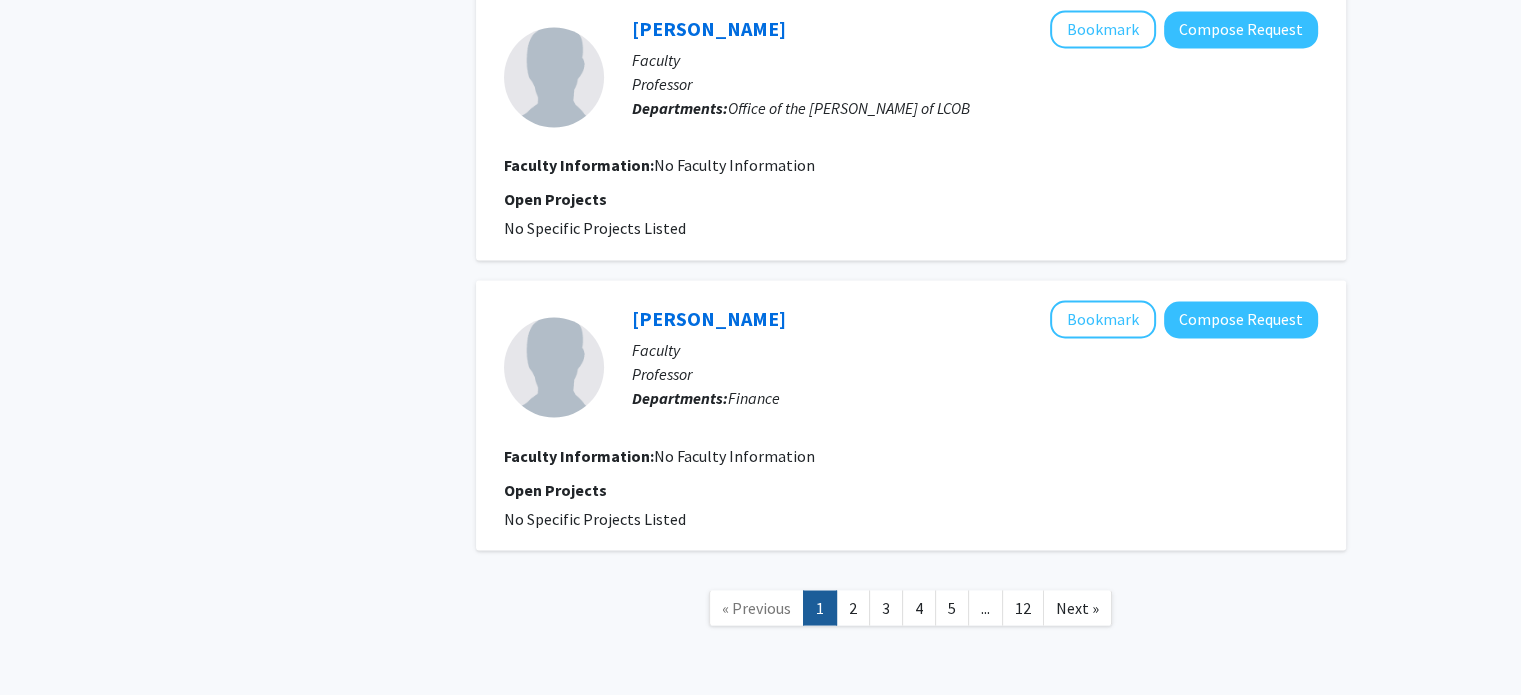 scroll, scrollTop: 3388, scrollLeft: 0, axis: vertical 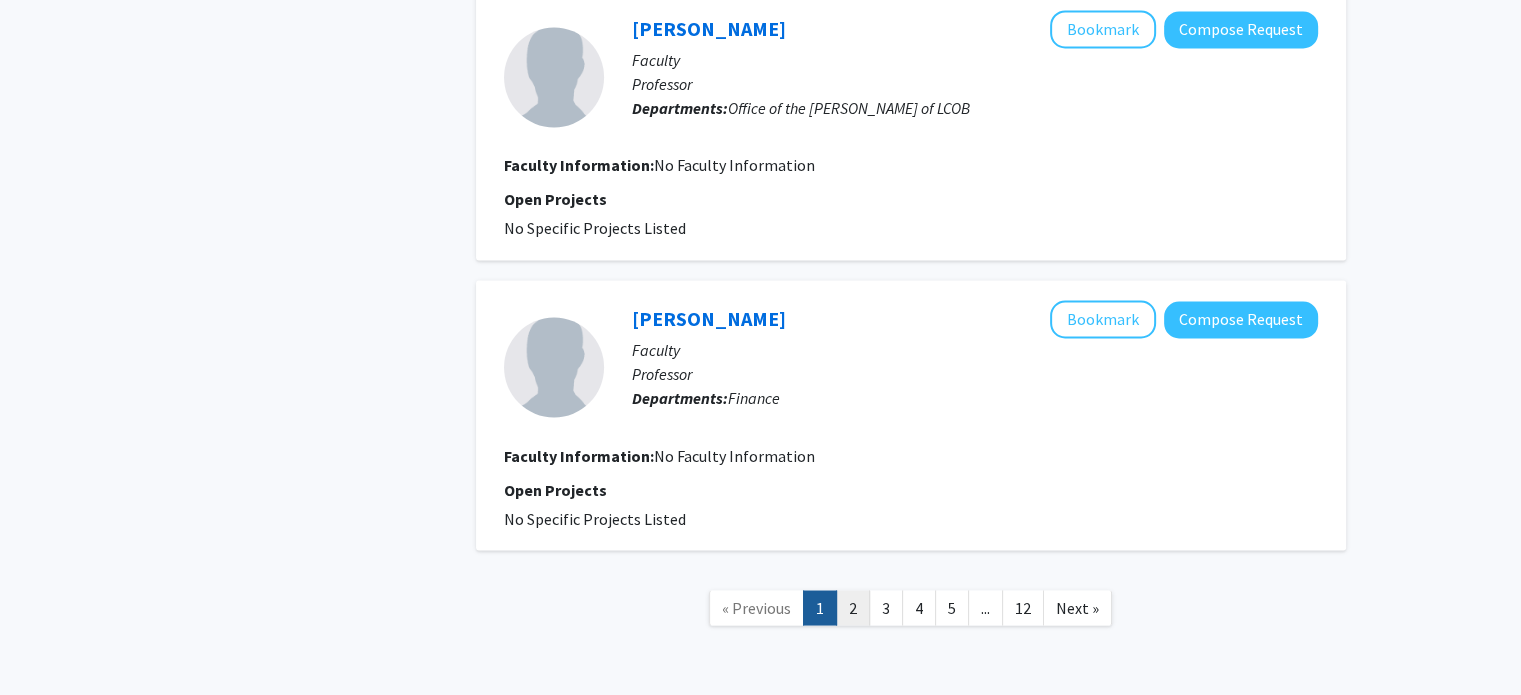 click on "2" 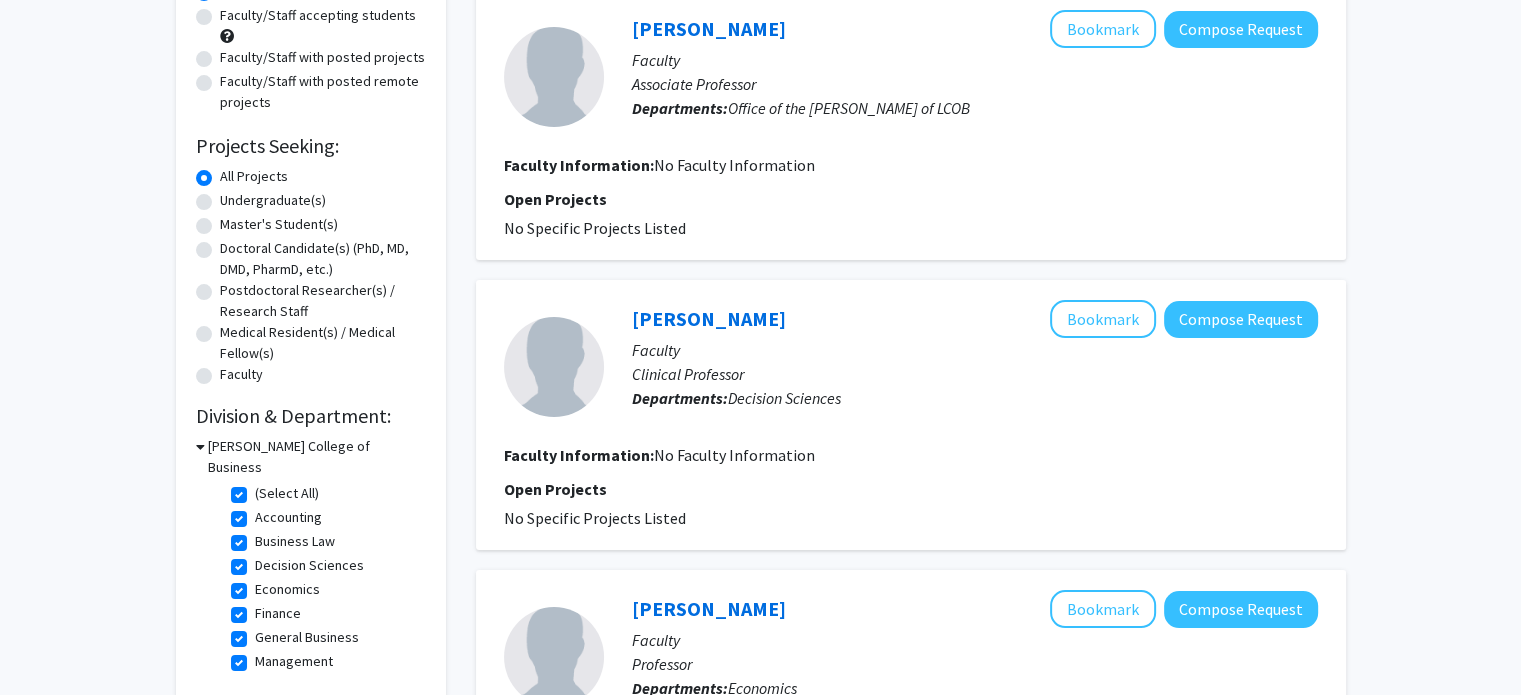 scroll, scrollTop: 215, scrollLeft: 0, axis: vertical 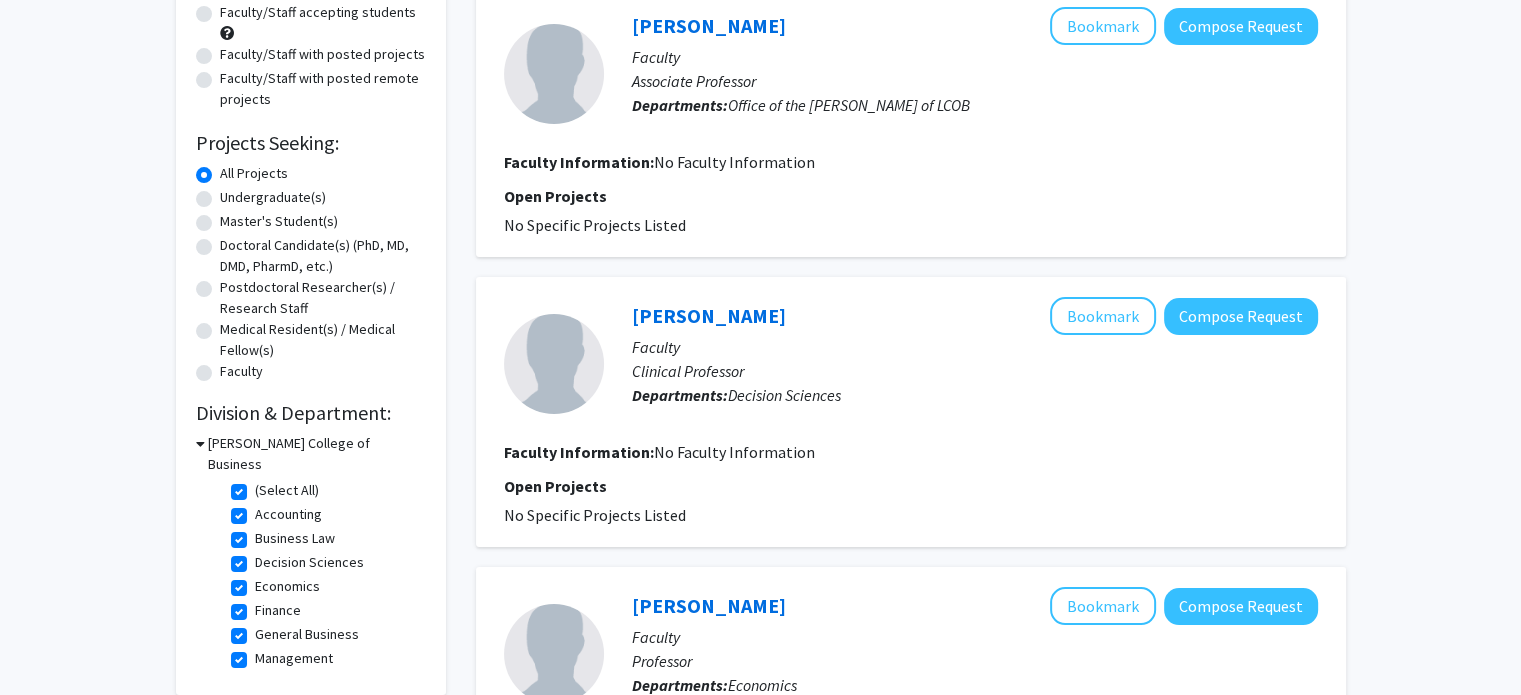 click on "(Select All)" 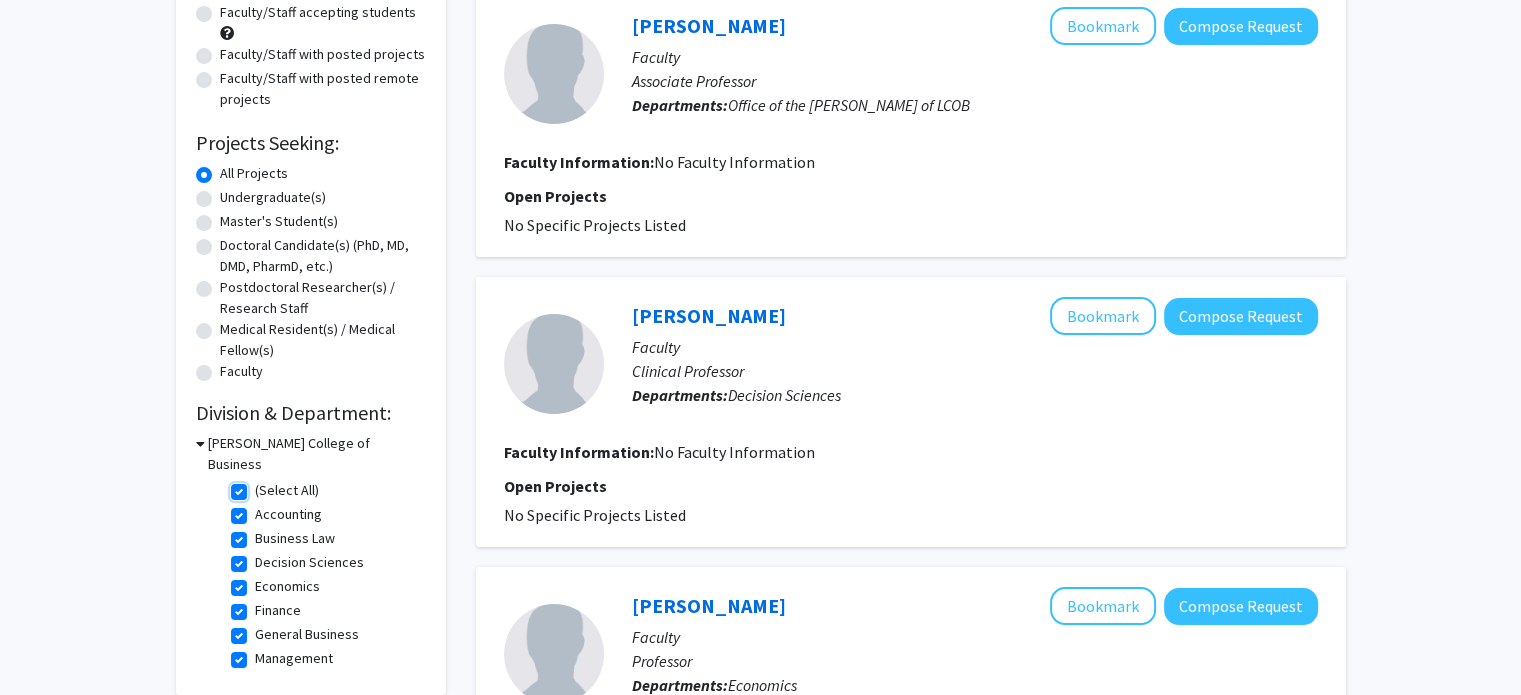 click on "(Select All)" at bounding box center (261, 486) 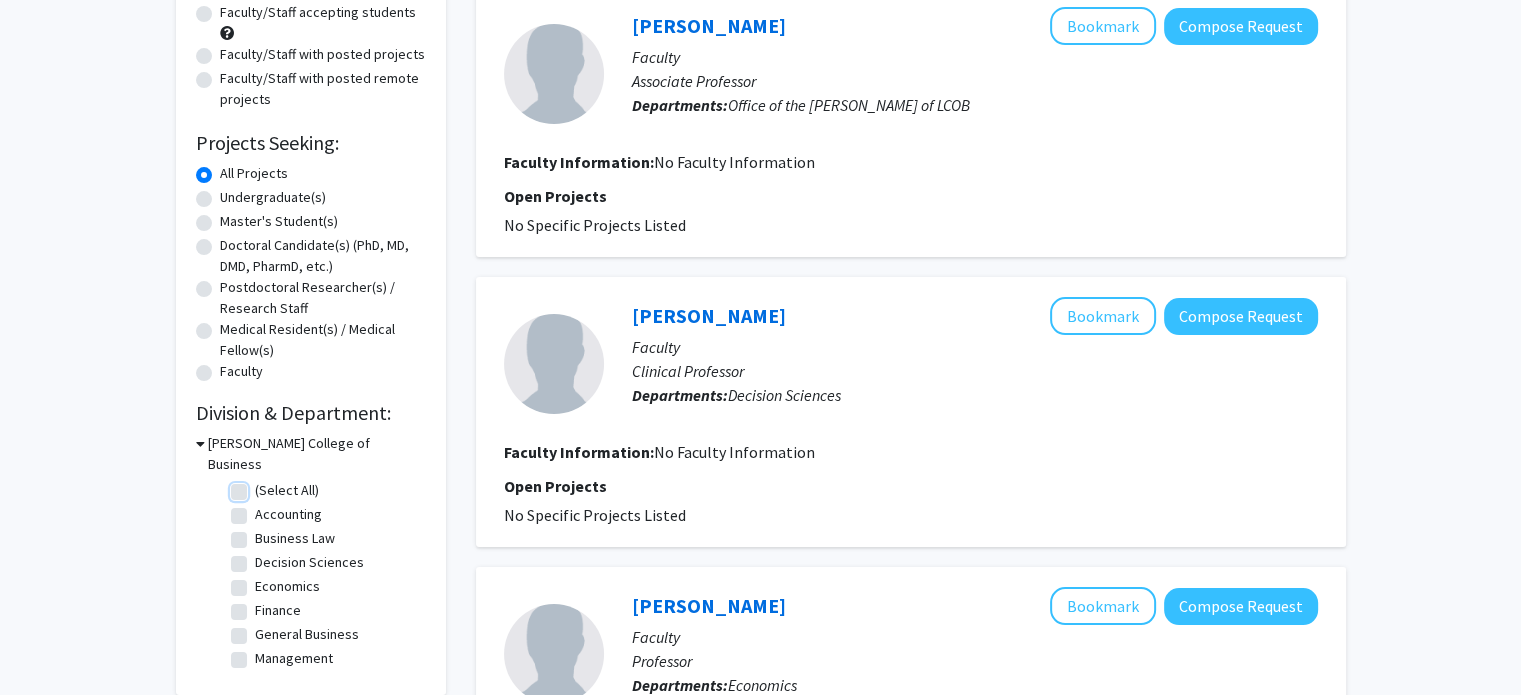 checkbox on "false" 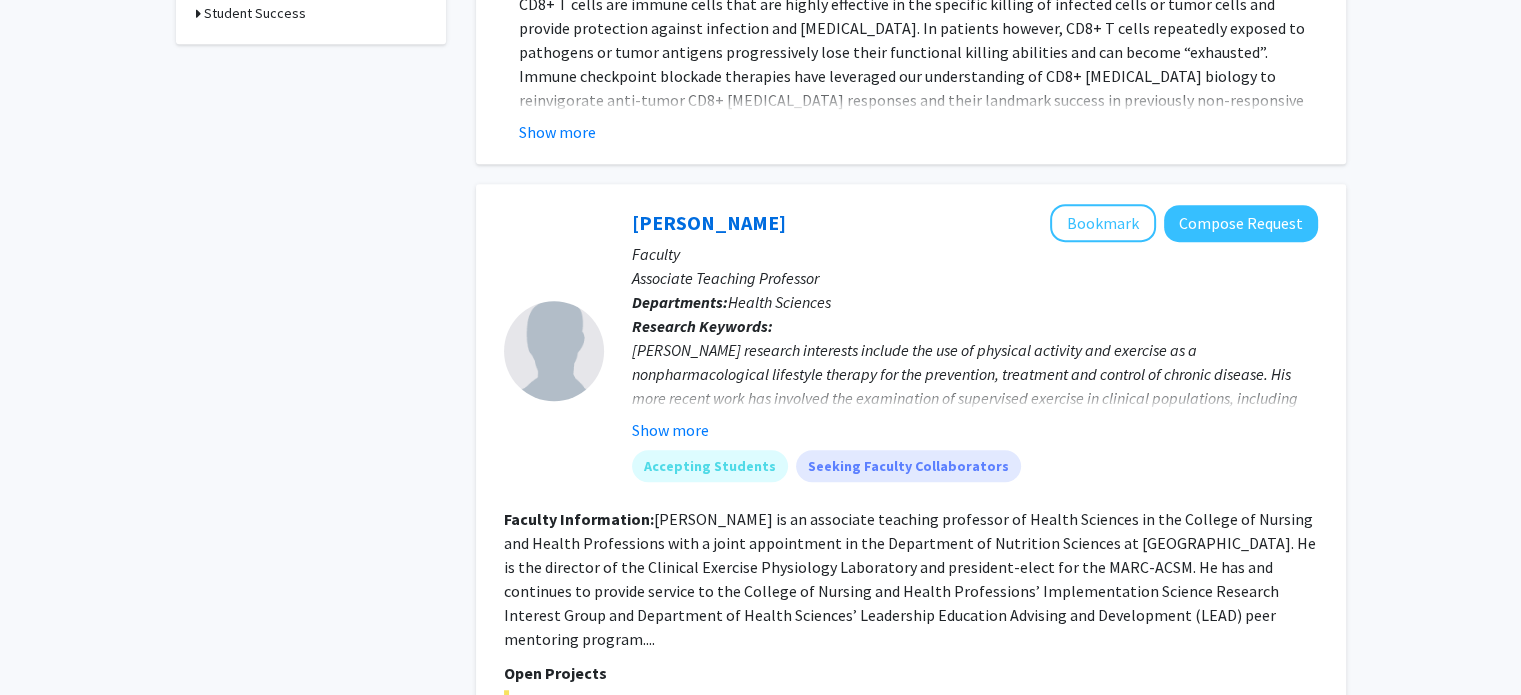 scroll, scrollTop: 1136, scrollLeft: 0, axis: vertical 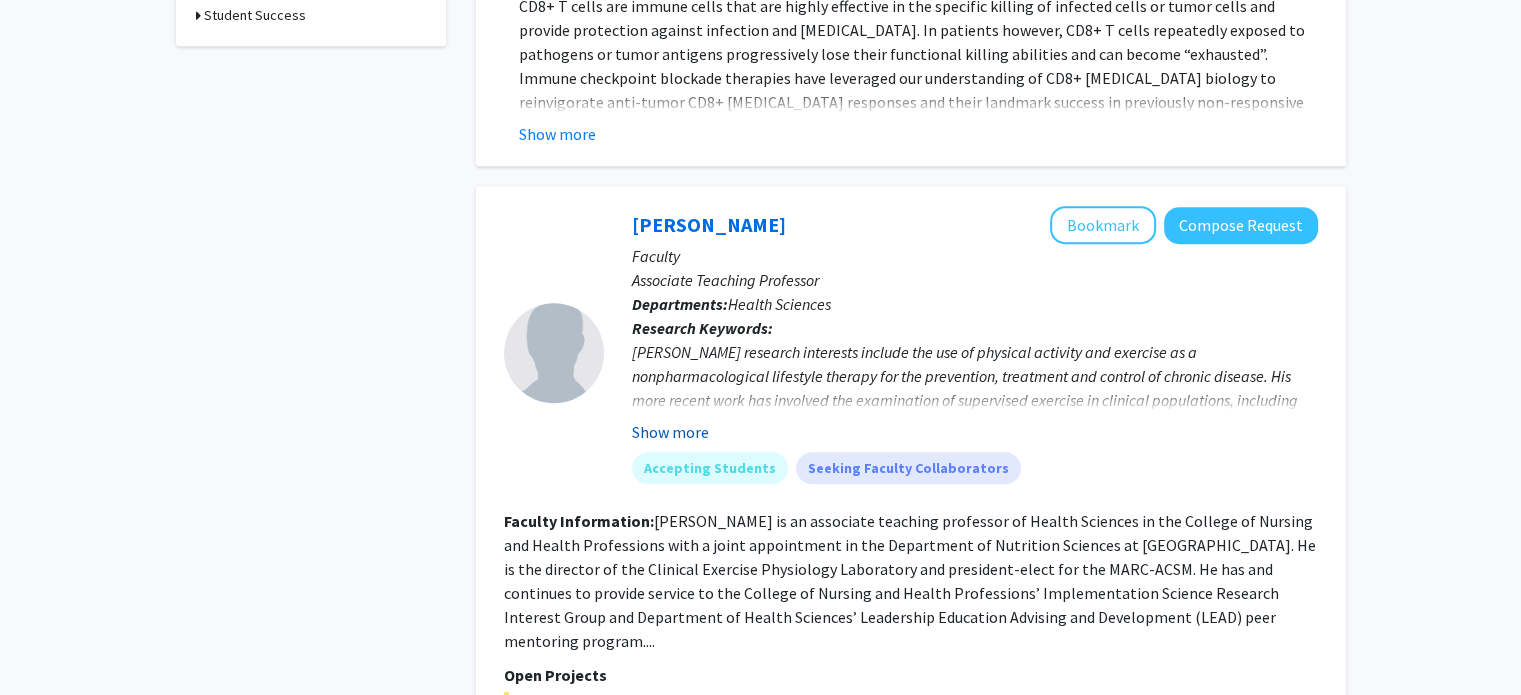 click on "Show more" 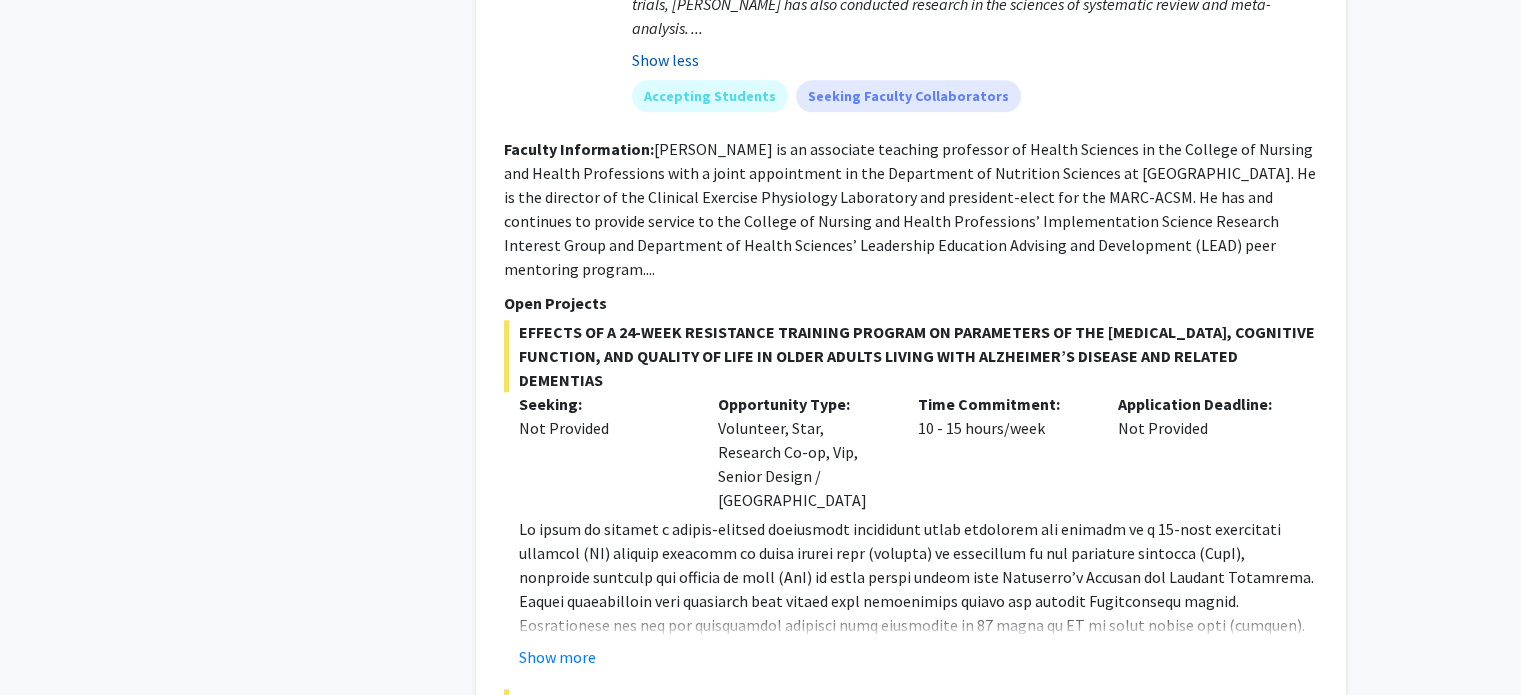 scroll, scrollTop: 1616, scrollLeft: 0, axis: vertical 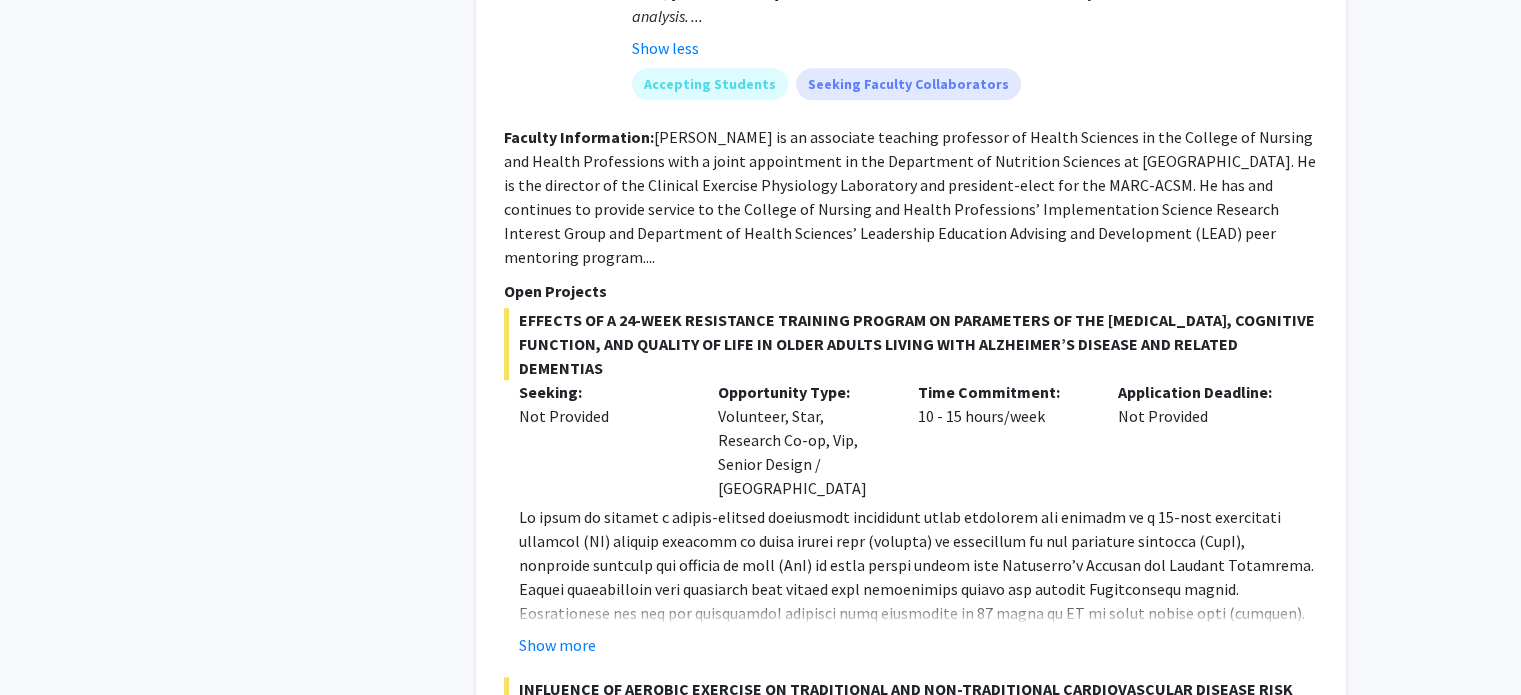 click on "EFFECTS OF A 24-WEEK RESISTANCE TRAINING PROGRAM ON PARAMETERS OF THE METABOLIC SYNDROME, COGNITIVE FUNCTION, AND QUALITY OF LIFE IN OLDER ADULTS LIVING WITH ALZHEIMER’S DISEASE AND RELATED DEMENTIAS  Seeking: Not Provided Opportunity Type:  Volunteer, Star, Research Co-op, Vip, Senior Design / Capstone  Time Commitment:  10 - 15 hours/week  Application Deadline:  Not Provided  Show more  INFLUENCE OF AEROBIC EXERCISE ON TRADITIONAL AND NON-TRADITIONAL CARDIOVASCULAR DISEASE RISK FACTORS IN CHRONIC KIDNEY AND END-STAGE RENAL DISEASE: A META-ANALYSIS OF RANDOMIZED CONTROLLED TRIALS  Seeking: Not Provided Opportunity Type:  Volunteer, Star, Research Co-op, Vip, Senior Design / Capstone  Time Commitment:  10 - 15 hours/week  Application Deadline:  Not Provided  Show more  EFFECTS OF HIGH INTENSITY INTERVAL TRAINING ON ACYLATED GHRELIN AND PERCEIVED HUNGER IN COLLEGE-AGE STUDENTS  Seeking: Not Provided Opportunity Type:  Volunteer, Star, Research Co-op, Vip, Senior Design / Capstone  Time Commitment: Show more" 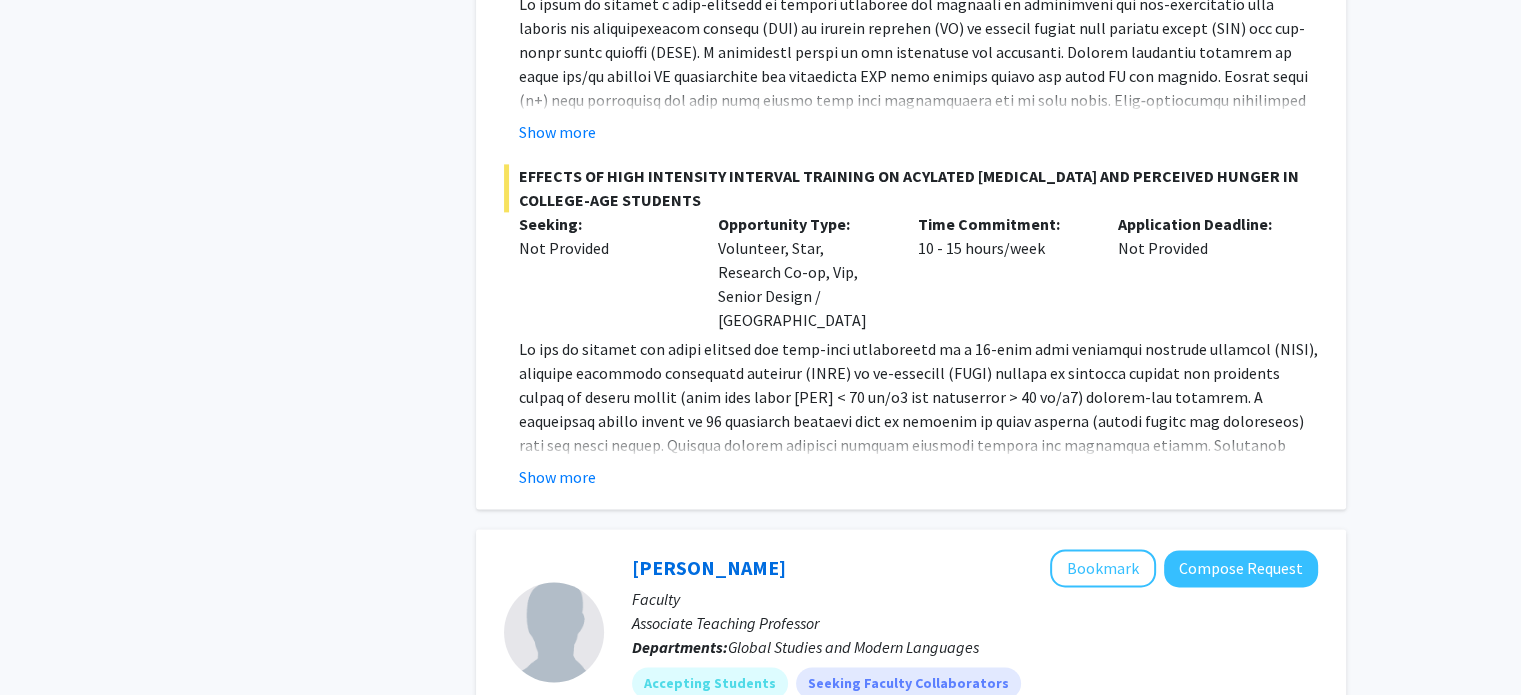 scroll, scrollTop: 2764, scrollLeft: 0, axis: vertical 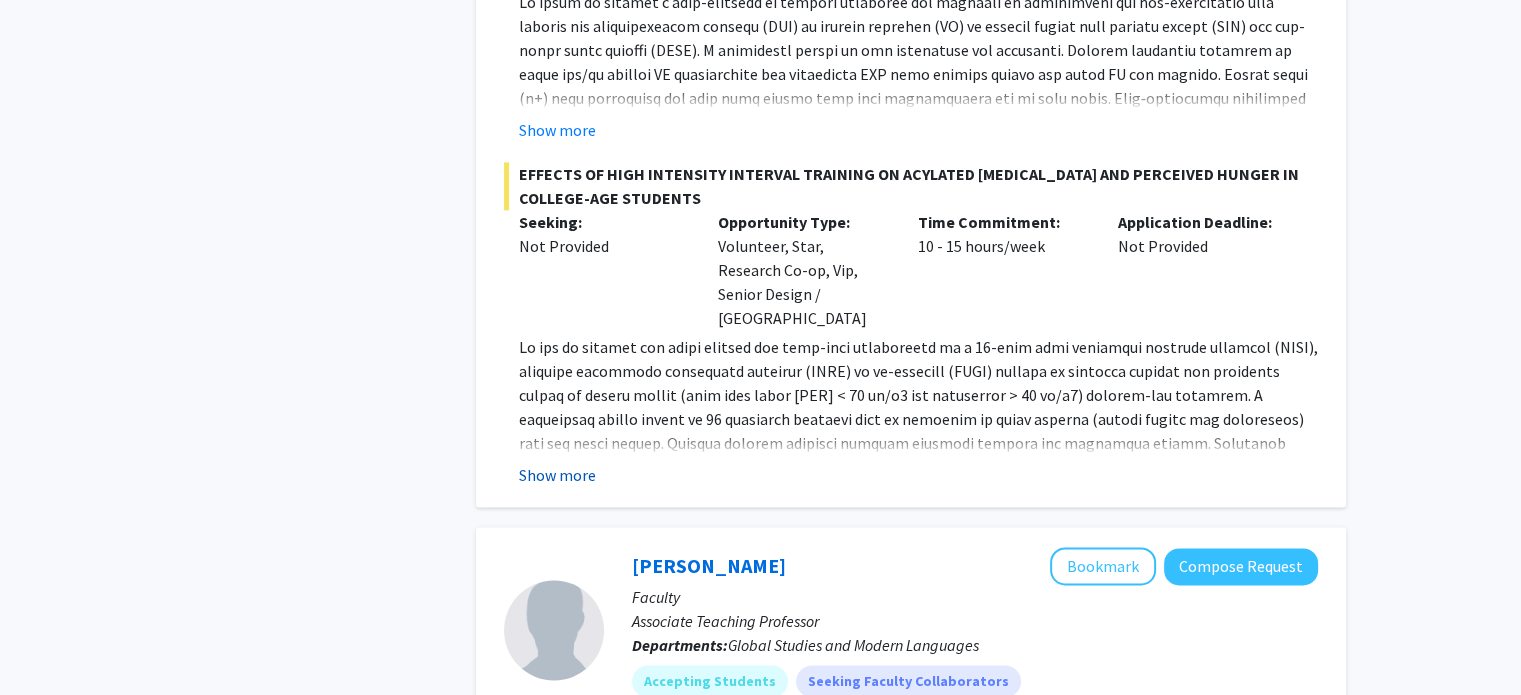 click on "Show more" 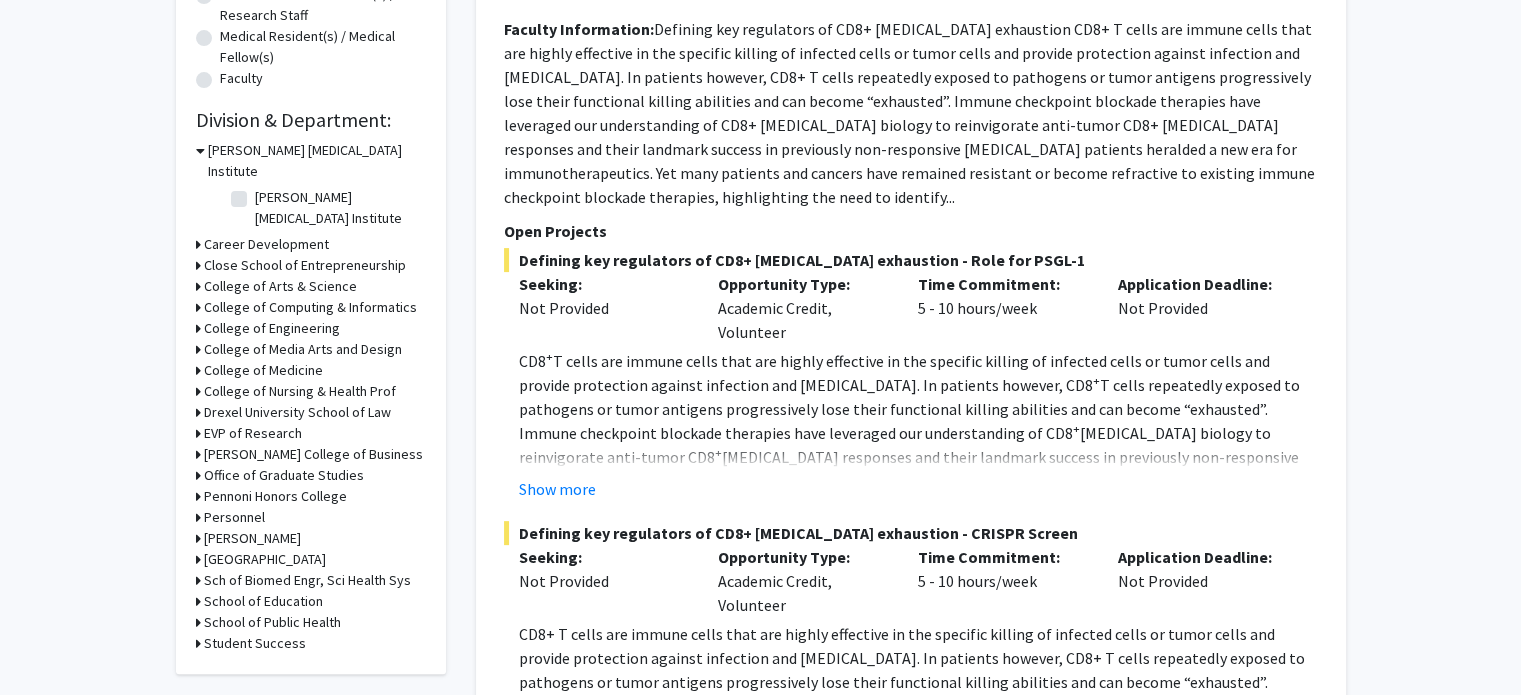 scroll, scrollTop: 516, scrollLeft: 0, axis: vertical 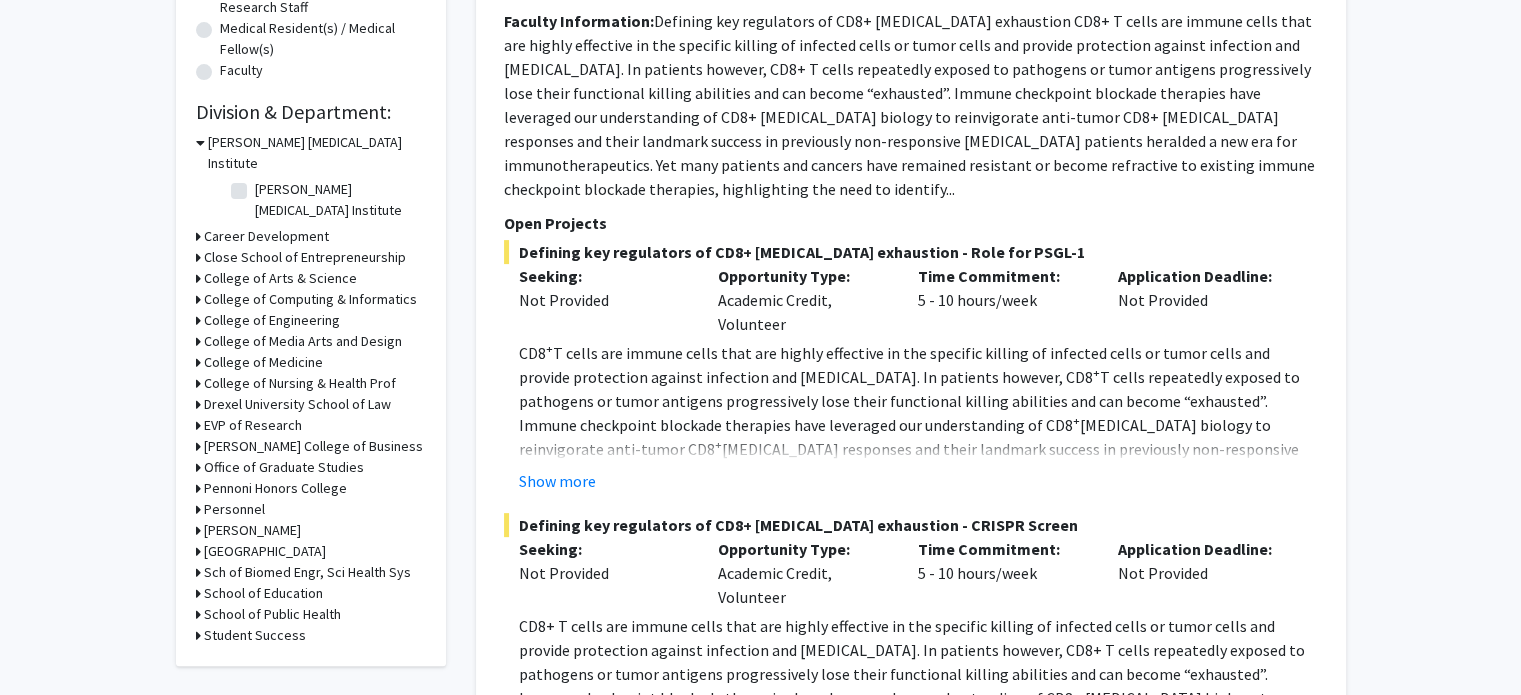 click on "Student Success" at bounding box center (255, 635) 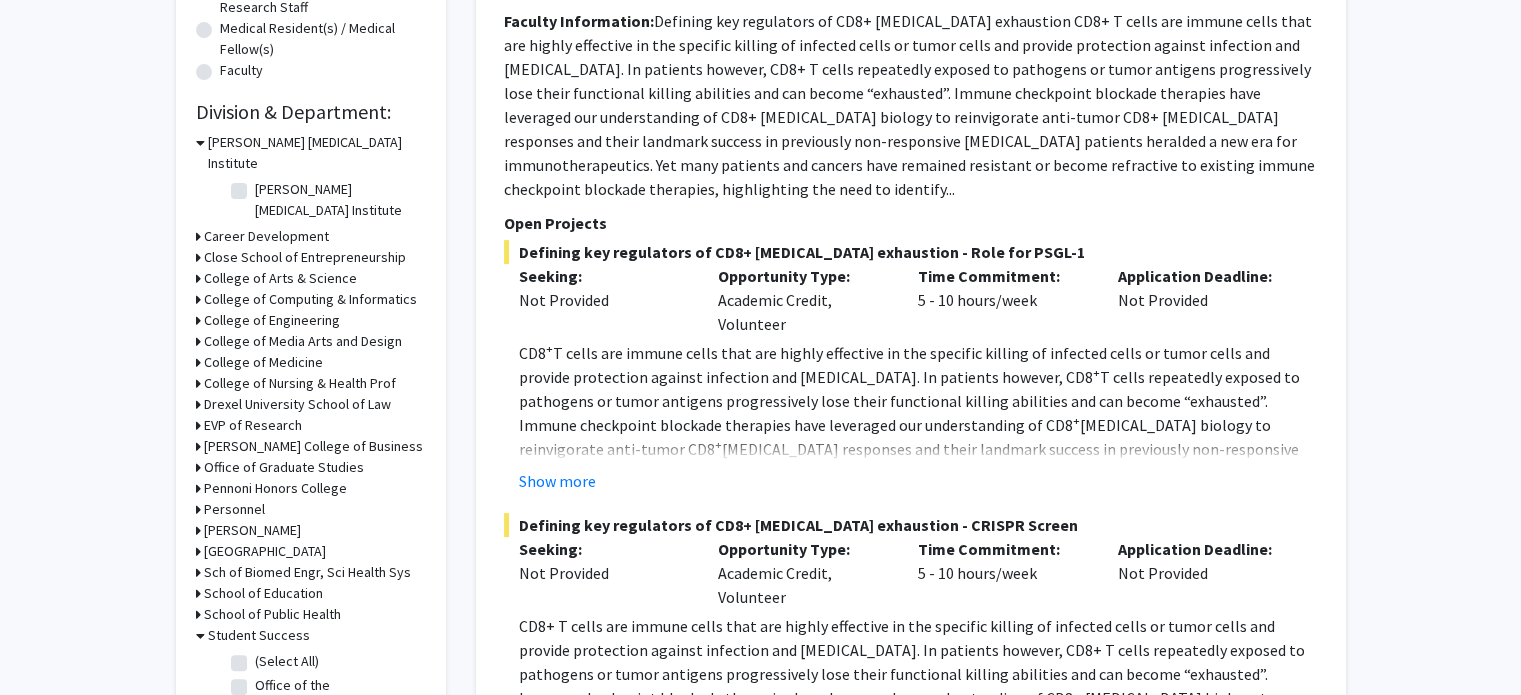 click on "Student Success" at bounding box center [259, 635] 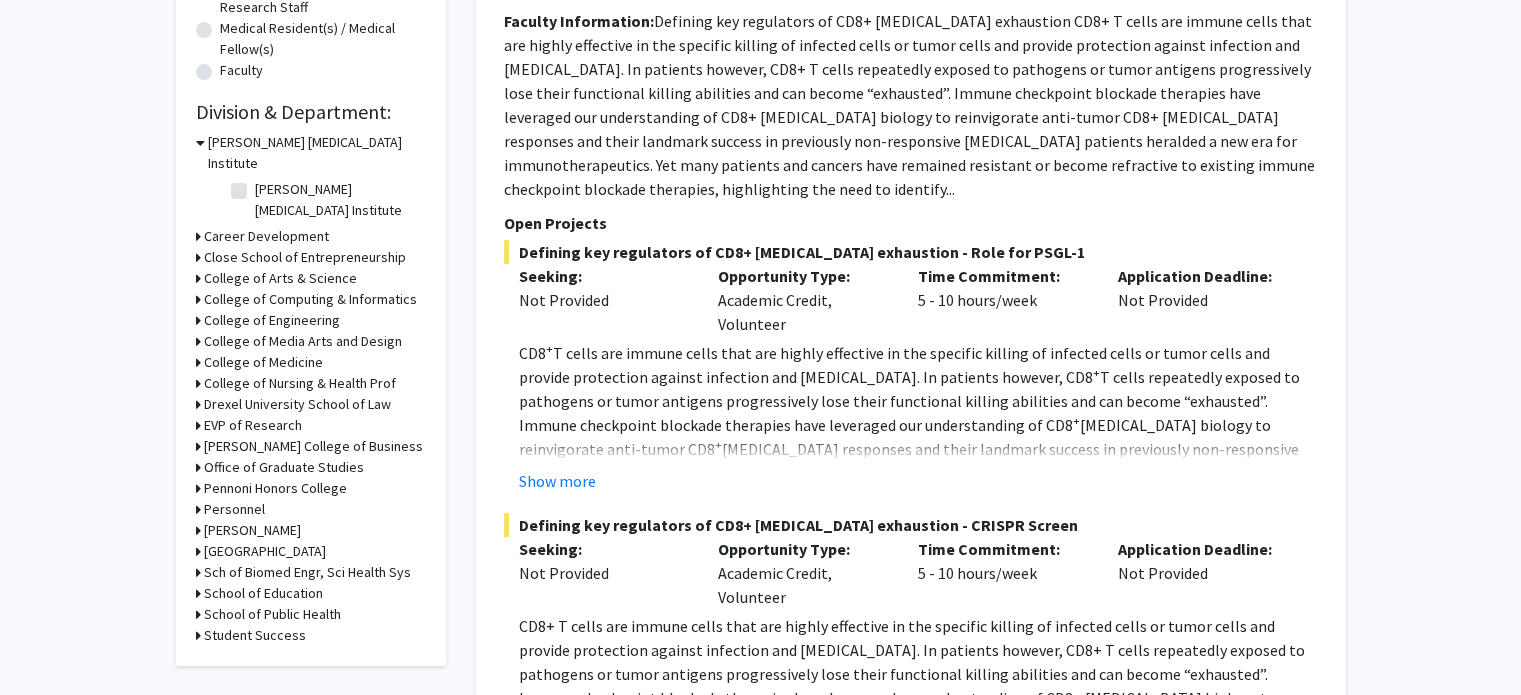 click on "College of Arts & Science" at bounding box center (280, 278) 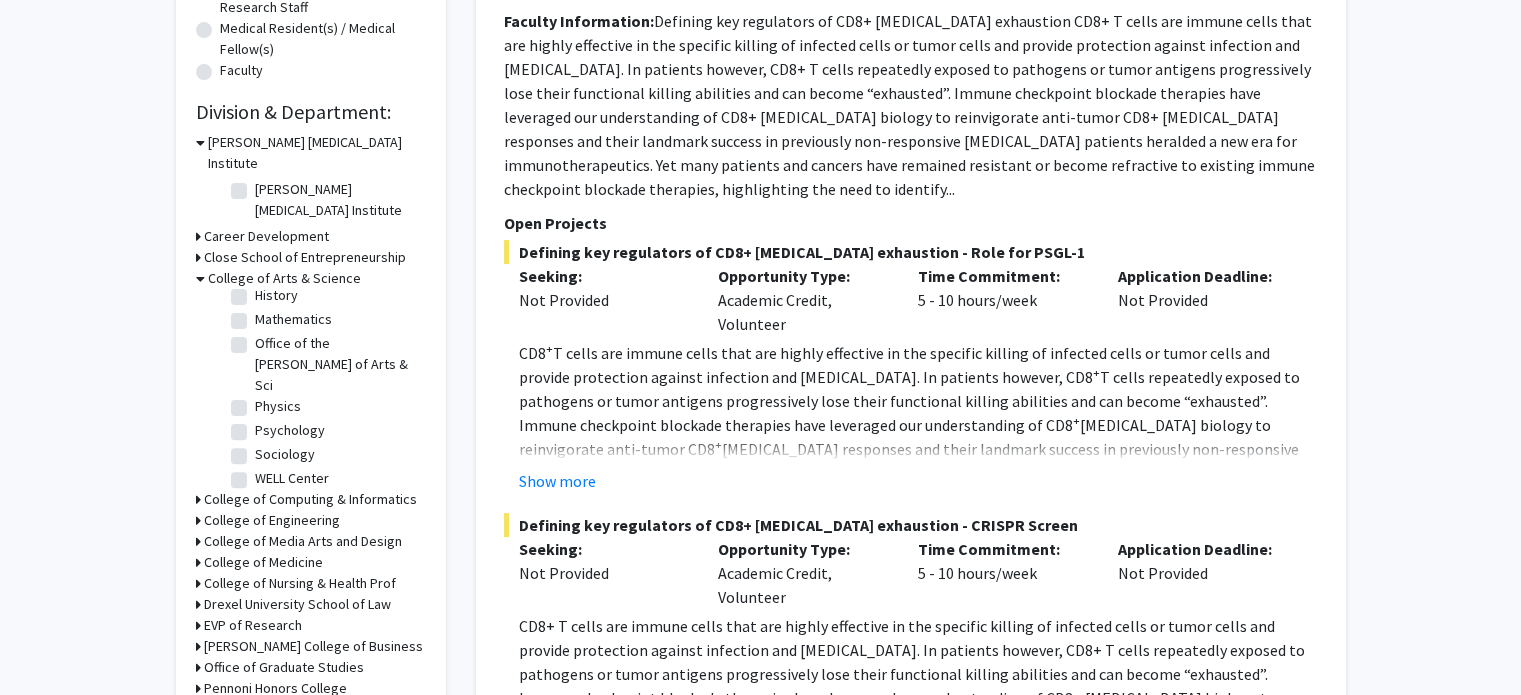 scroll, scrollTop: 328, scrollLeft: 0, axis: vertical 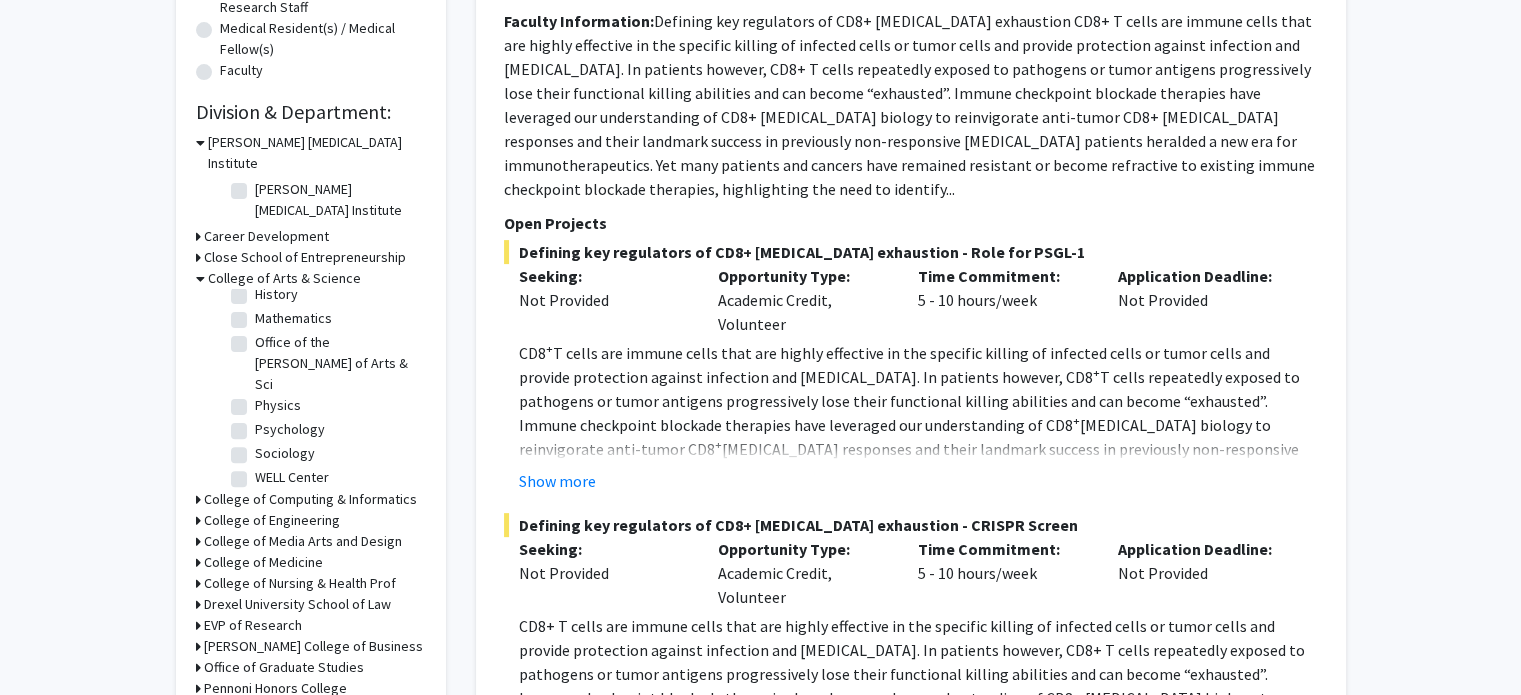 click on "Psychology" 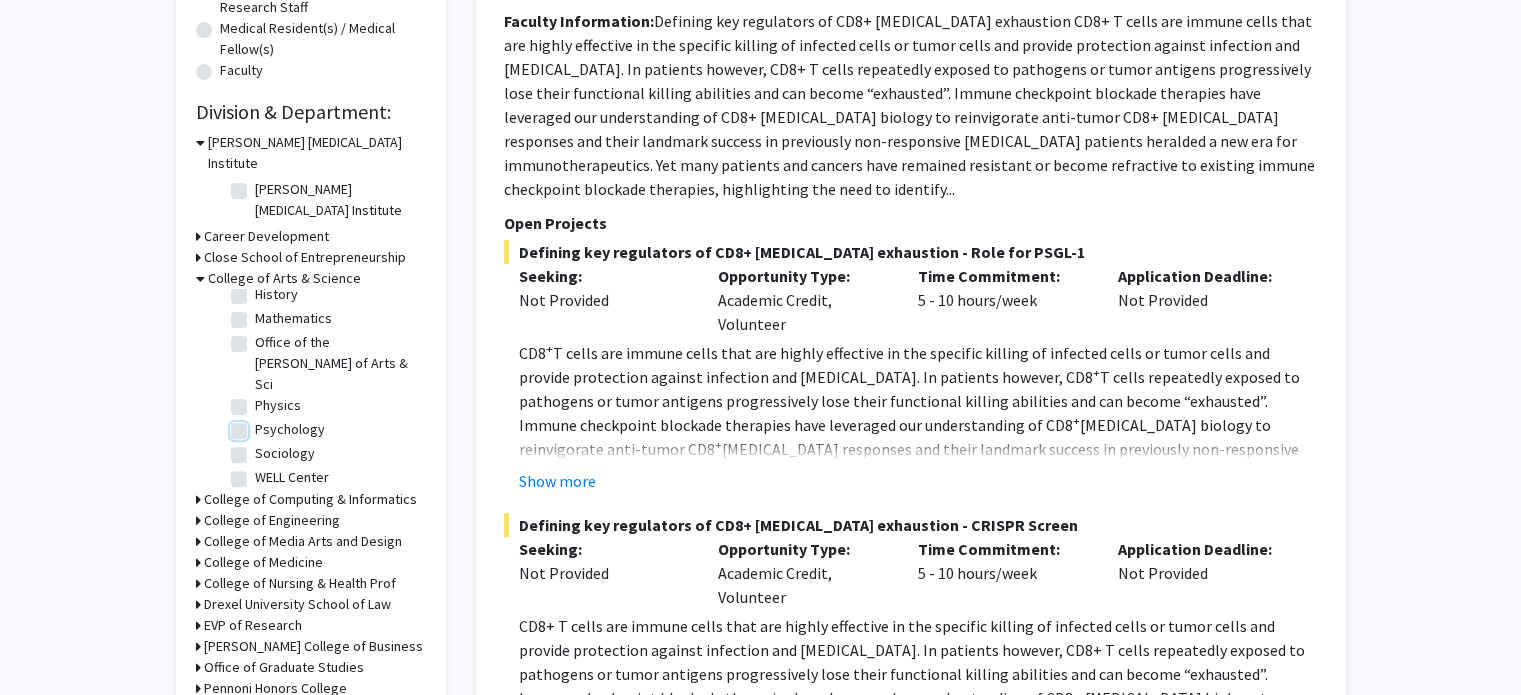 click on "Psychology" at bounding box center (261, 425) 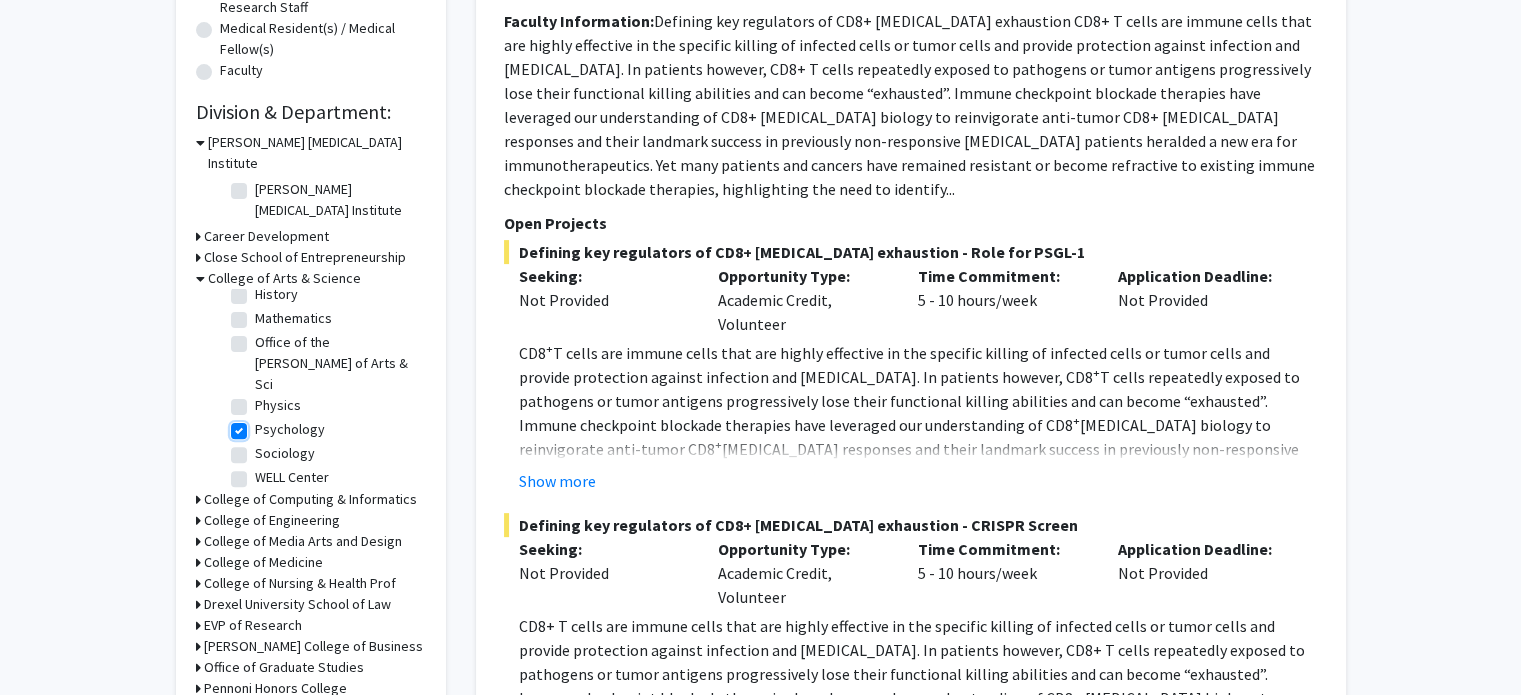 checkbox on "true" 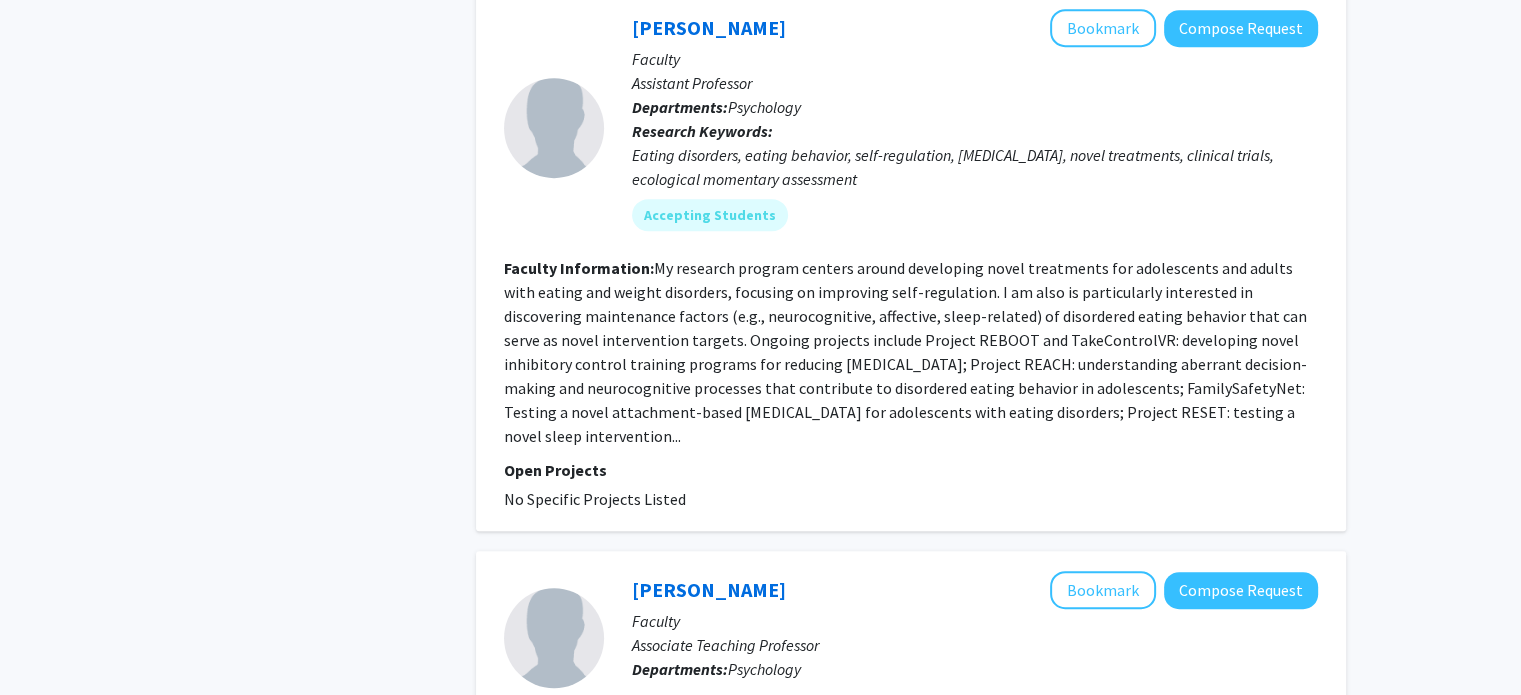 scroll, scrollTop: 1063, scrollLeft: 0, axis: vertical 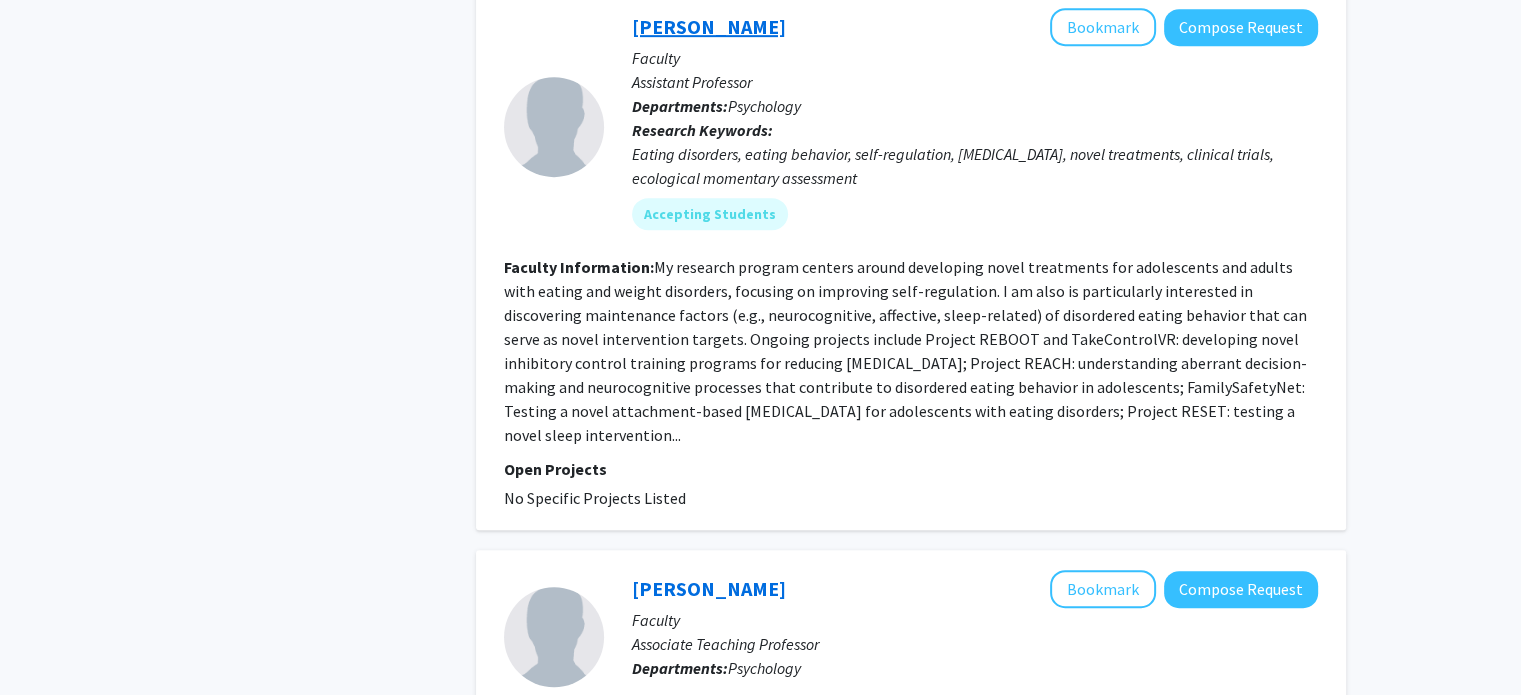 click on "Stephanie Manasse" 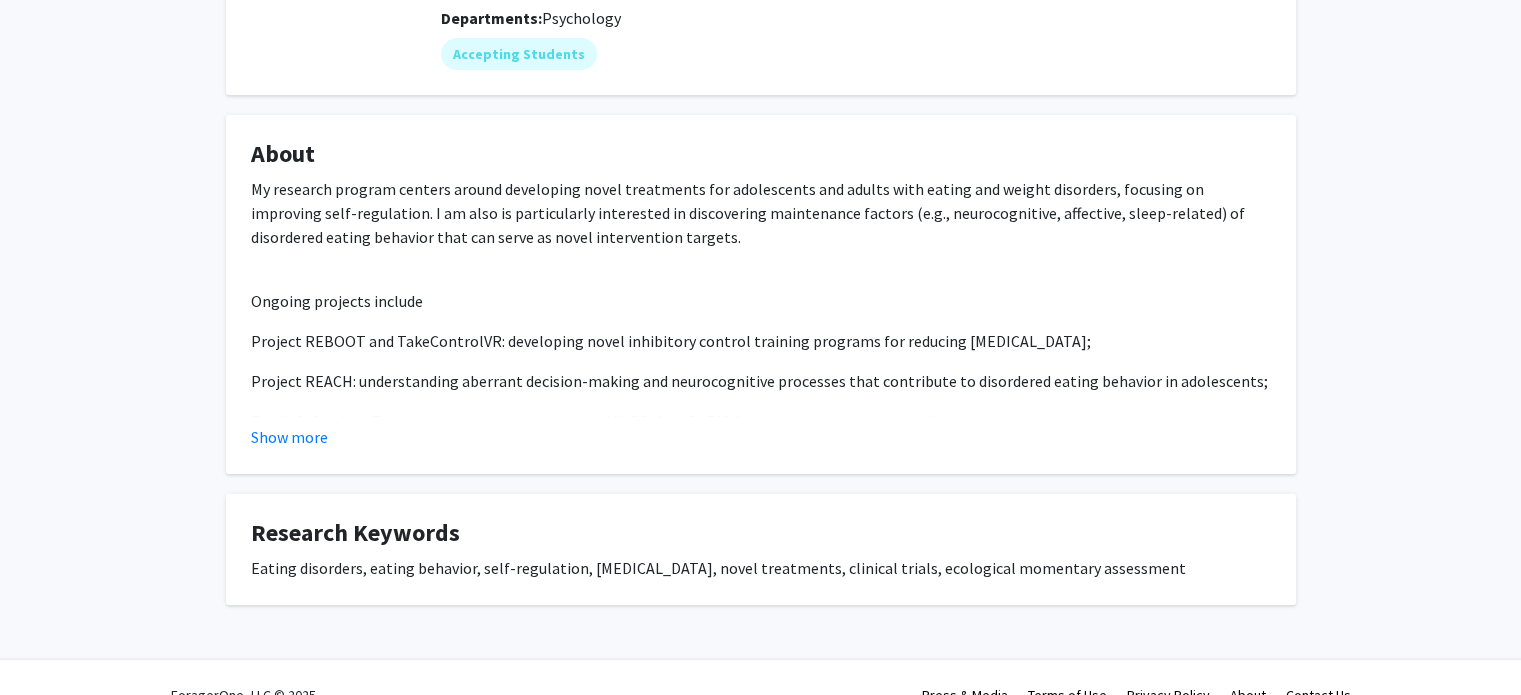 scroll, scrollTop: 272, scrollLeft: 0, axis: vertical 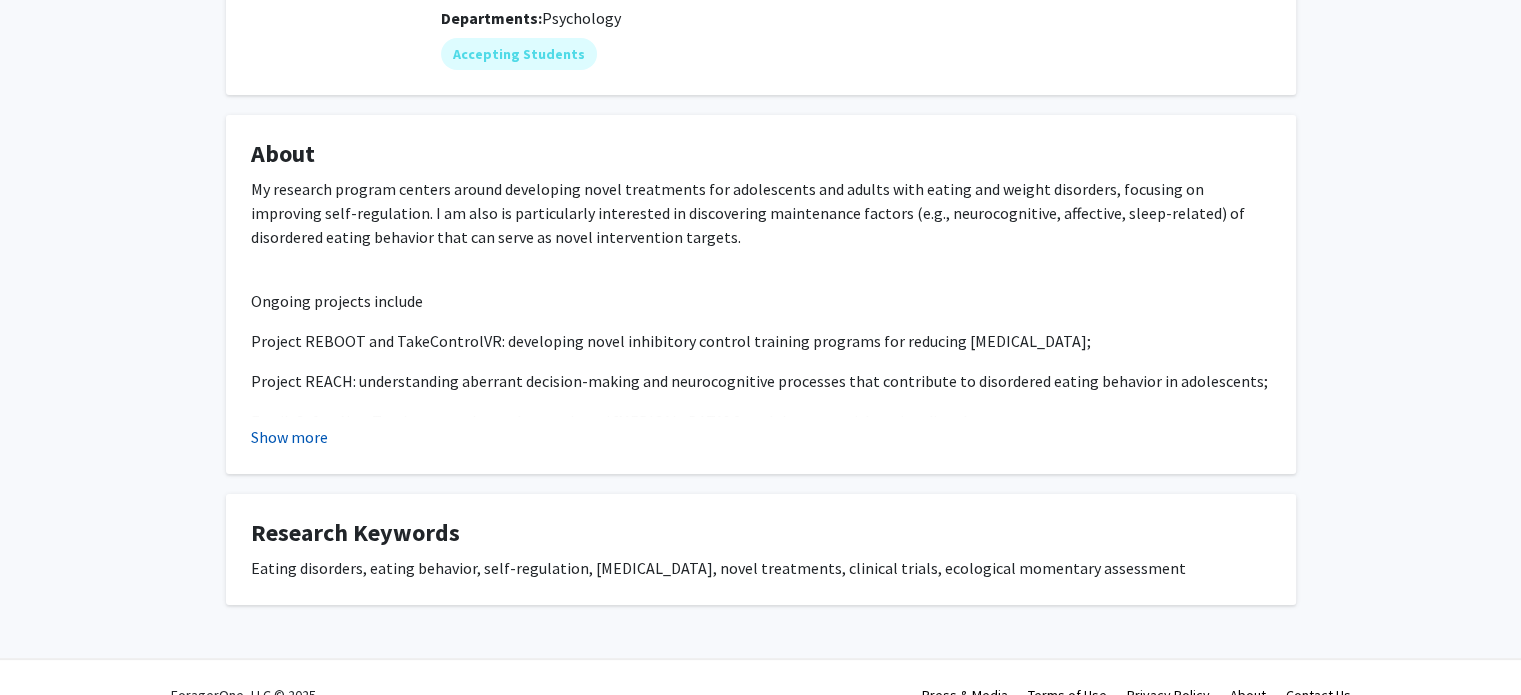 click on "Show more" 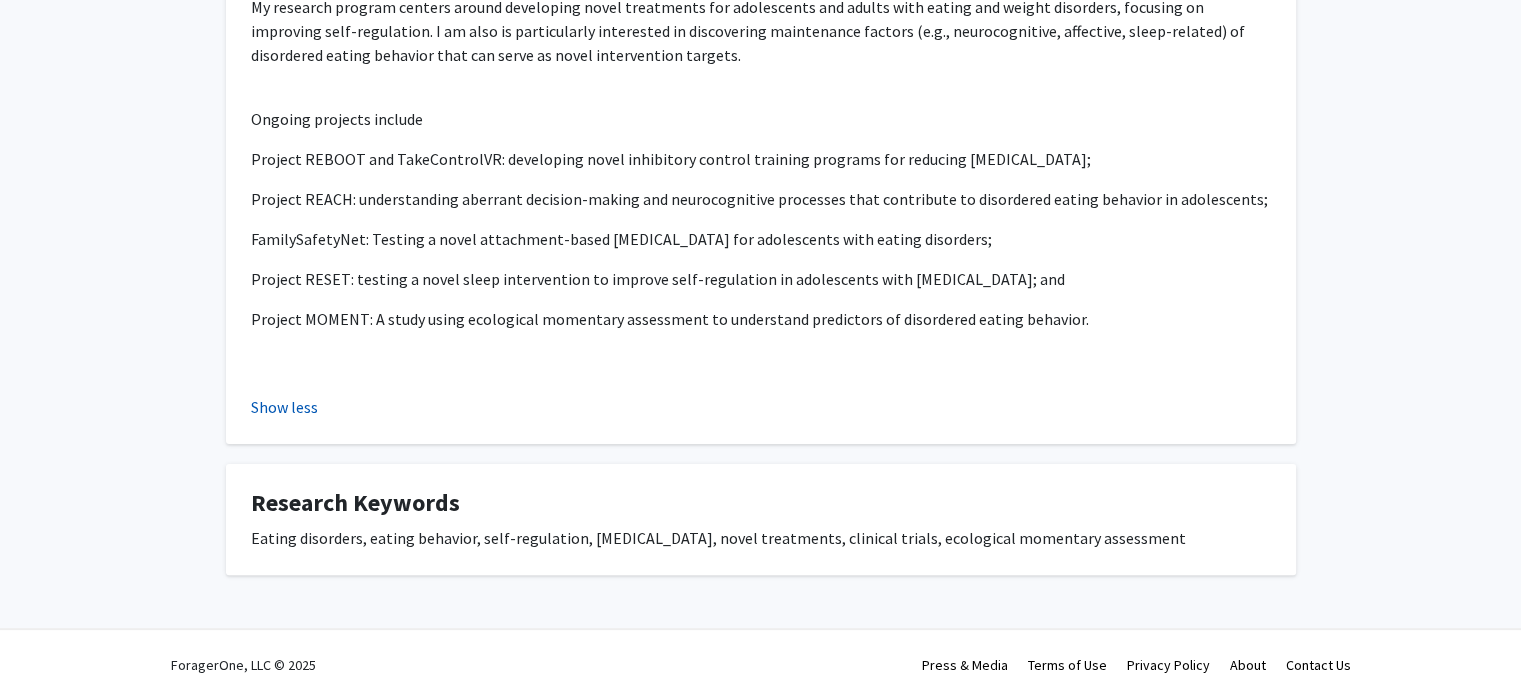 scroll, scrollTop: 0, scrollLeft: 0, axis: both 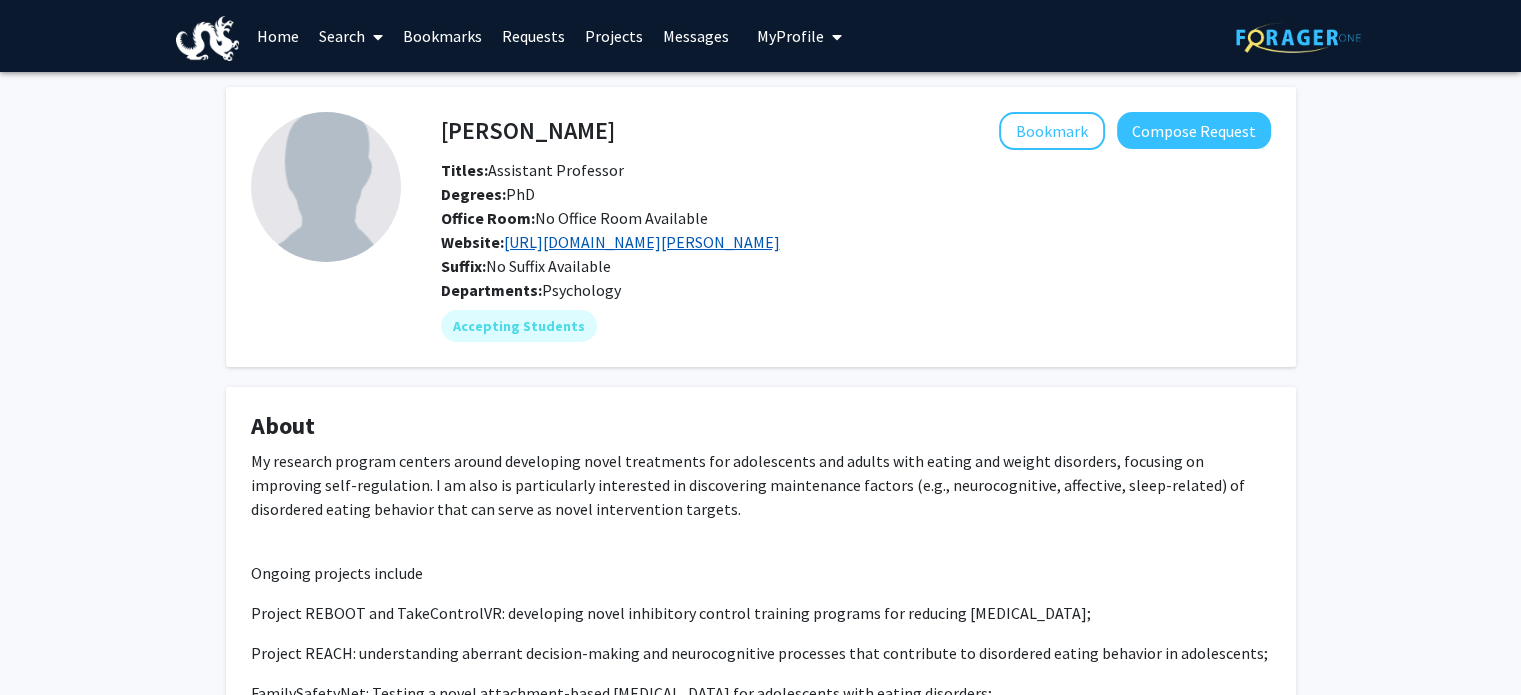 click on "https://drexel.edu/coas/faculty-research/faculty-directory/psychology-well/faculty-core/stephanie-manasse/" 